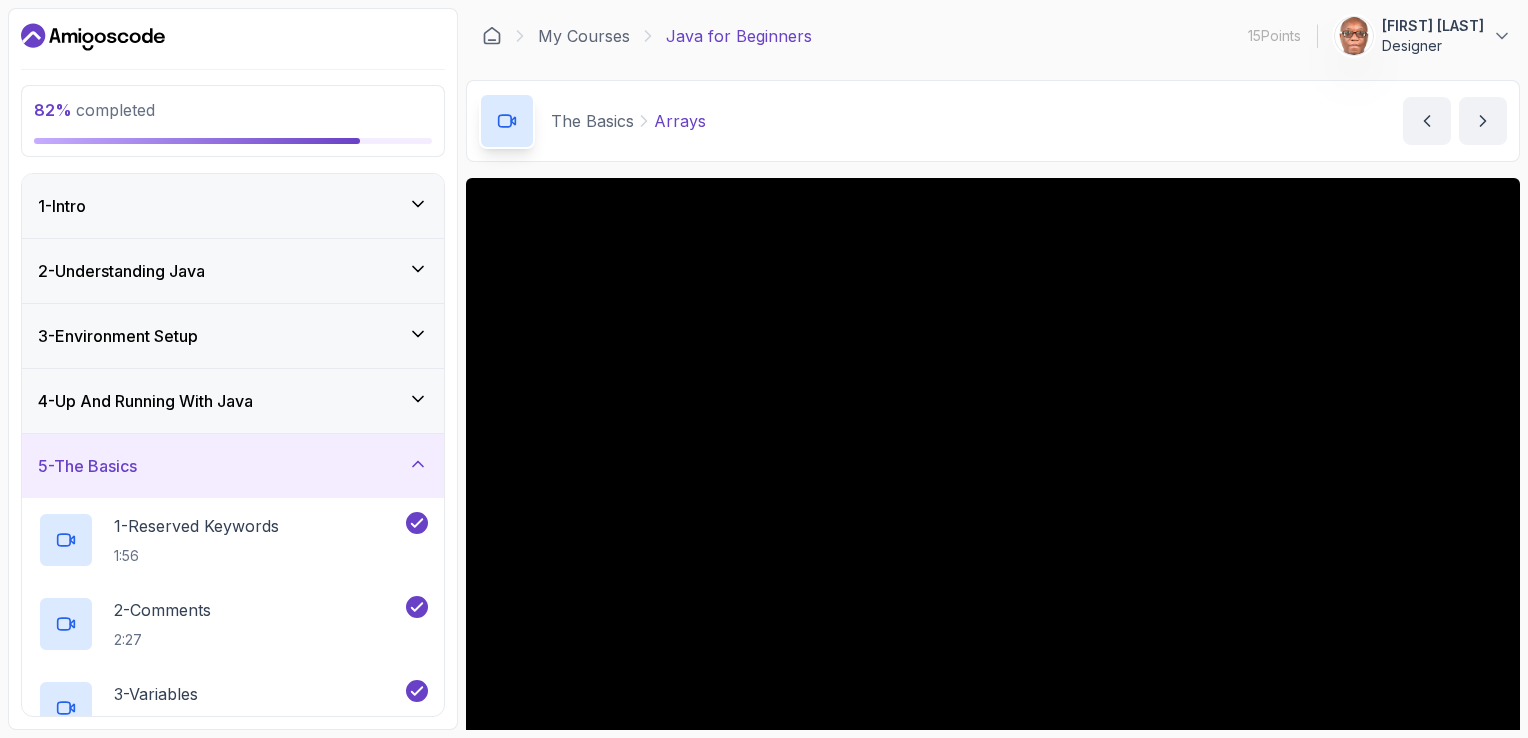 scroll, scrollTop: 0, scrollLeft: 0, axis: both 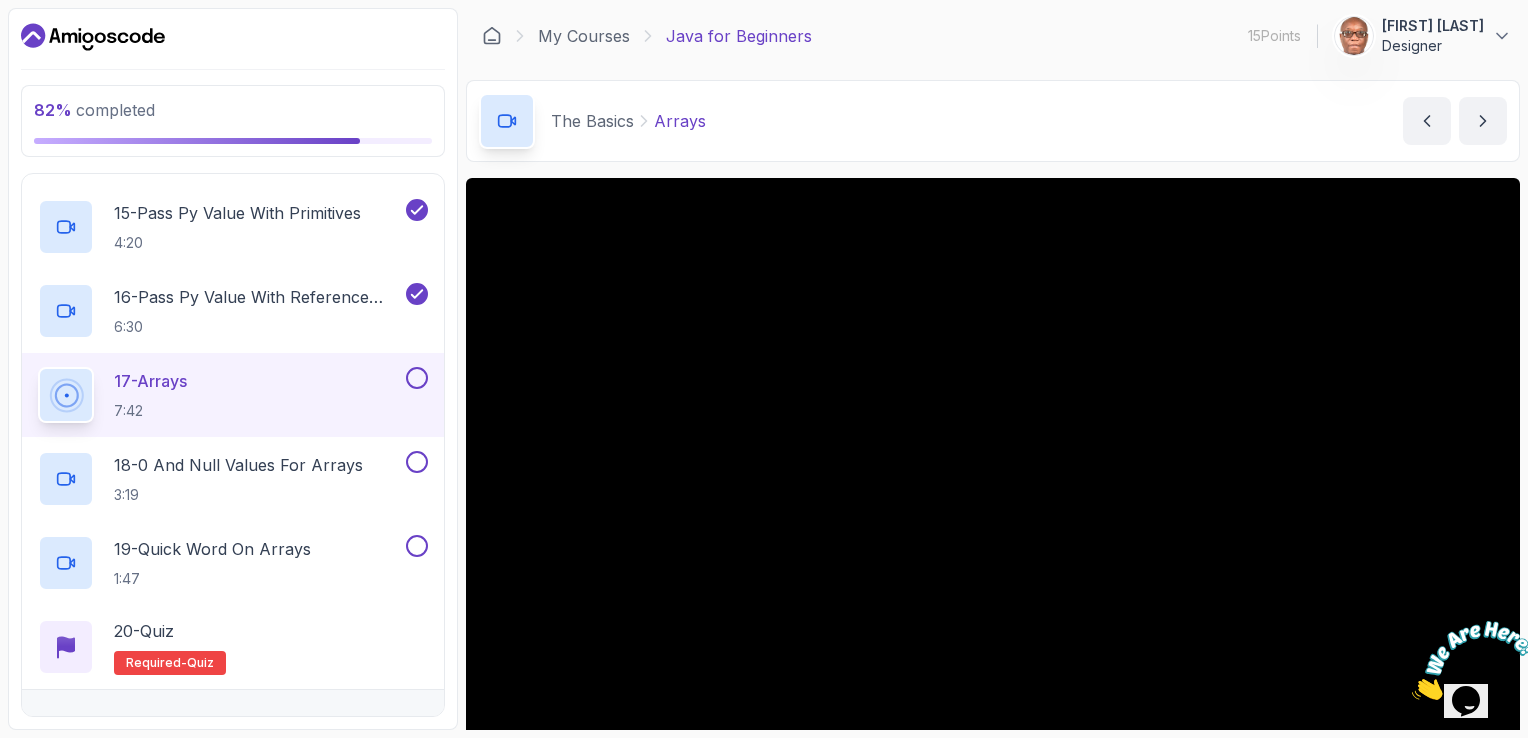 drag, startPoint x: 169, startPoint y: 35, endPoint x: 104, endPoint y: 45, distance: 65.76473 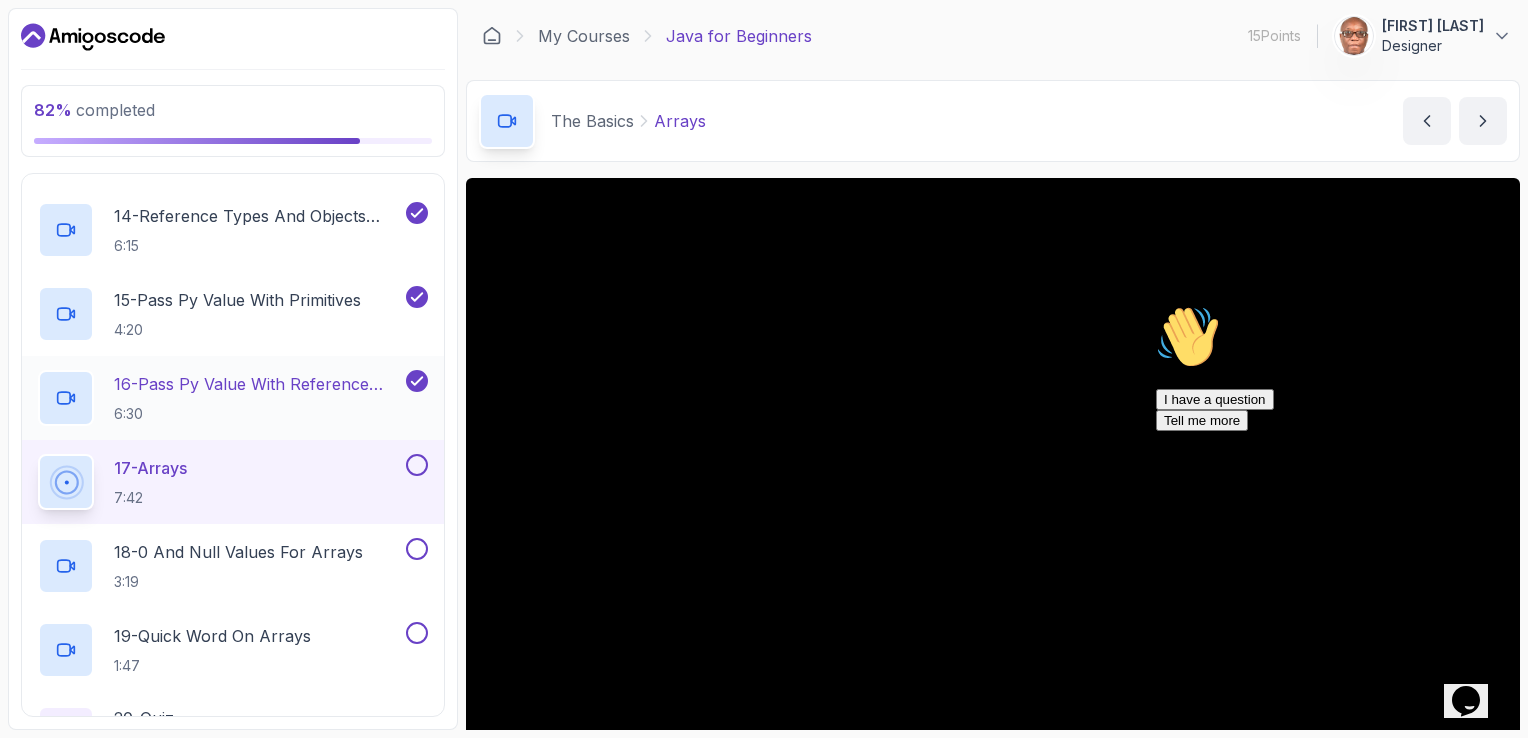 scroll, scrollTop: 1389, scrollLeft: 0, axis: vertical 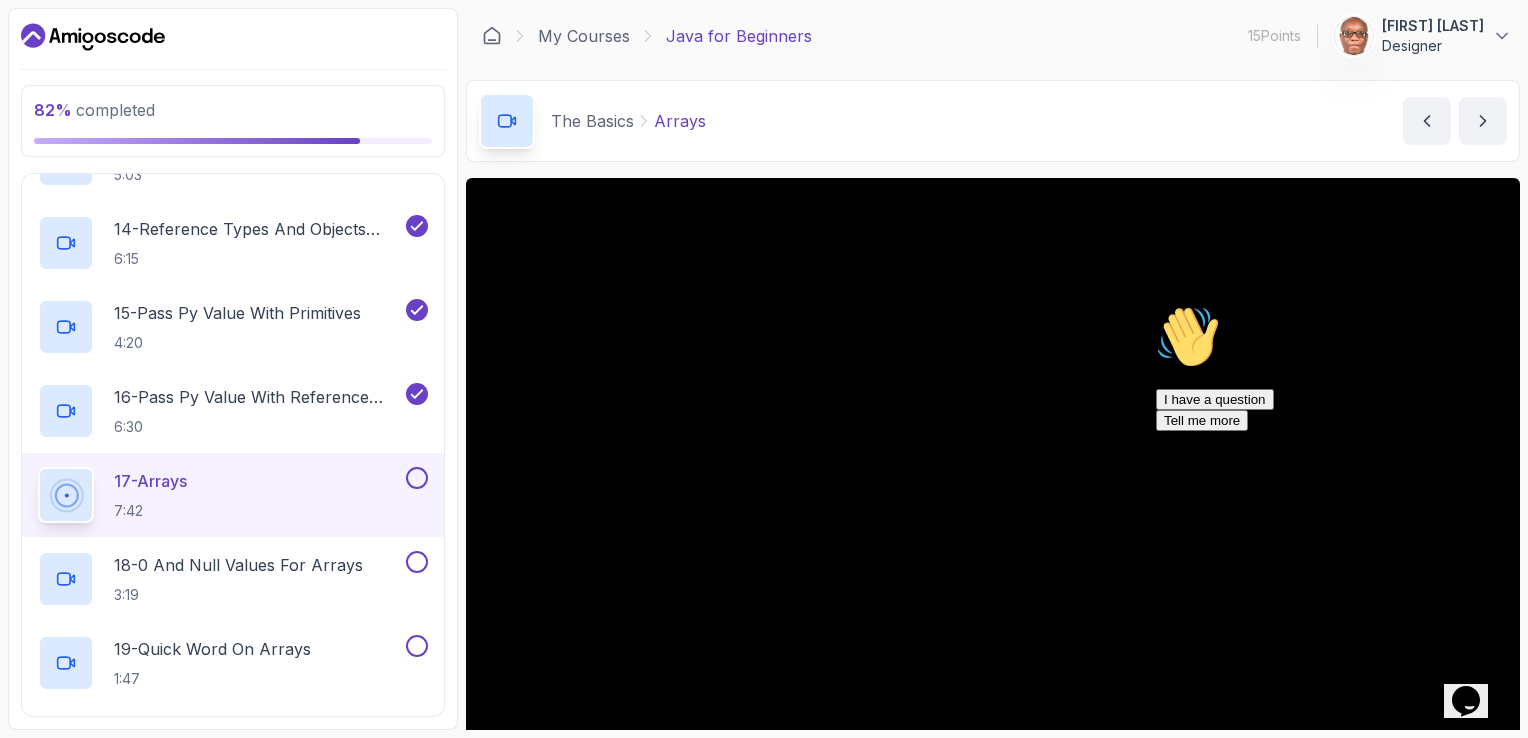 click at bounding box center (1156, 305) 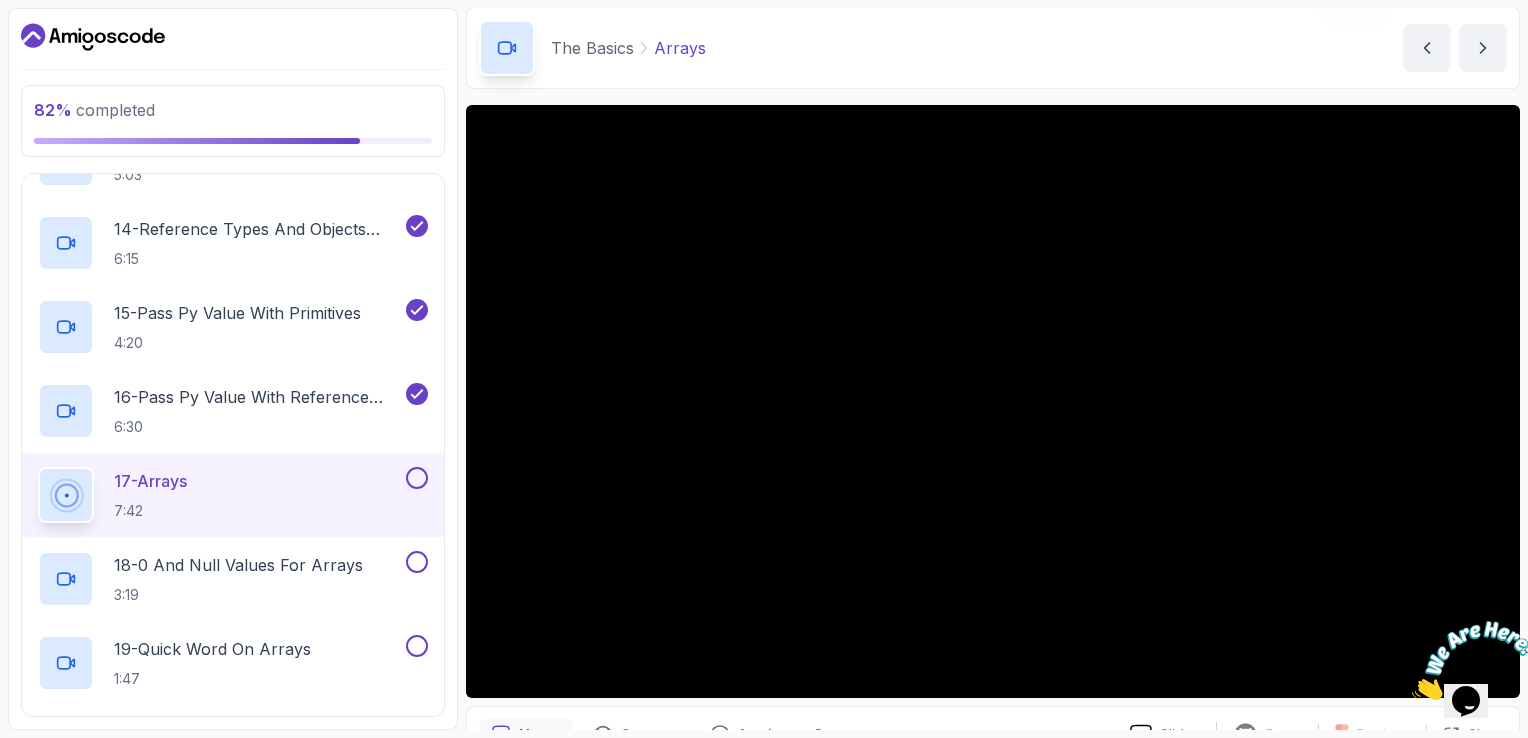 scroll, scrollTop: 100, scrollLeft: 0, axis: vertical 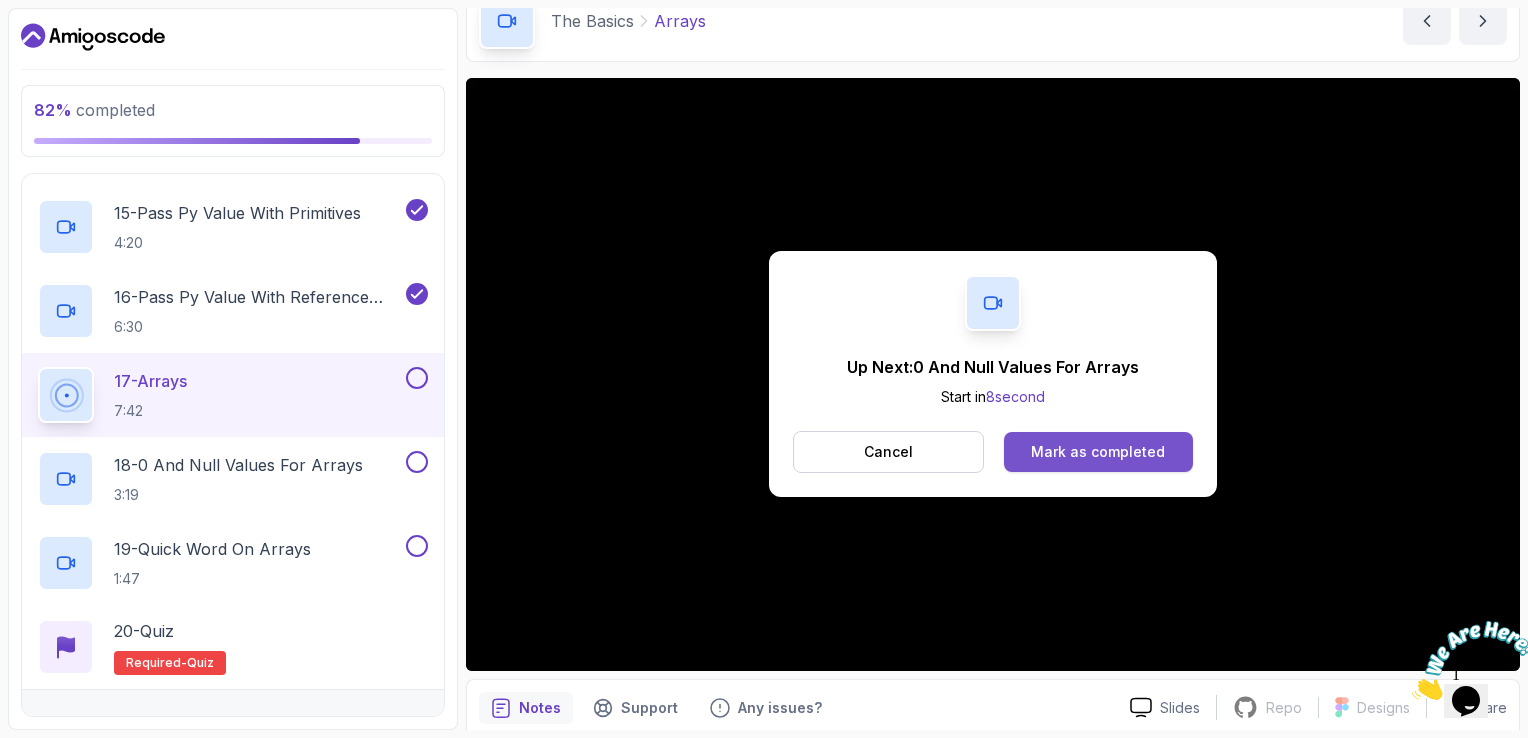 click on "Mark as completed" at bounding box center (1098, 452) 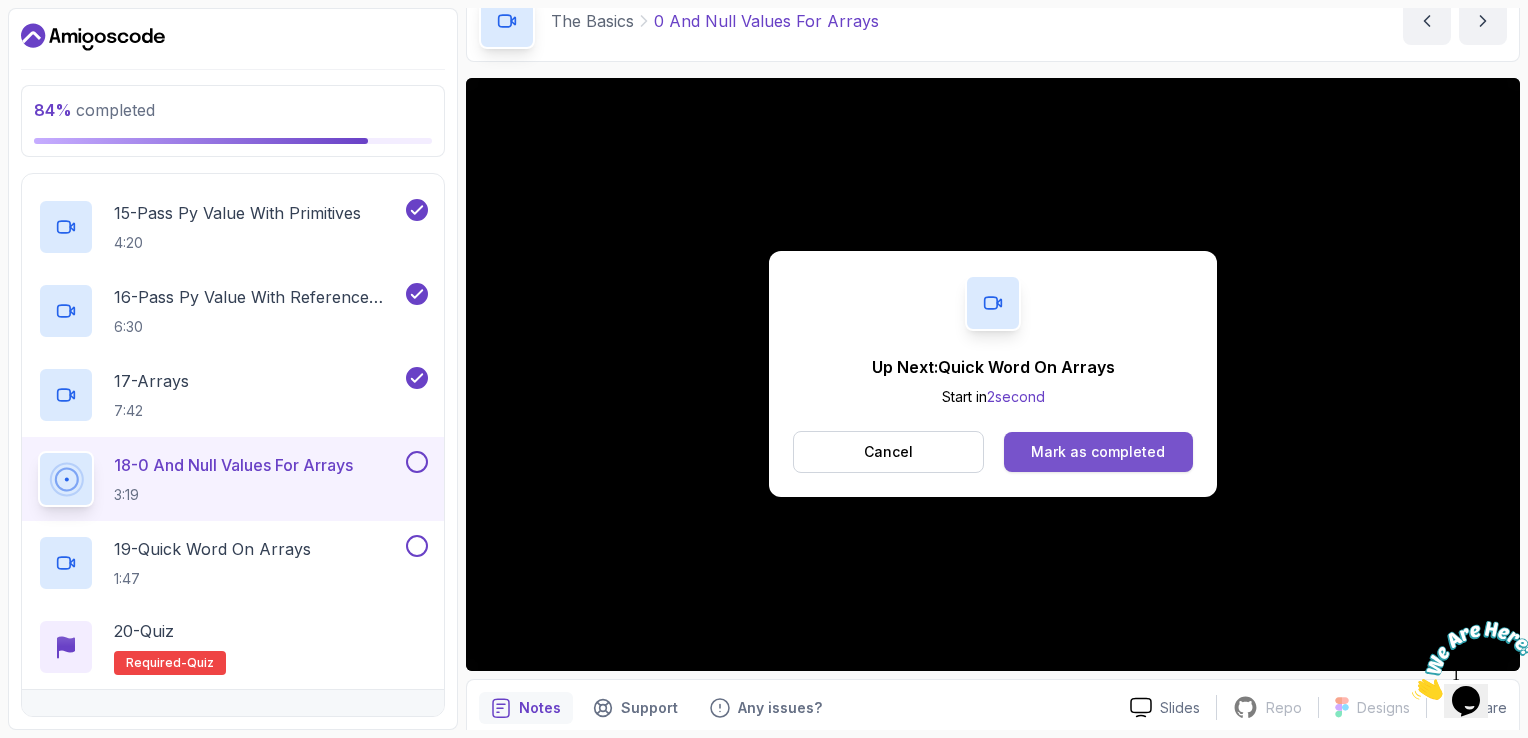 click on "Mark as completed" at bounding box center (1098, 452) 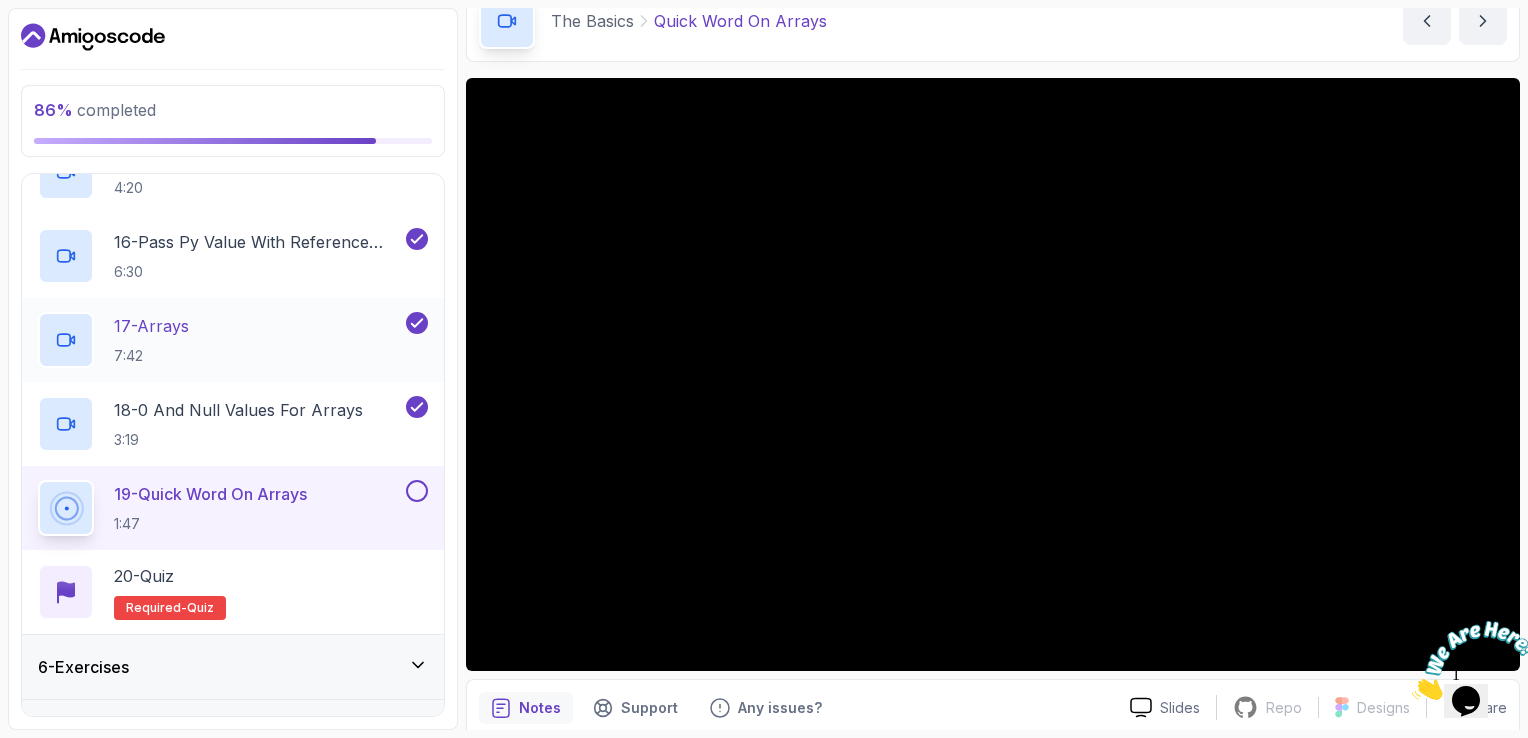 scroll, scrollTop: 1589, scrollLeft: 0, axis: vertical 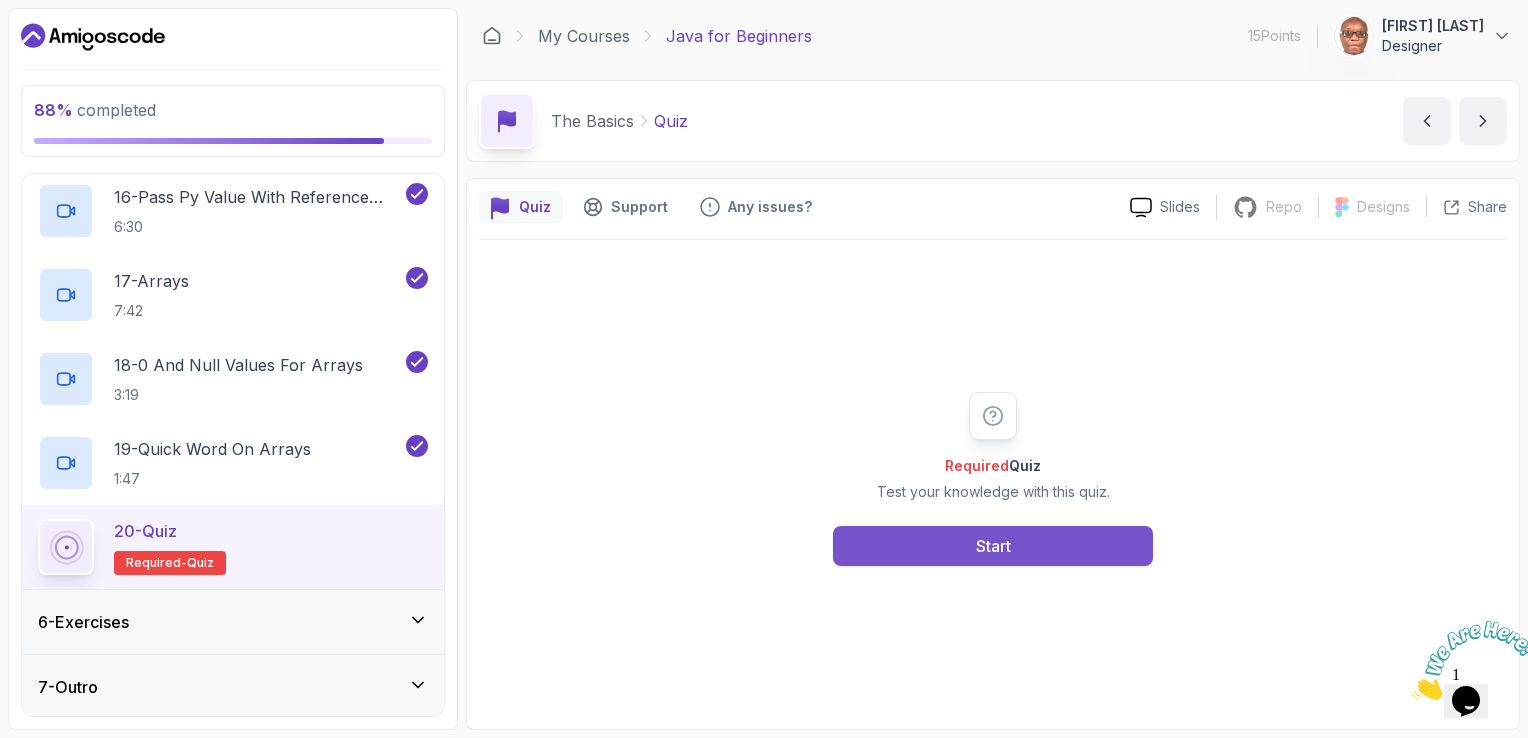 click on "Start" at bounding box center [993, 546] 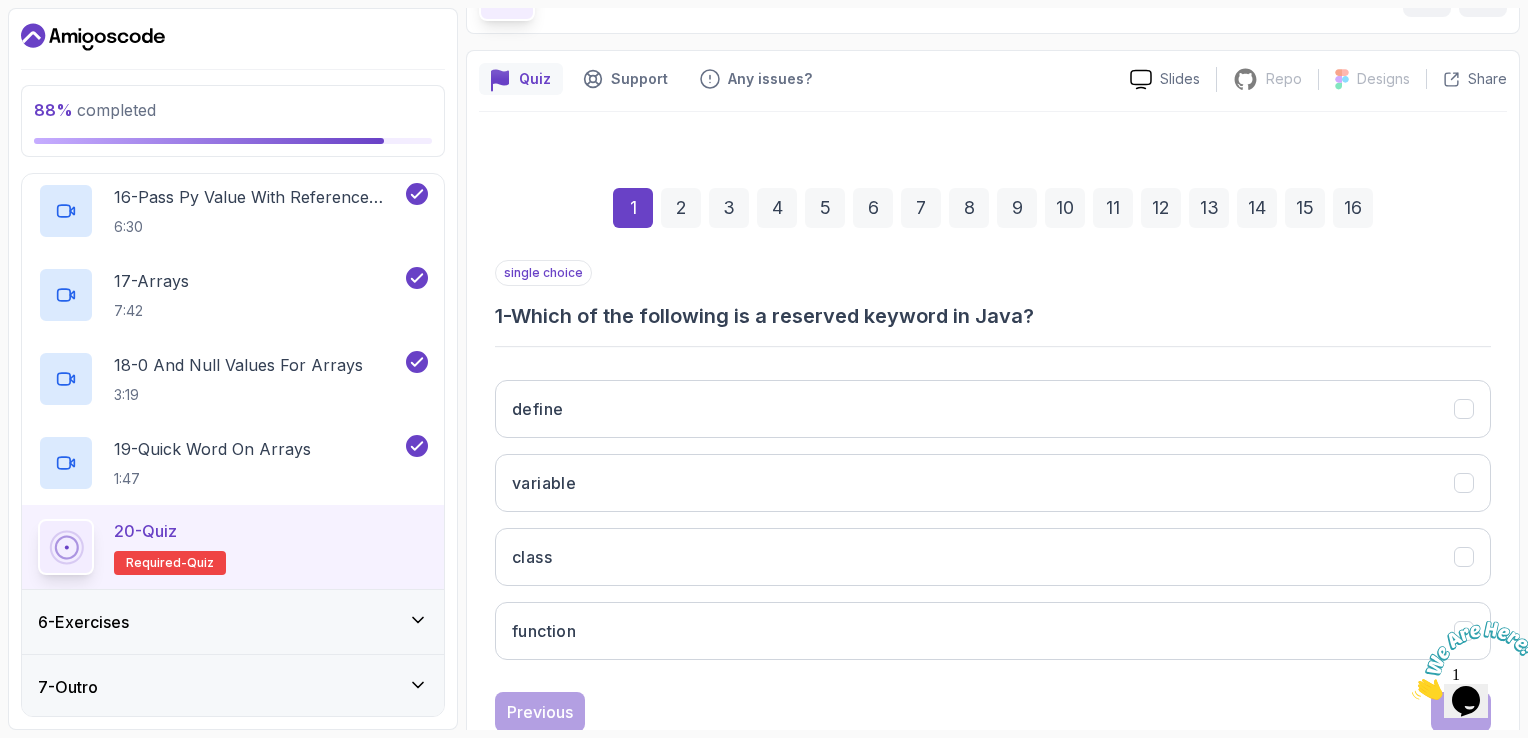 scroll, scrollTop: 184, scrollLeft: 0, axis: vertical 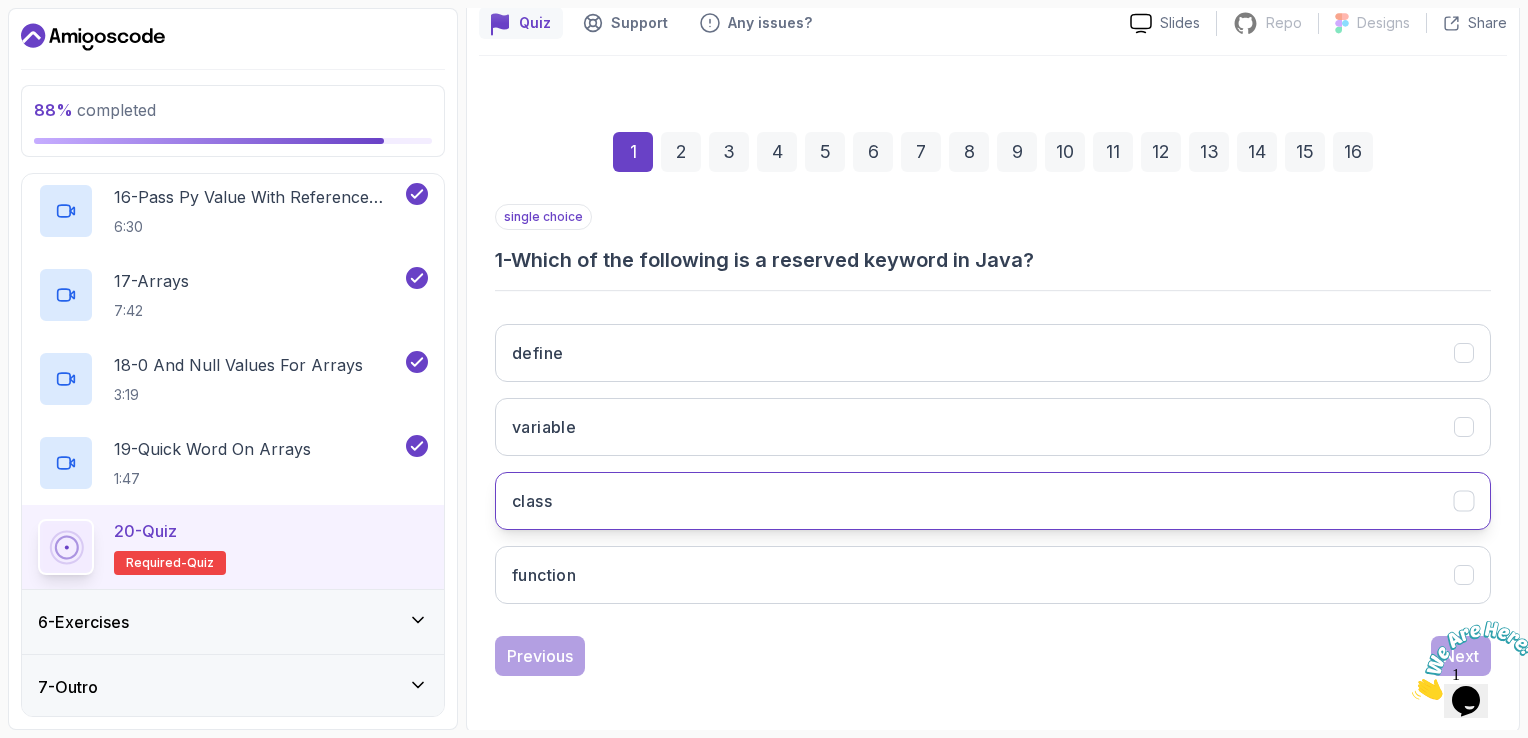 click on "class" at bounding box center [993, 501] 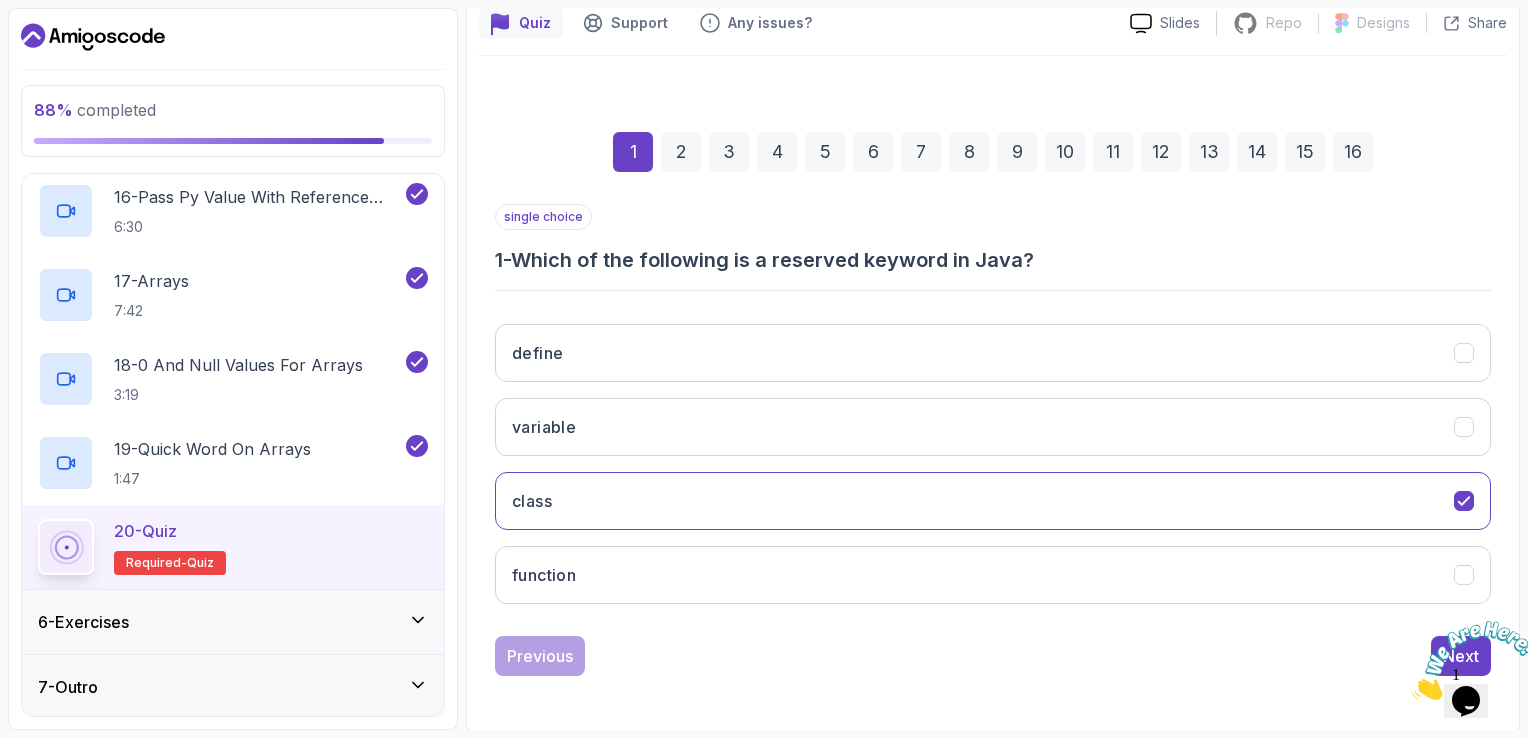 click at bounding box center [1412, 694] 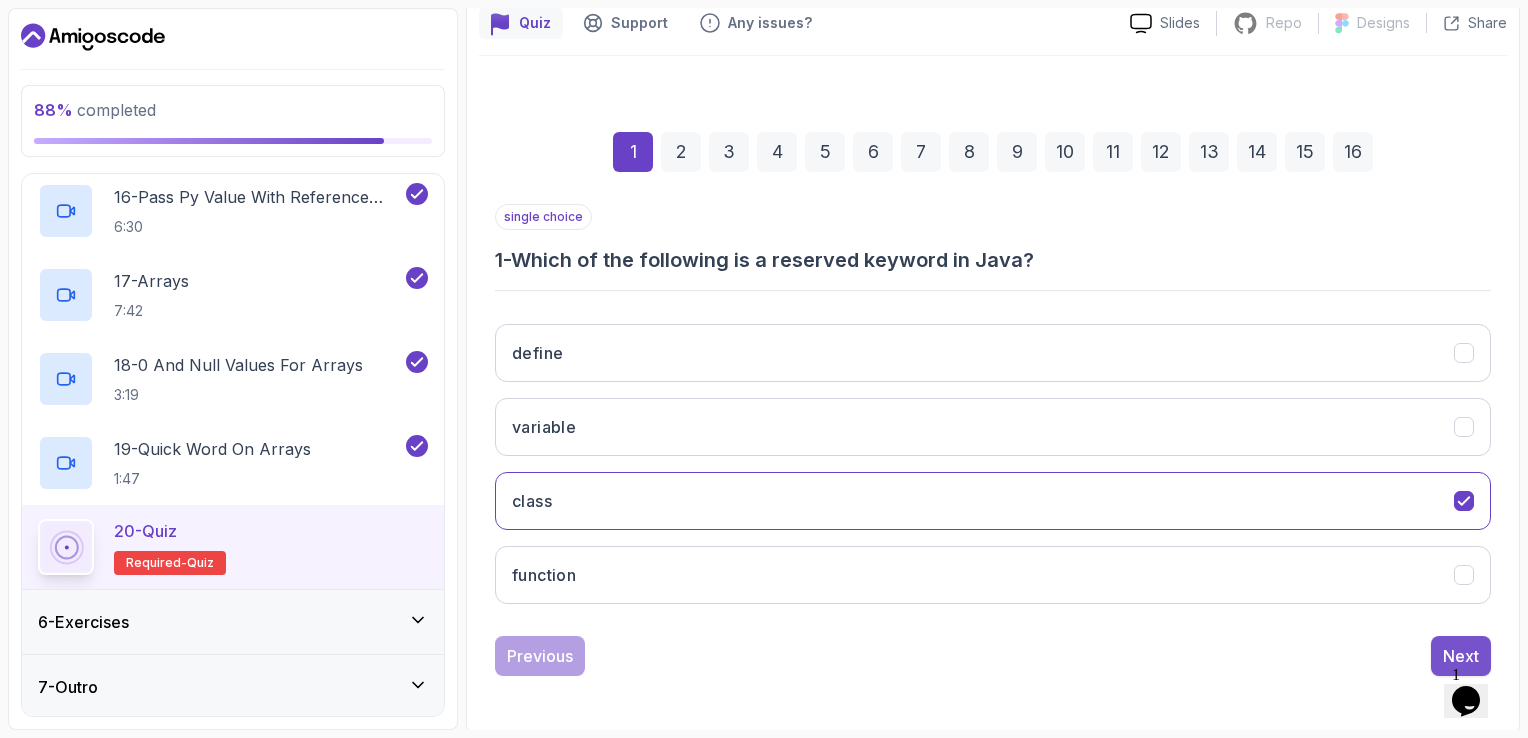 click on "Next" at bounding box center [1461, 656] 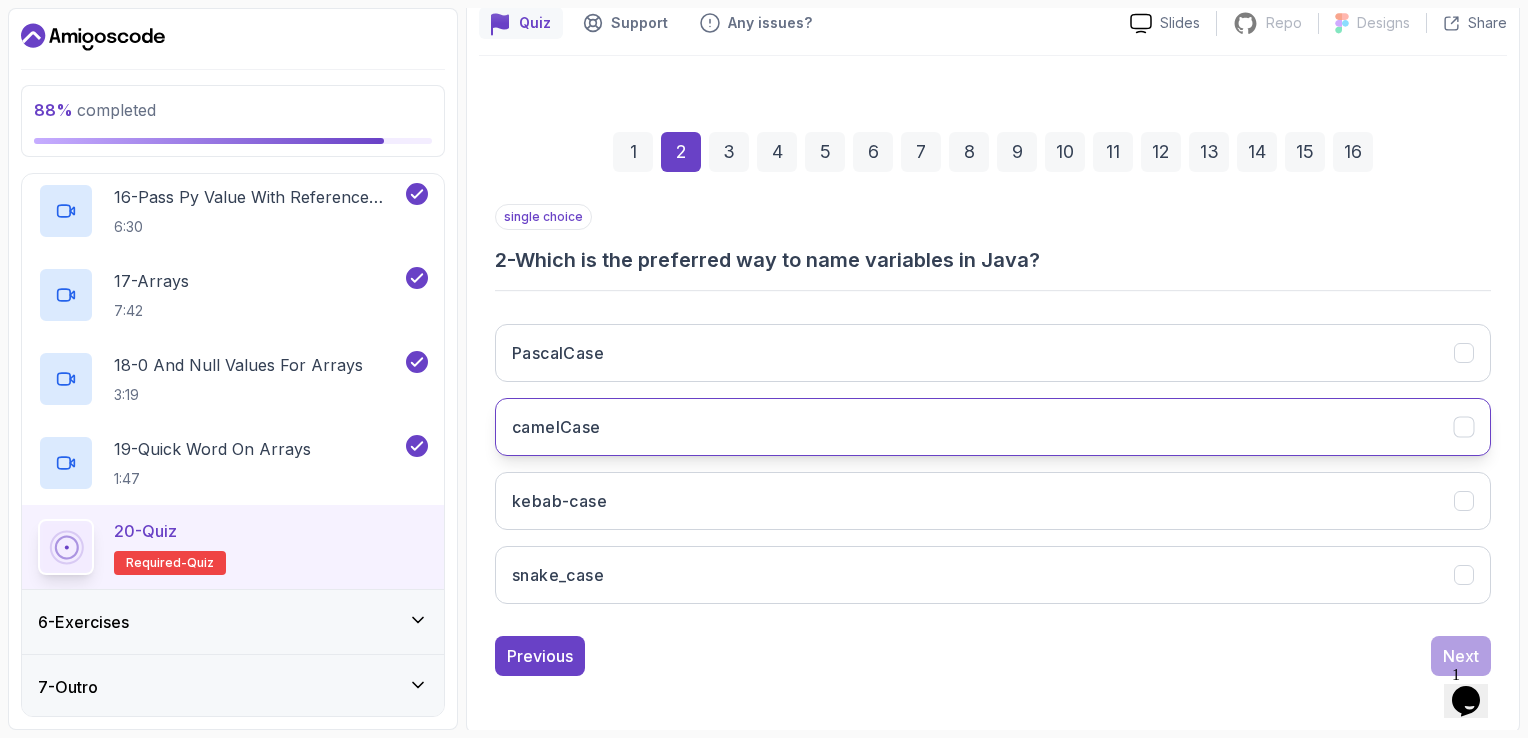 click on "camelCase" at bounding box center (556, 427) 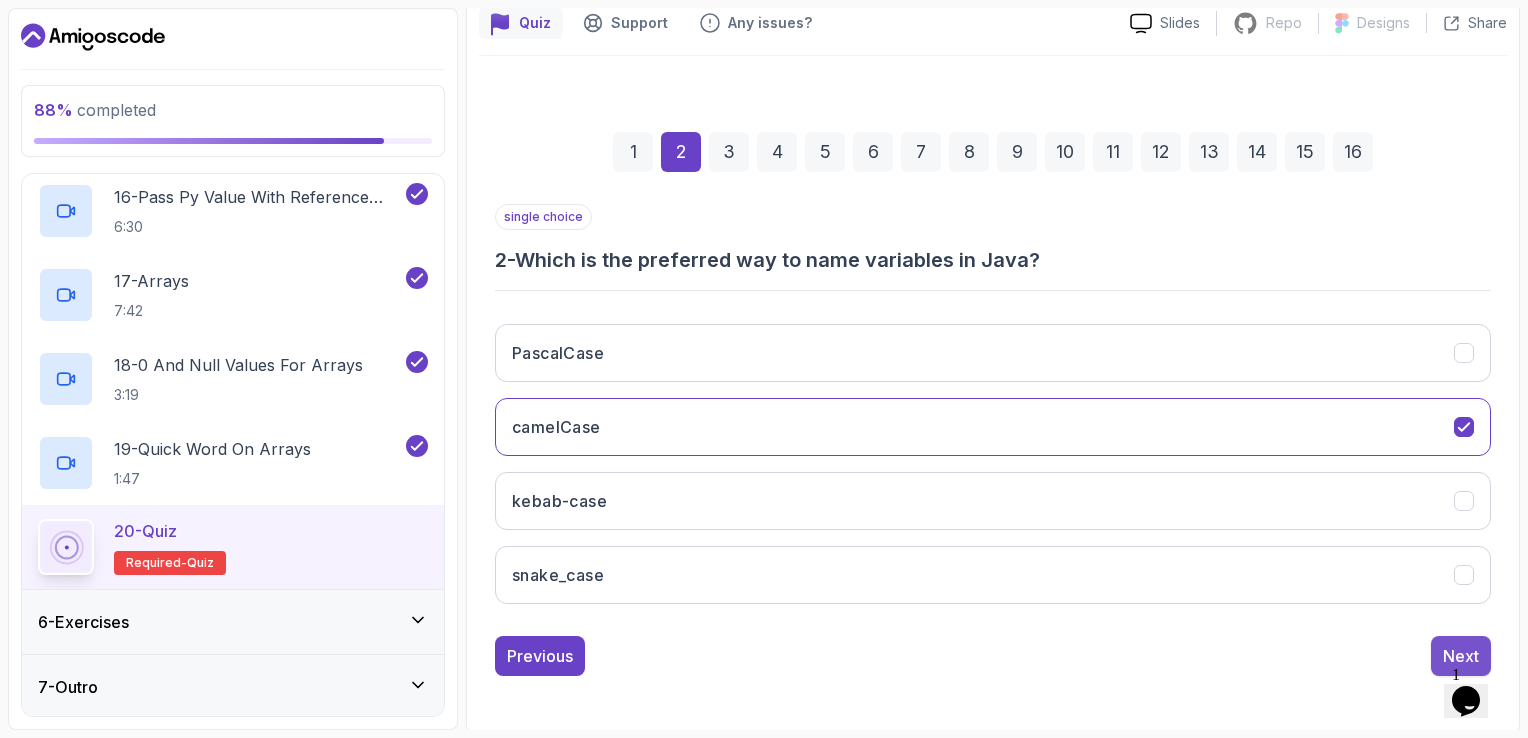 click on "Next" at bounding box center (1461, 656) 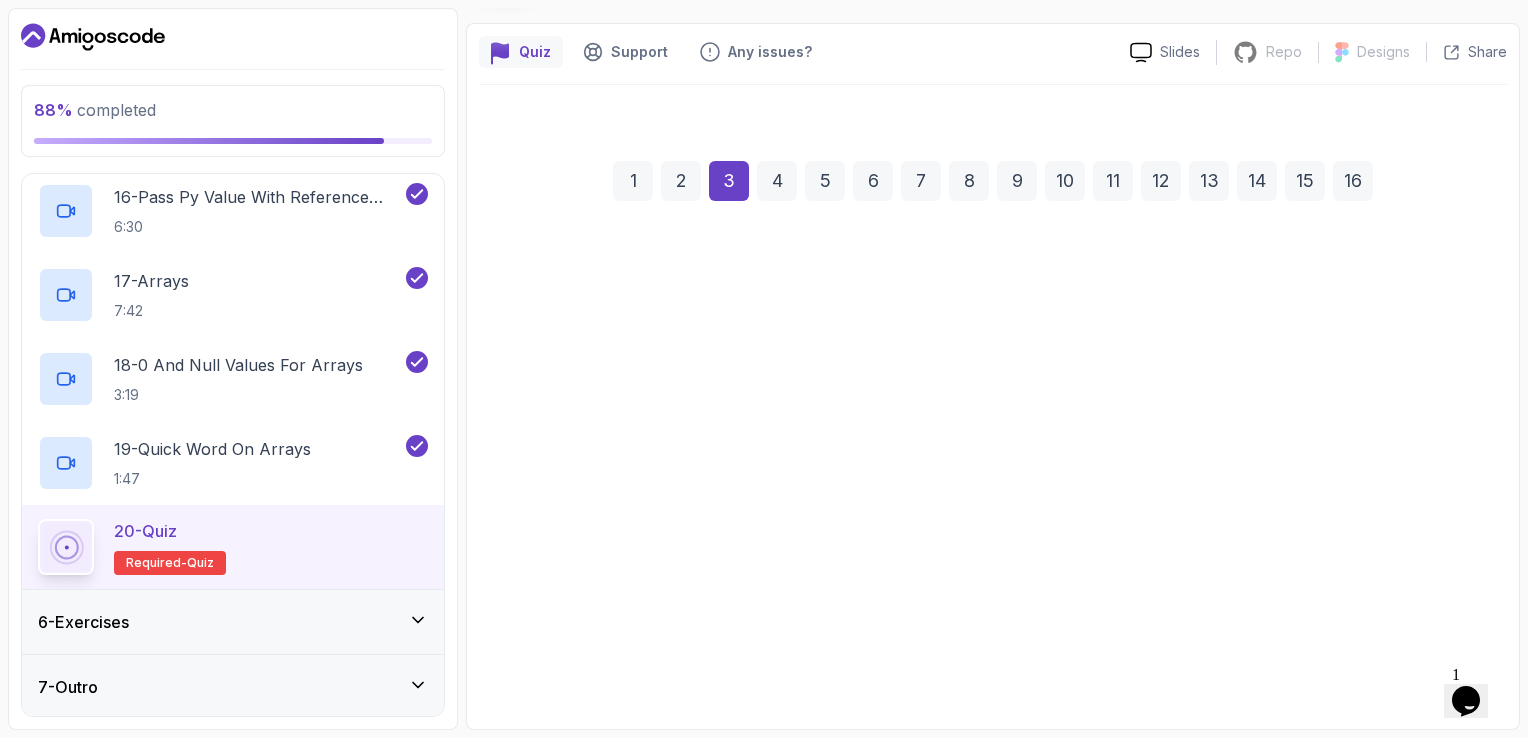 scroll, scrollTop: 152, scrollLeft: 0, axis: vertical 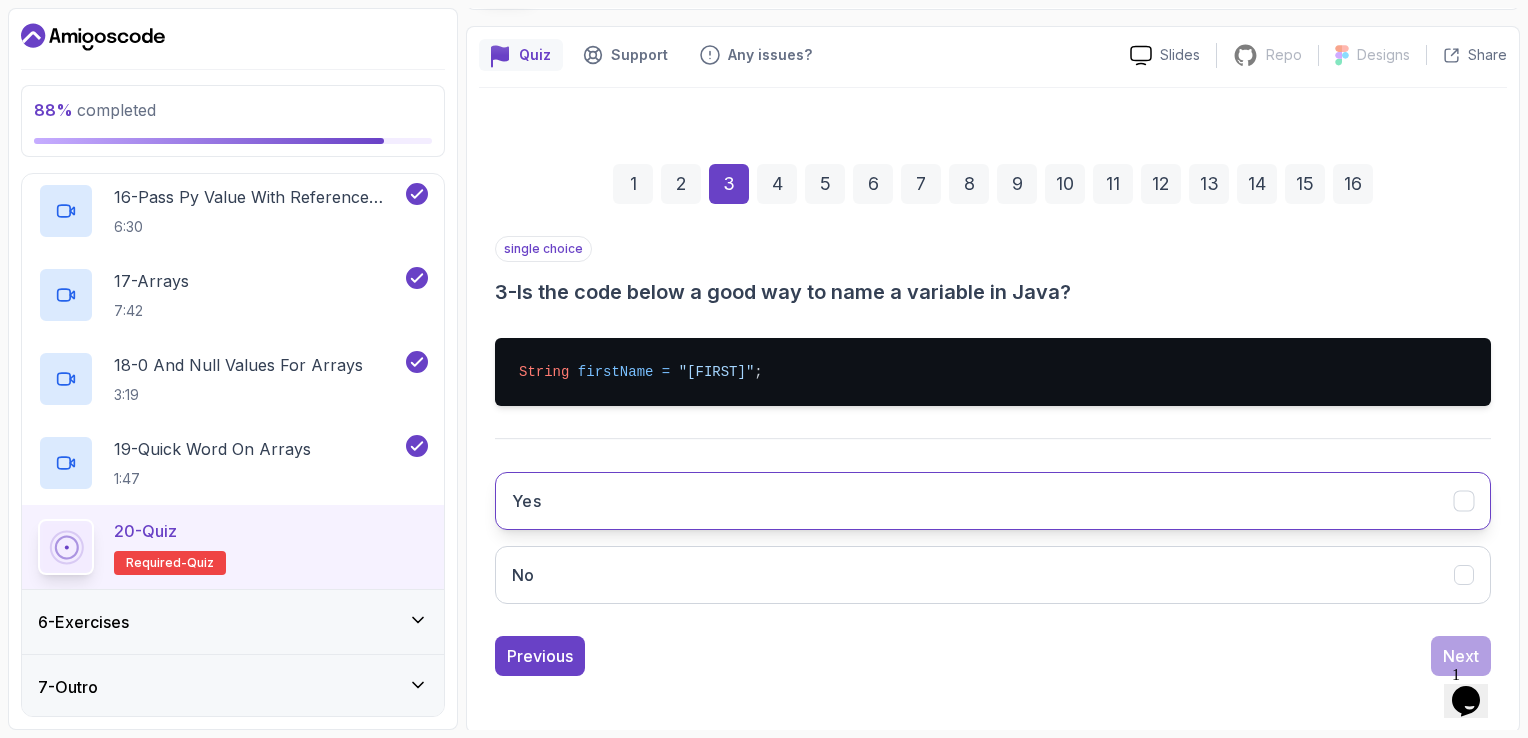 click on "Yes" at bounding box center [993, 501] 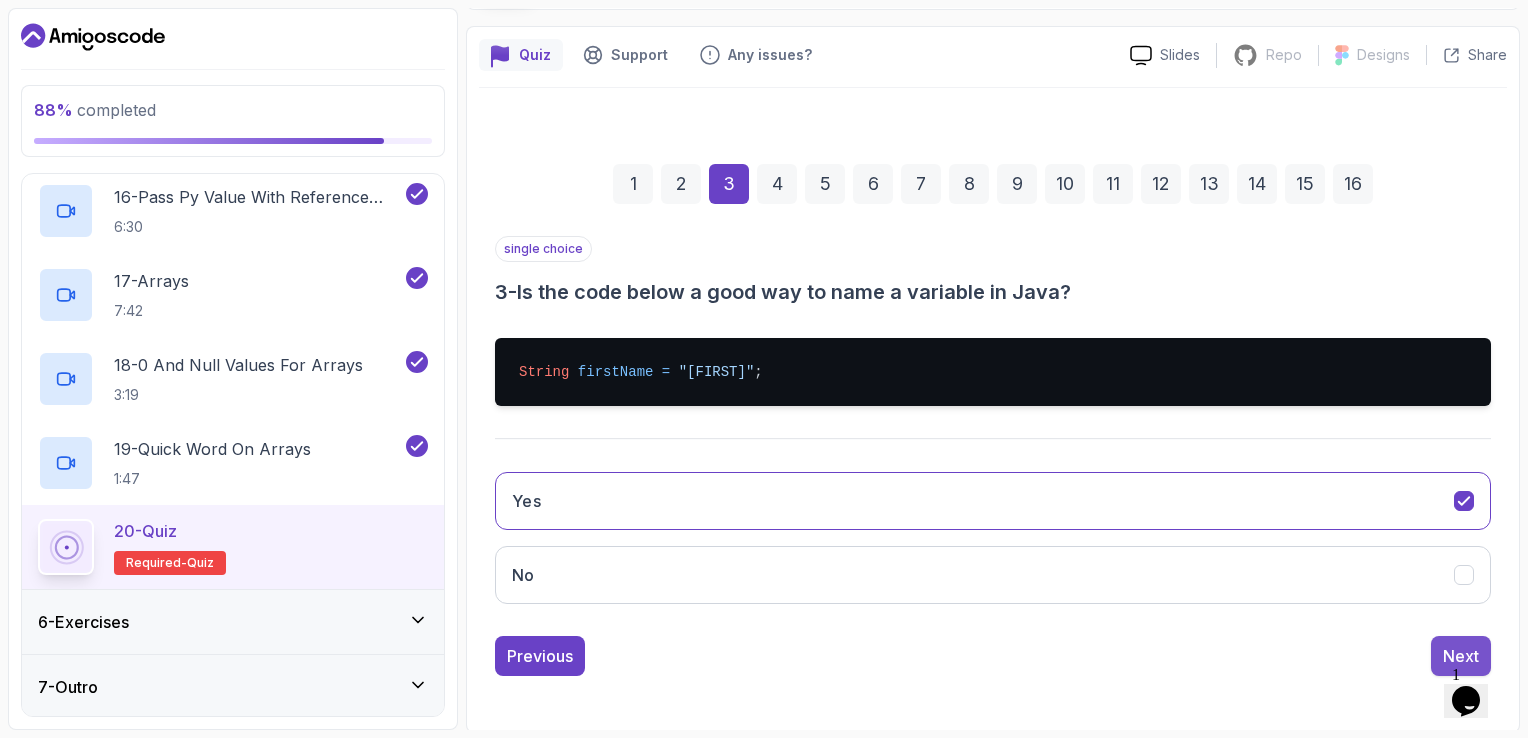 click on "Next" at bounding box center (1461, 656) 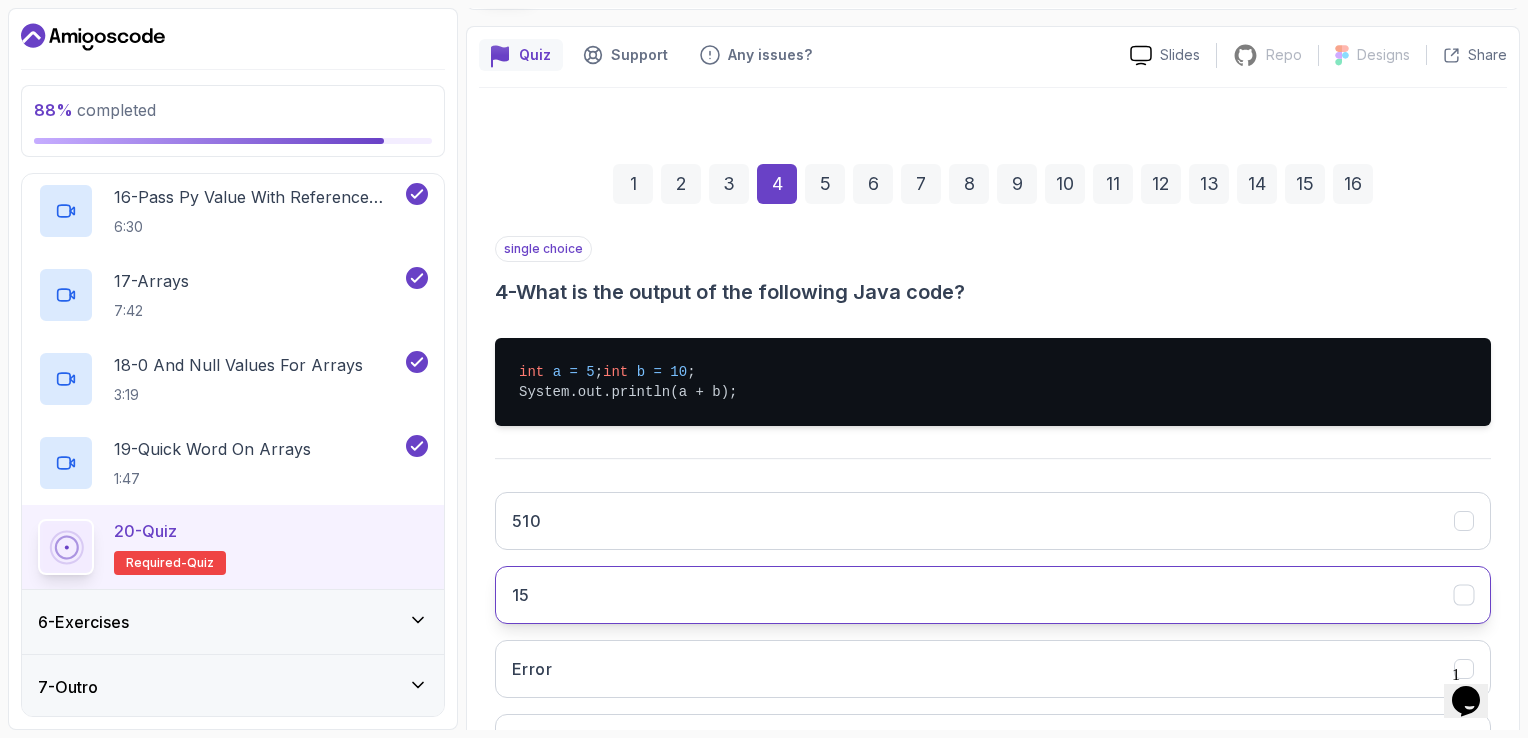 click on "15" at bounding box center (993, 595) 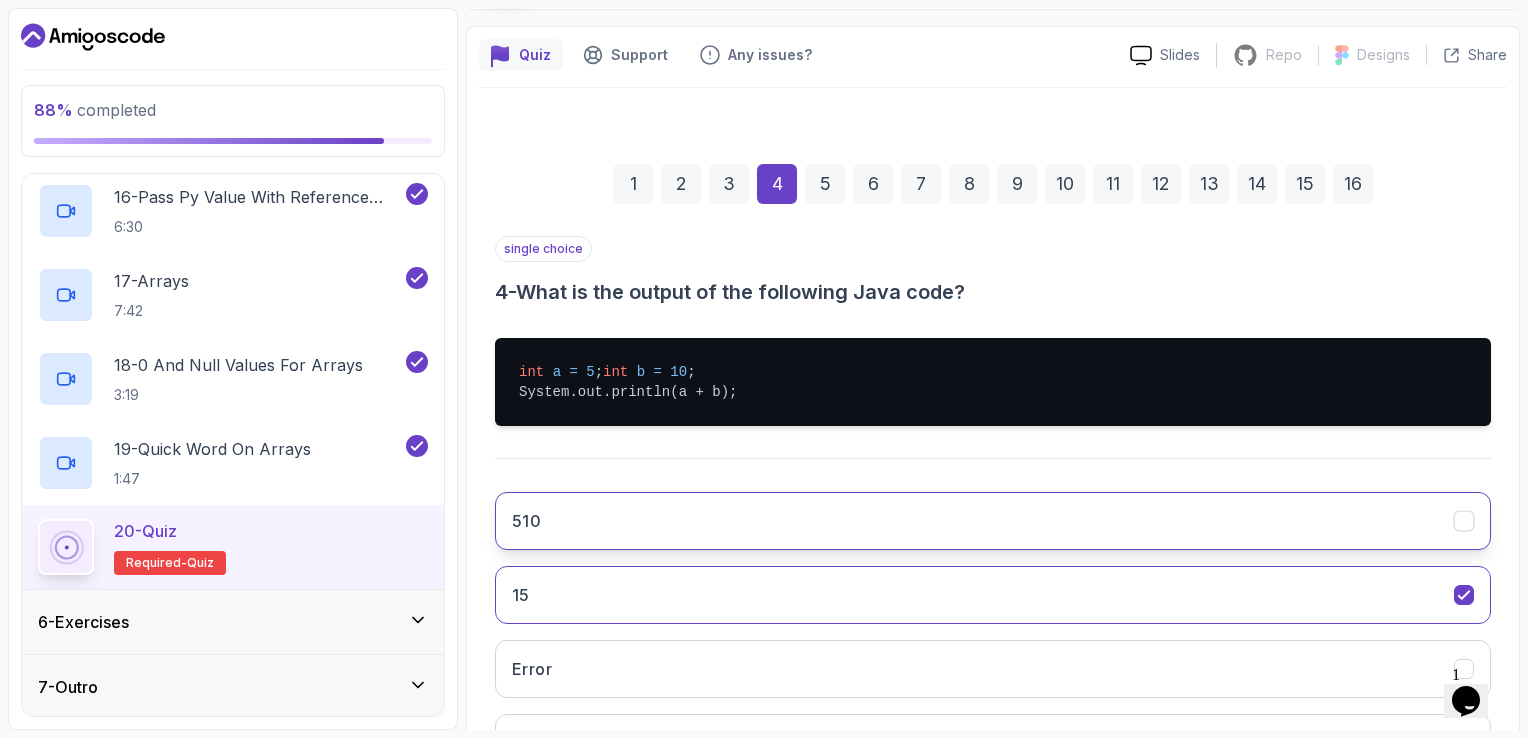 scroll, scrollTop: 340, scrollLeft: 0, axis: vertical 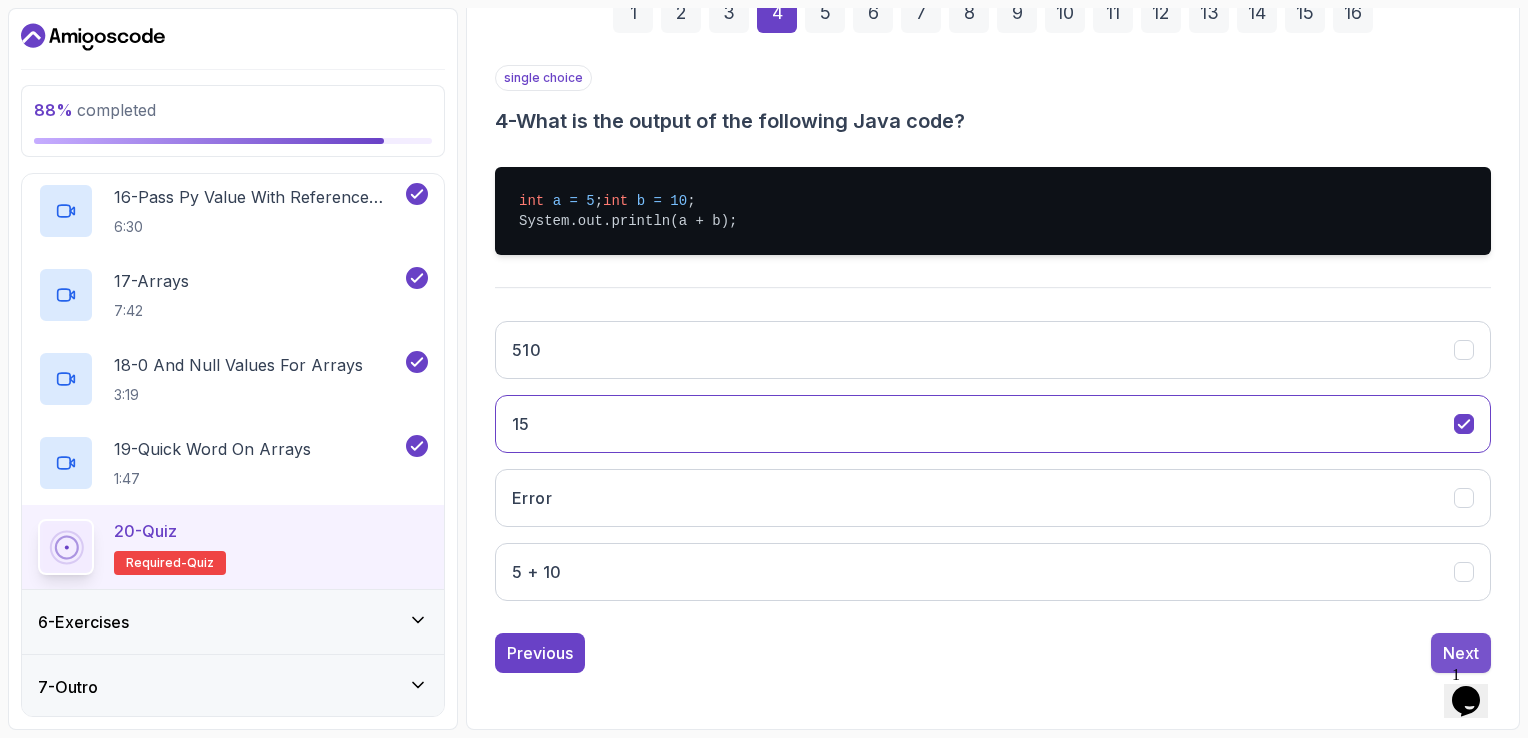 click on "Next" at bounding box center (1461, 653) 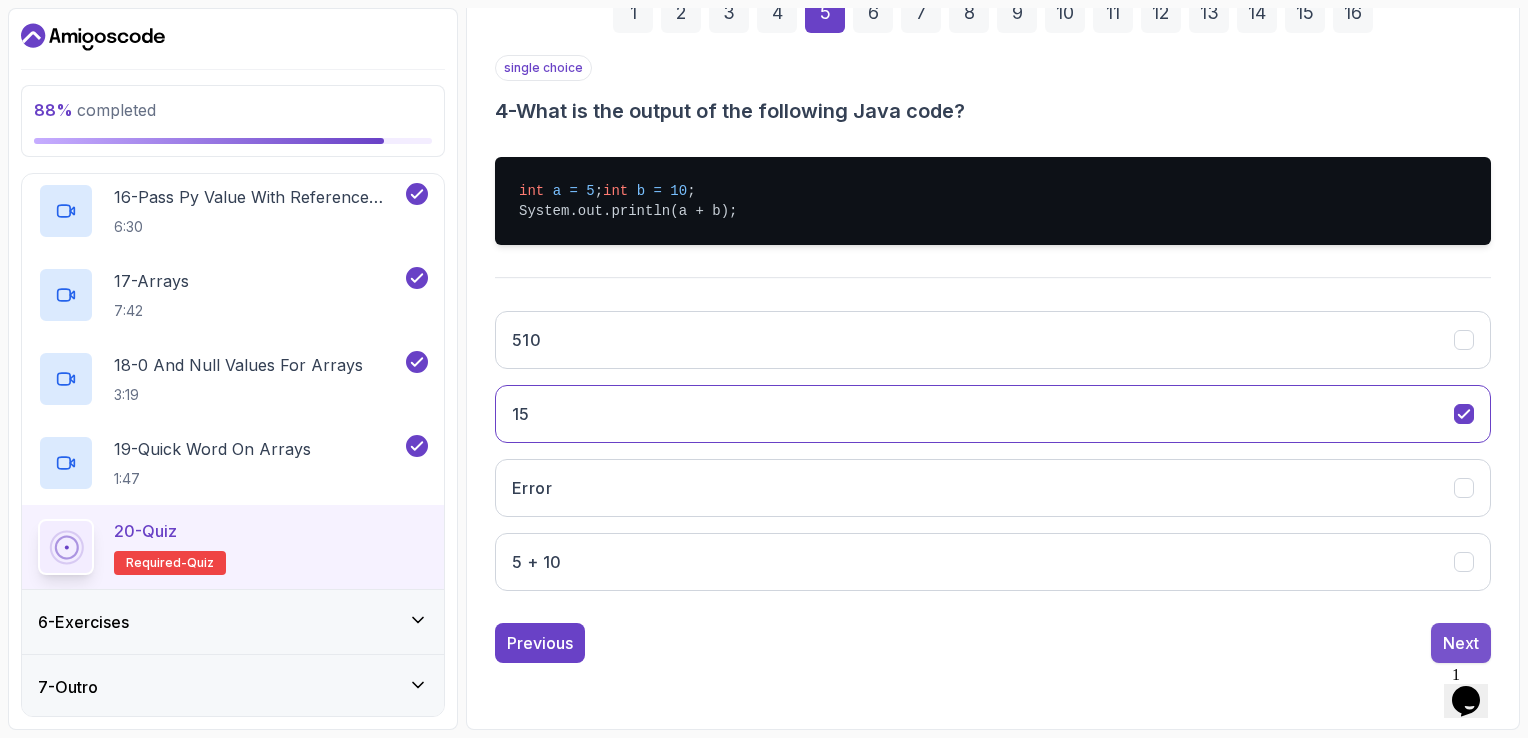 scroll, scrollTop: 184, scrollLeft: 0, axis: vertical 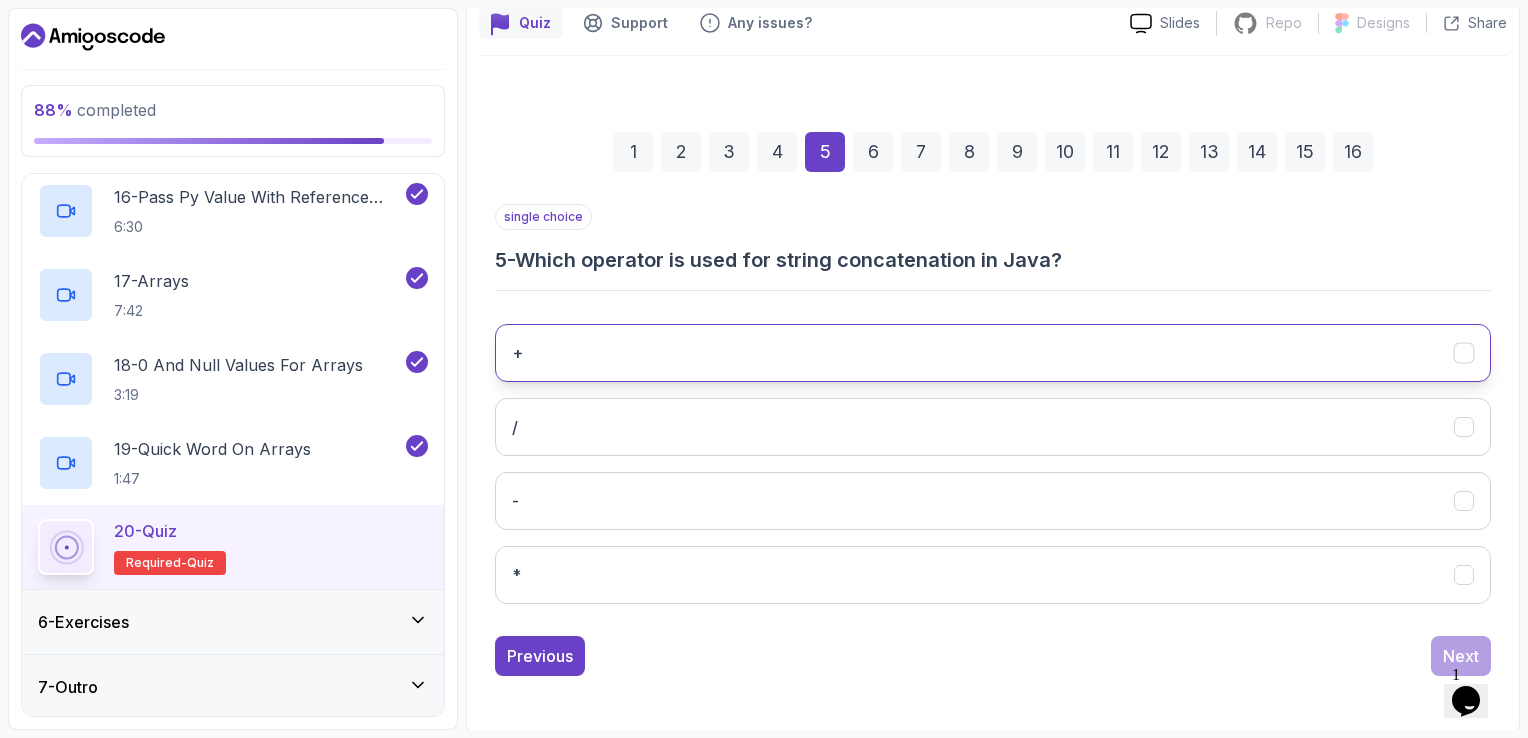 click on "+" at bounding box center (993, 353) 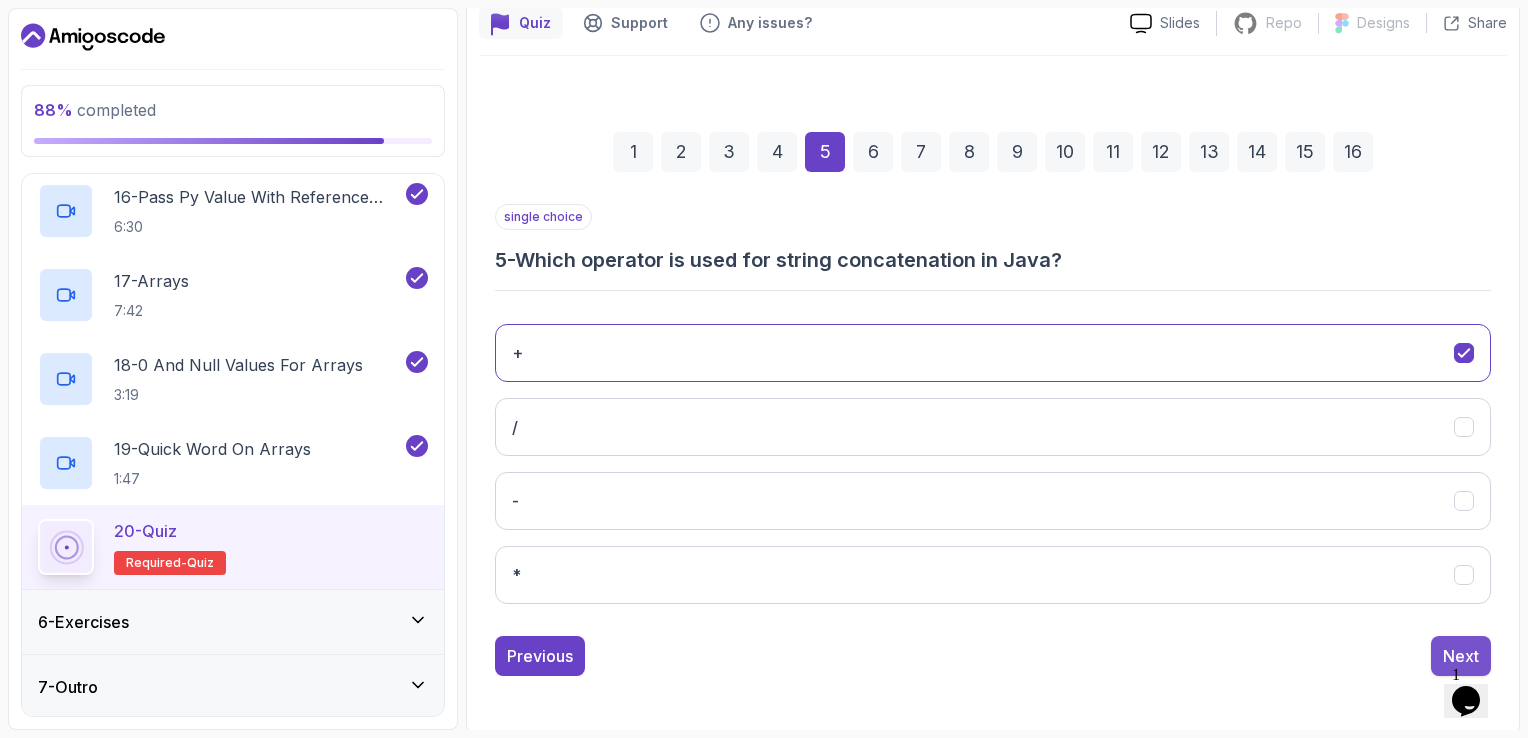 click on "Next" at bounding box center (1461, 656) 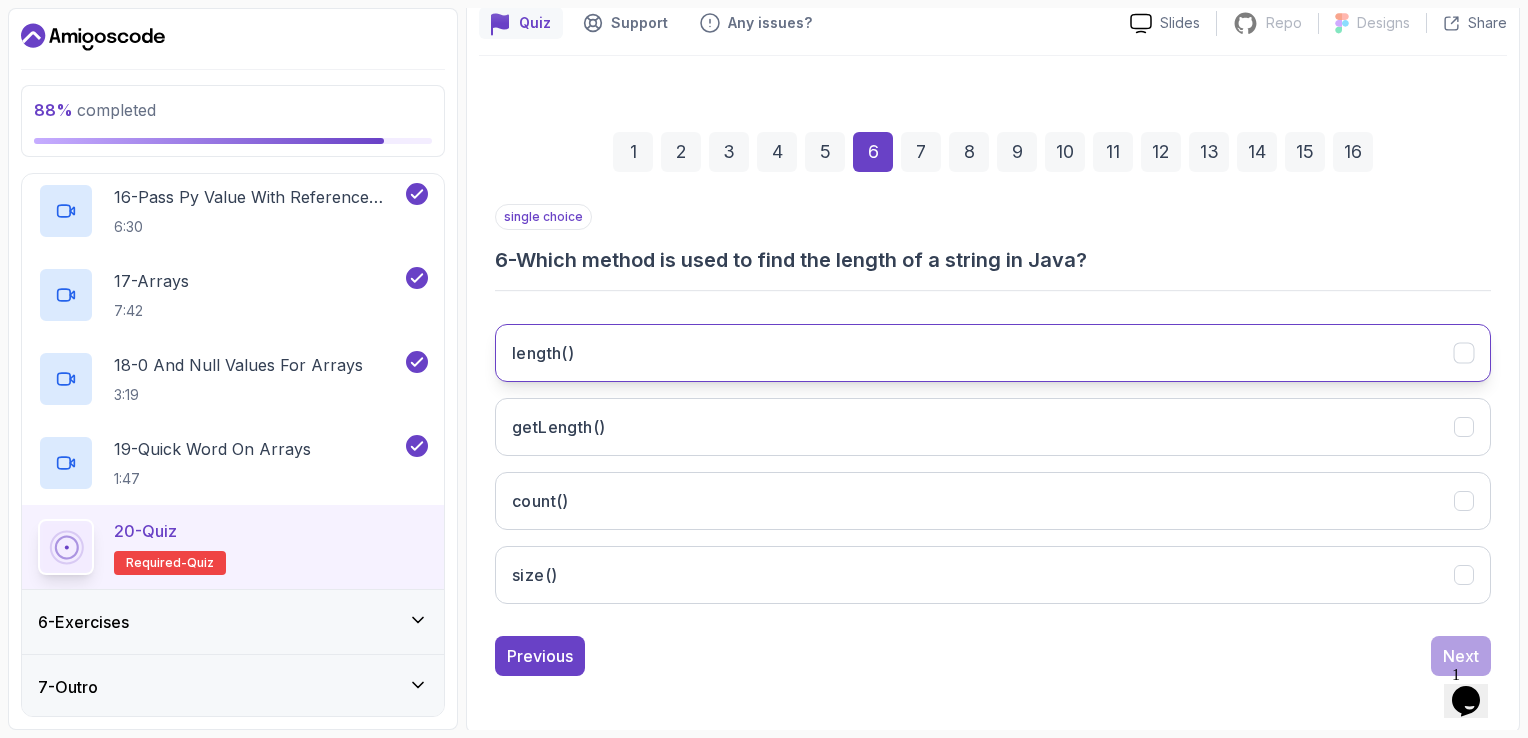 click on "length()" at bounding box center (993, 353) 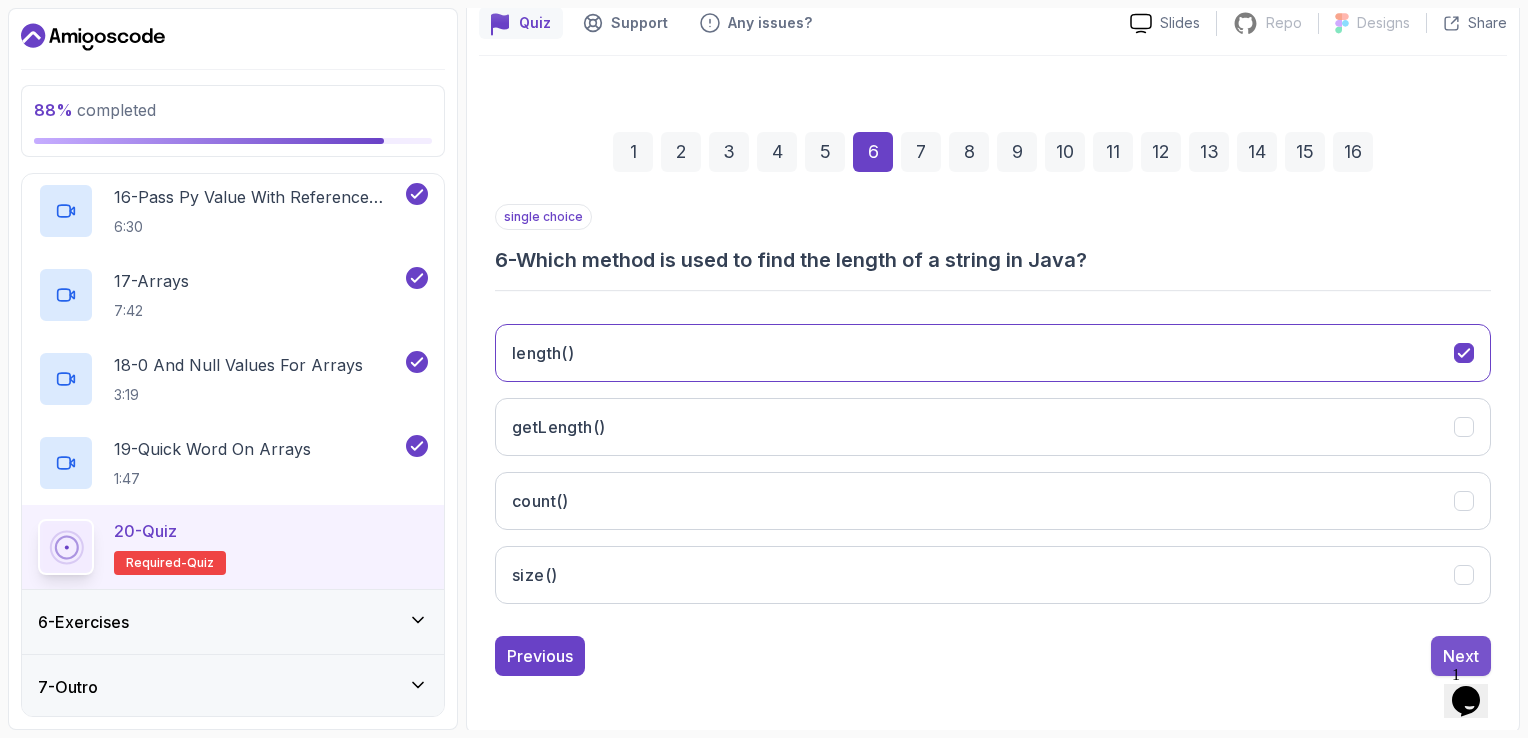 click on "Next" at bounding box center (1461, 656) 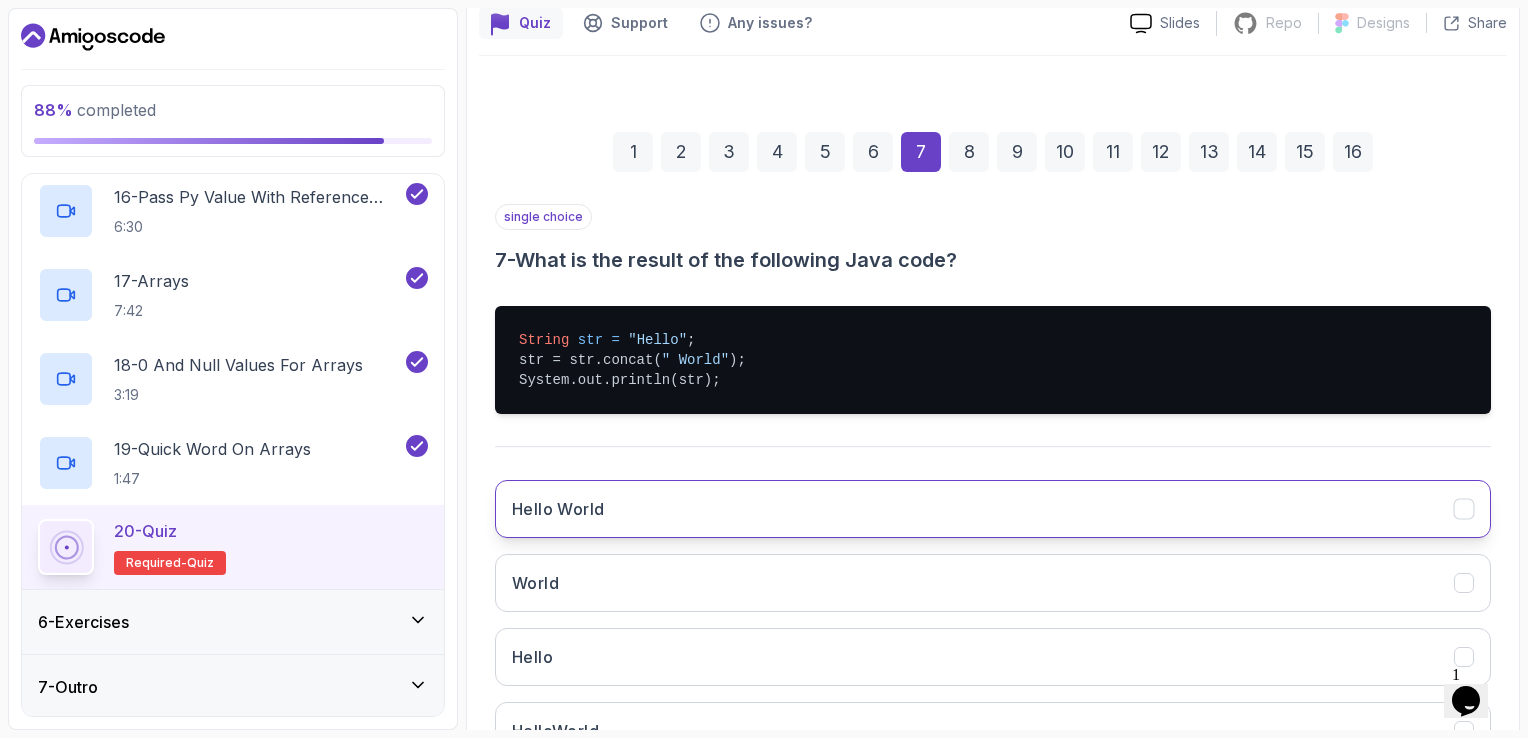 click on "Hello World" at bounding box center [993, 509] 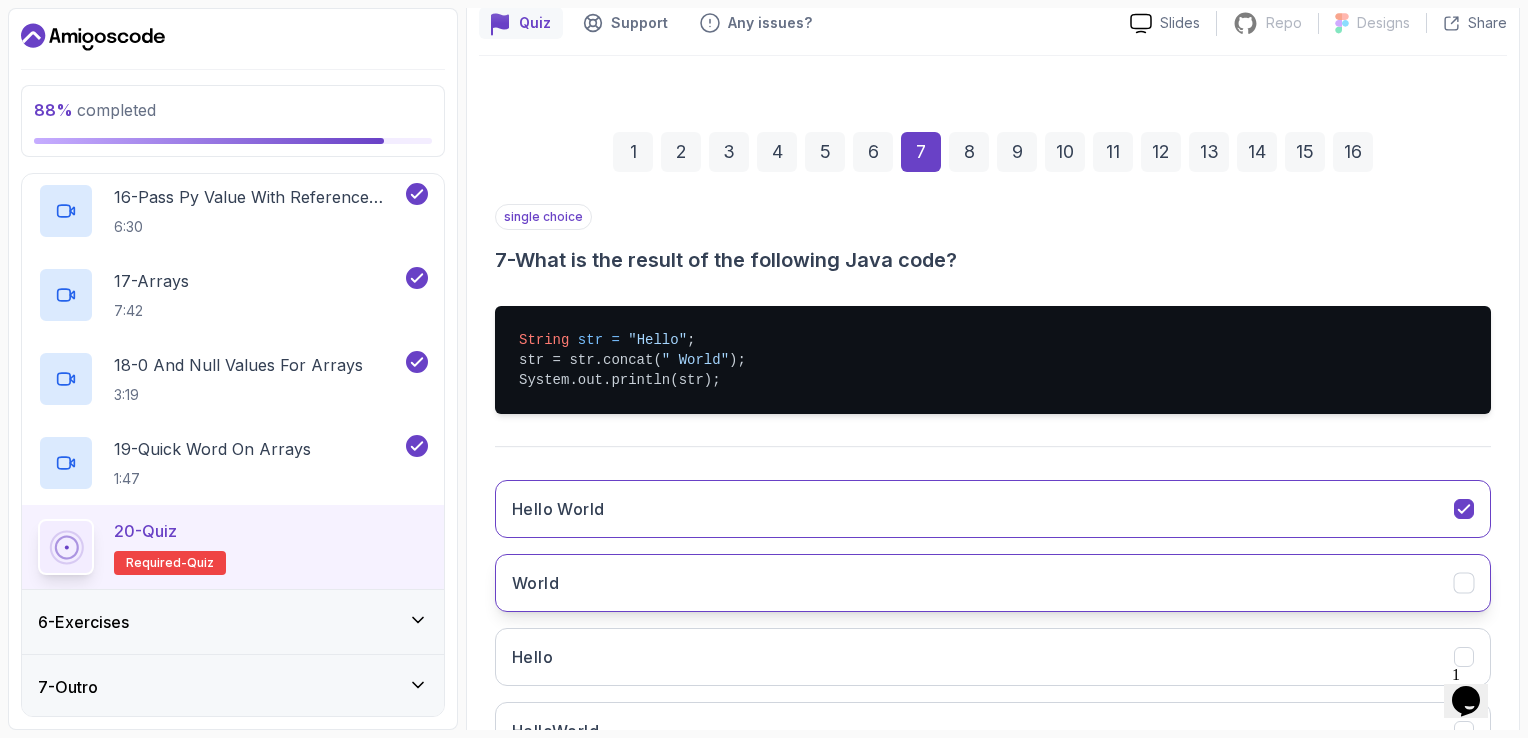 scroll, scrollTop: 340, scrollLeft: 0, axis: vertical 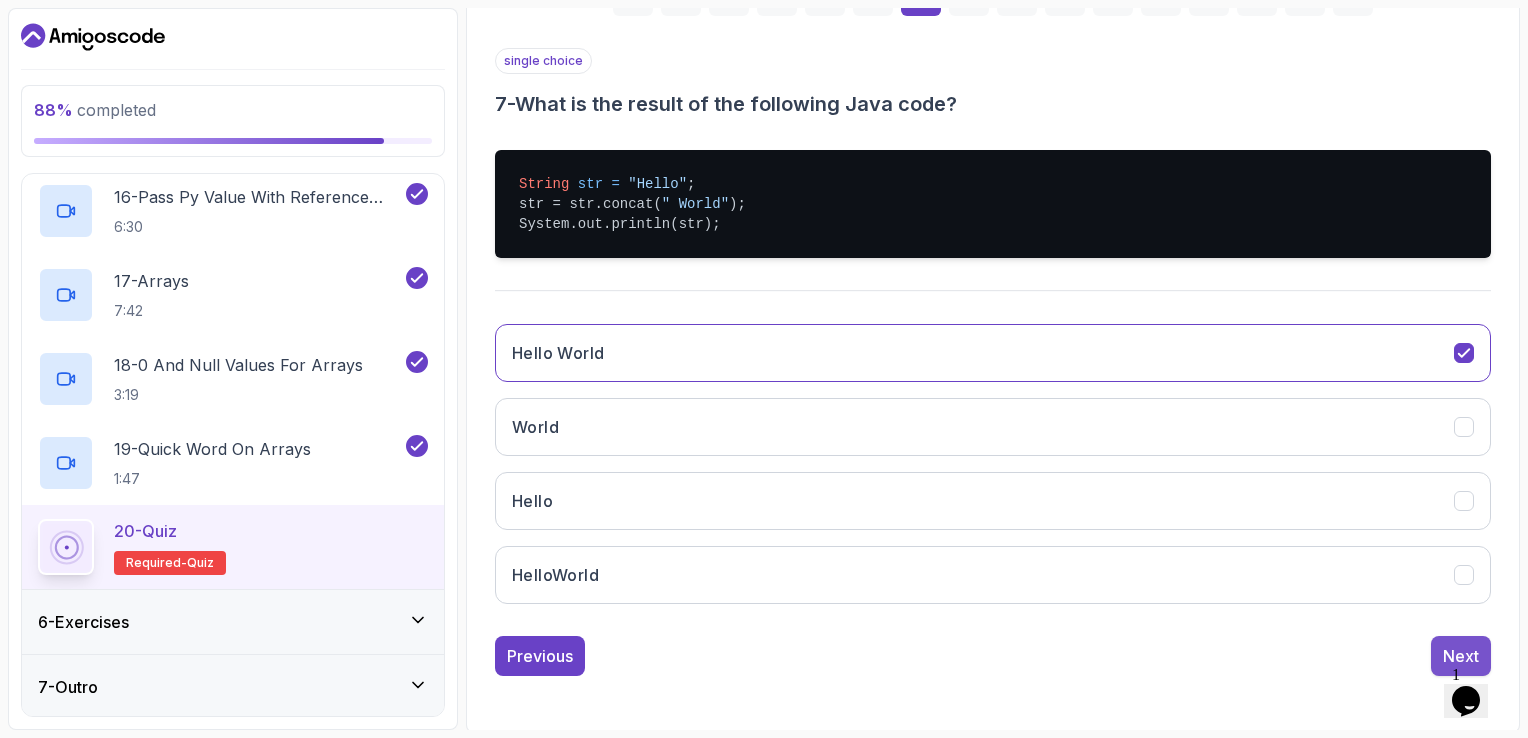 click on "Next" at bounding box center (1461, 656) 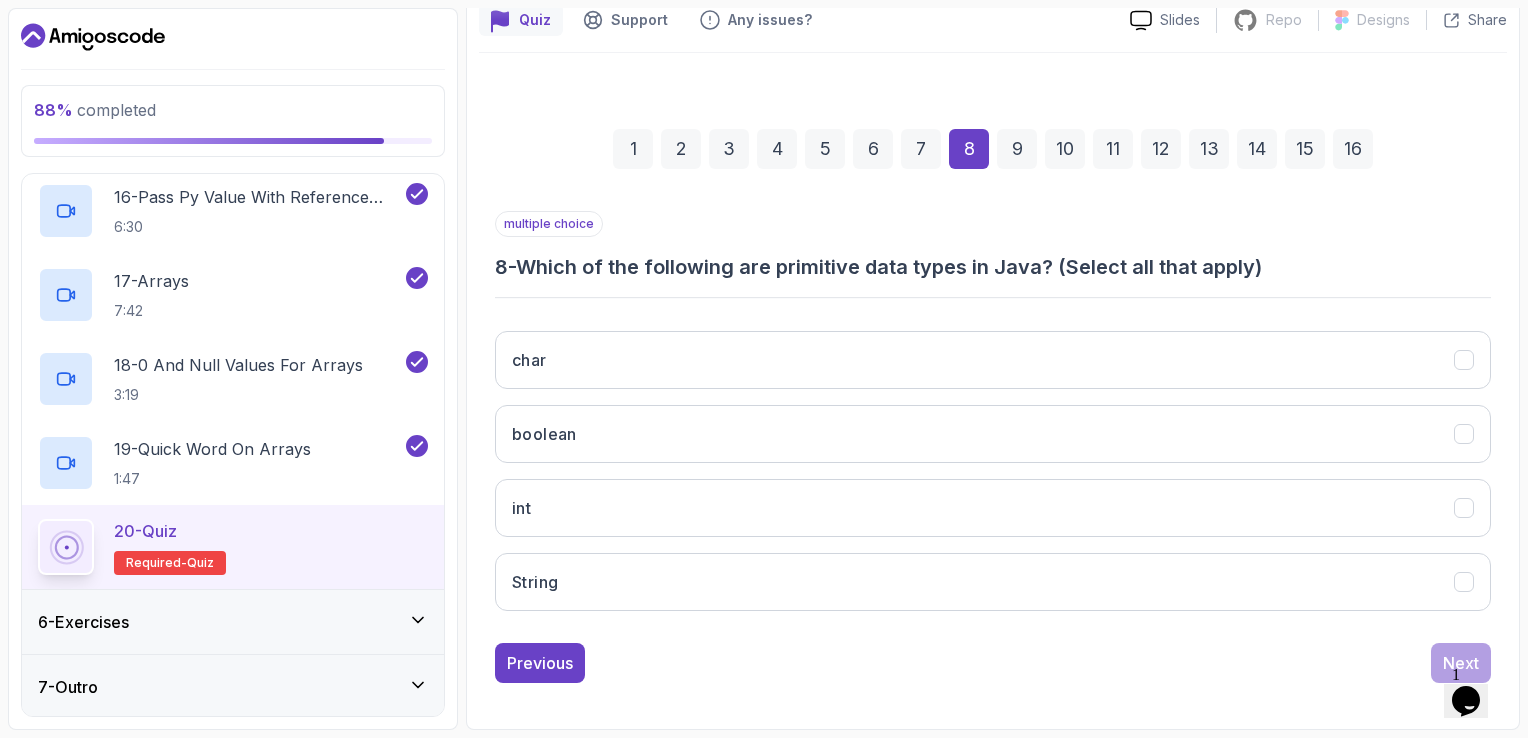 scroll, scrollTop: 184, scrollLeft: 0, axis: vertical 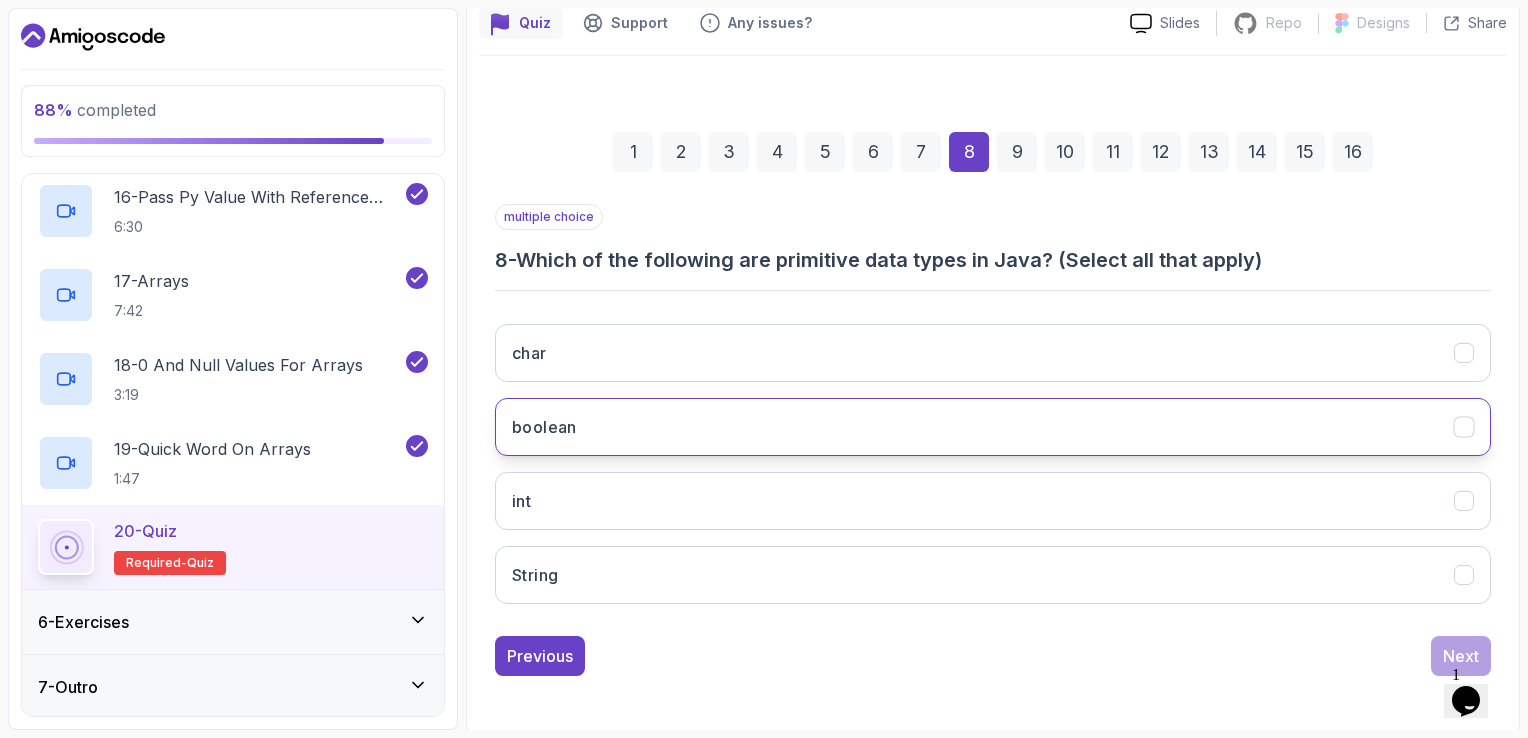 click on "boolean" at bounding box center [993, 427] 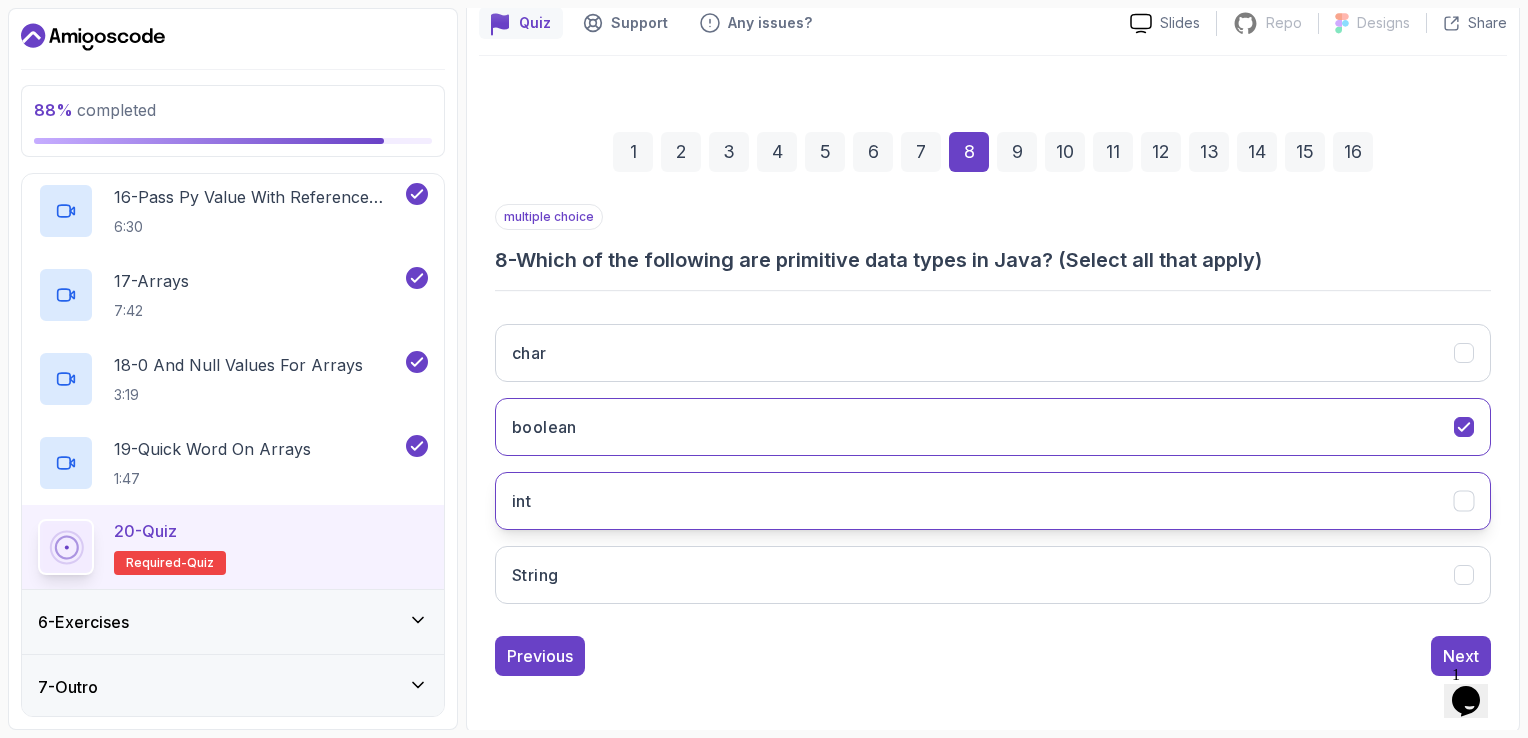 click on "int" at bounding box center [993, 501] 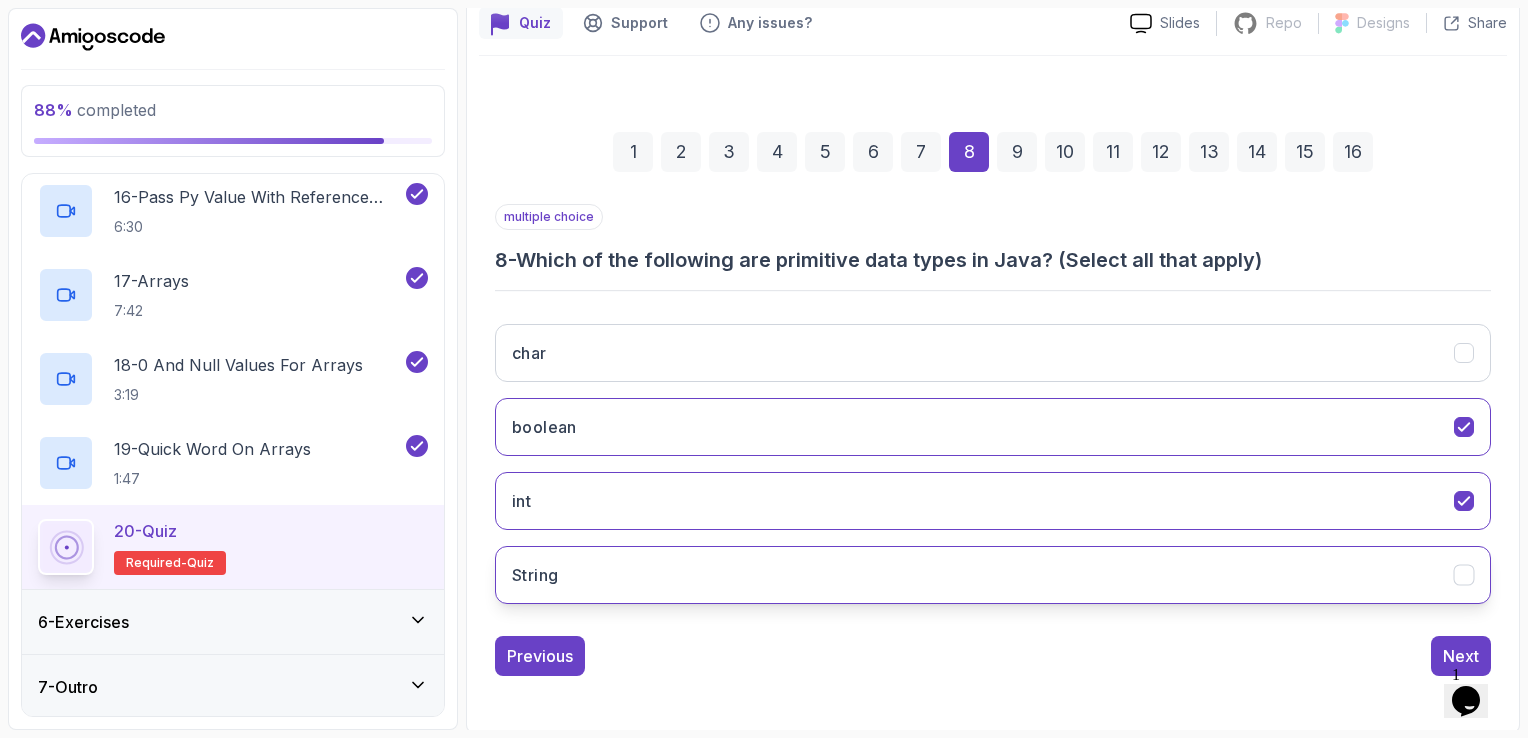 click on "String" at bounding box center (535, 575) 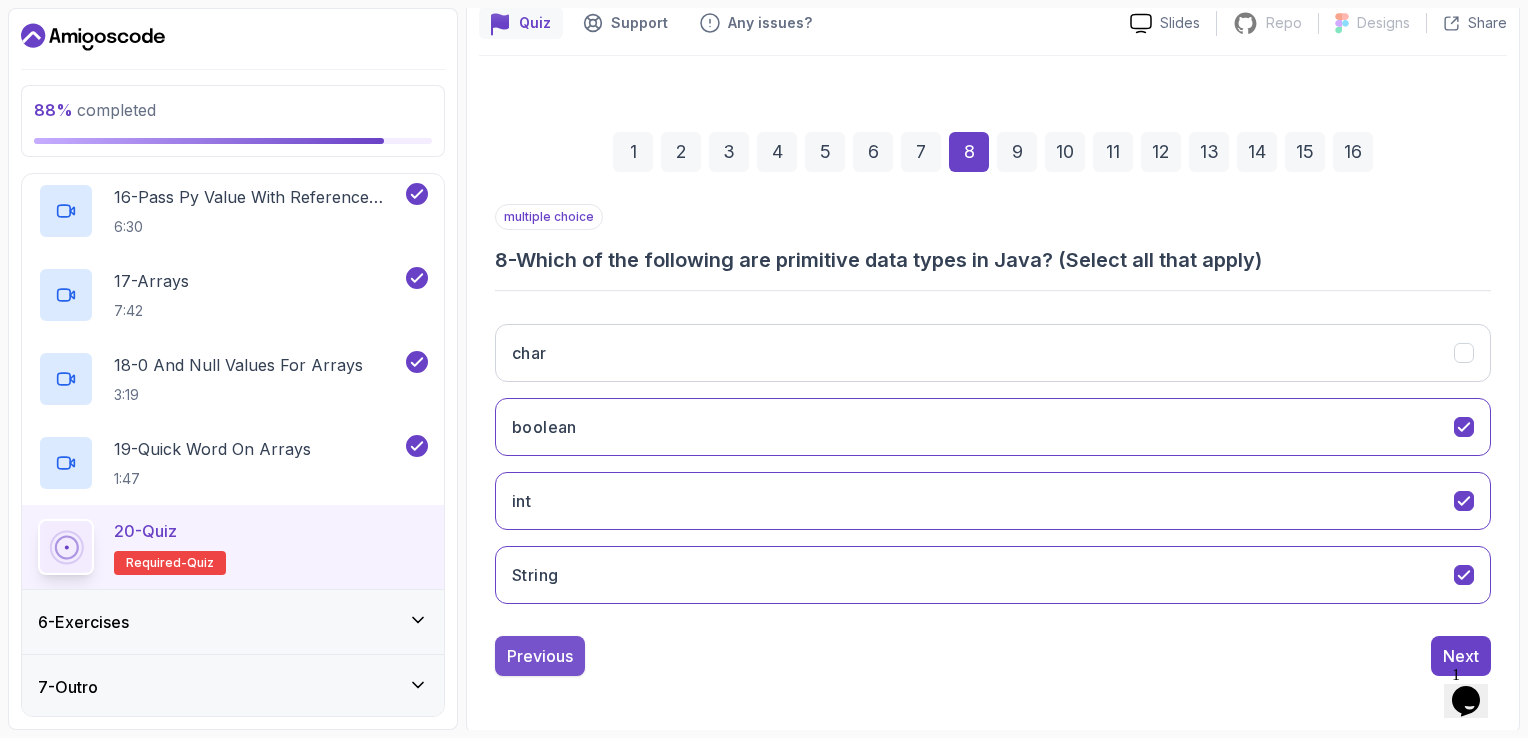 click on "Previous" at bounding box center [540, 656] 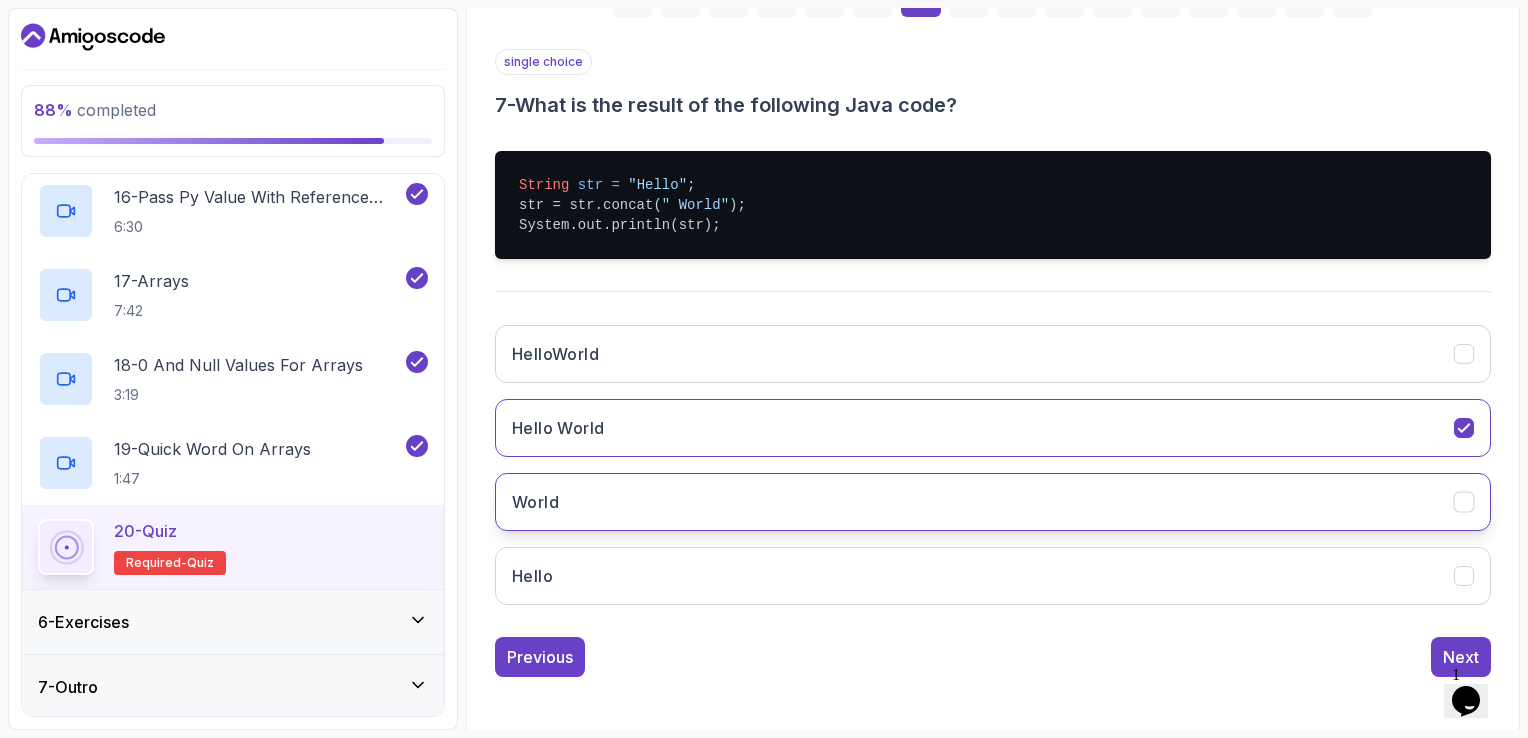 scroll, scrollTop: 340, scrollLeft: 0, axis: vertical 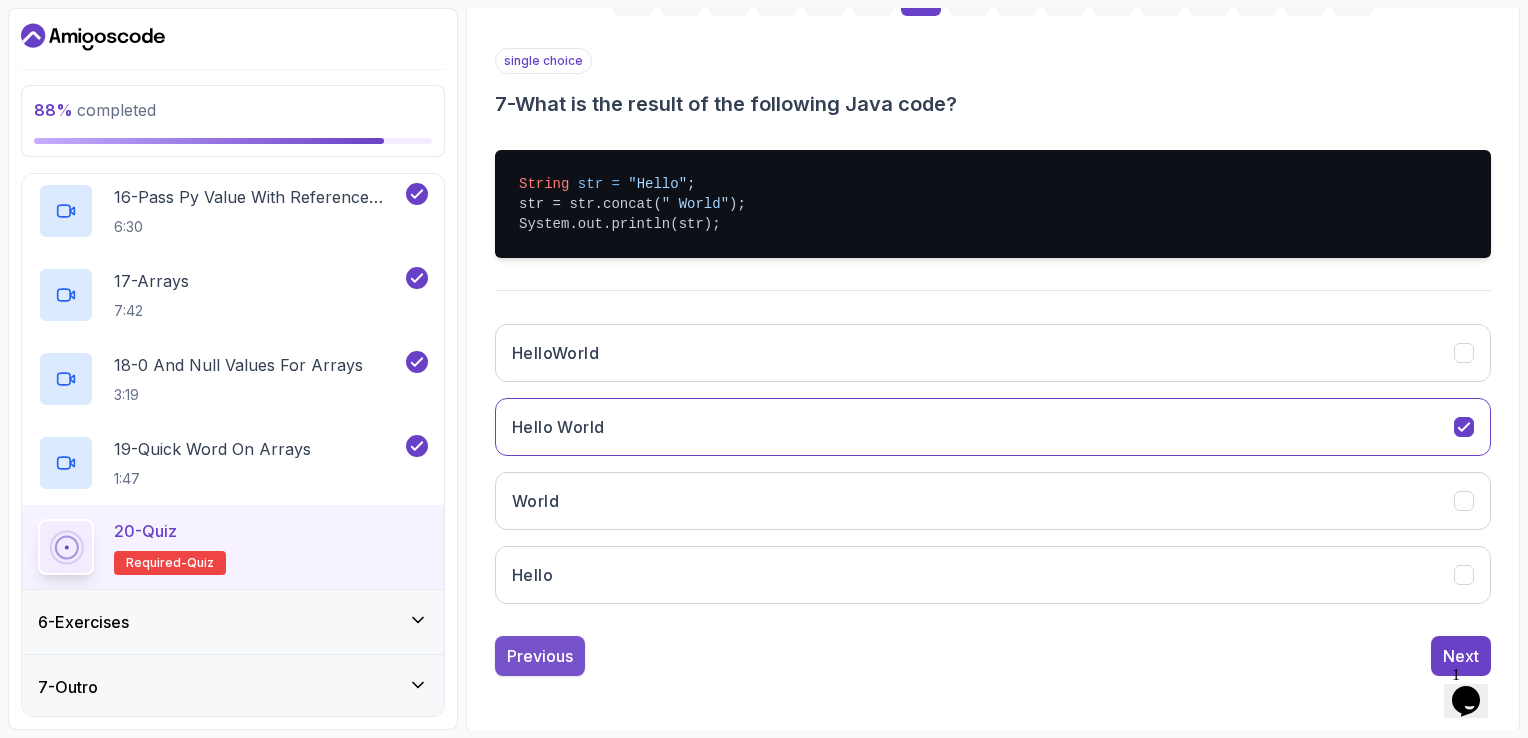 click on "Previous" at bounding box center (540, 656) 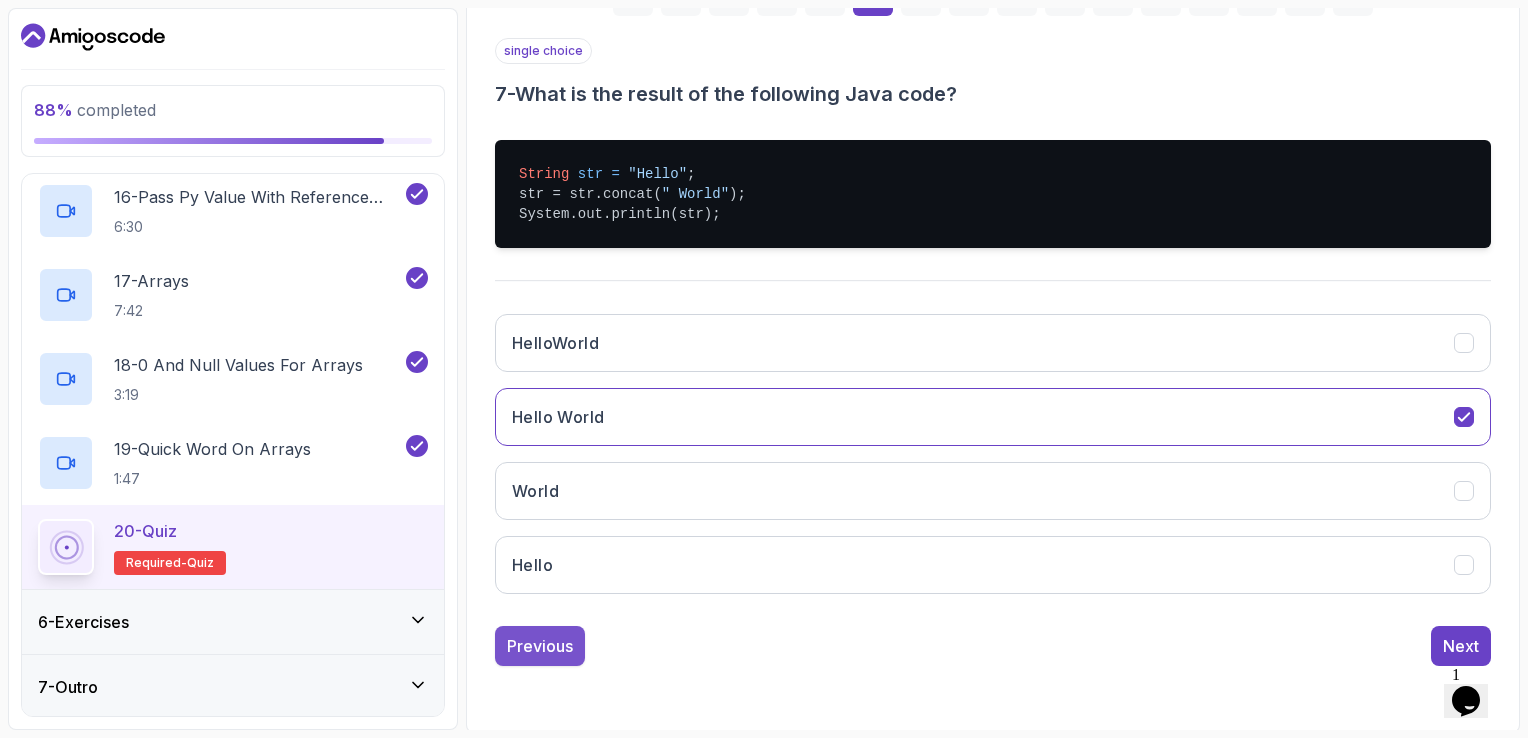 scroll, scrollTop: 184, scrollLeft: 0, axis: vertical 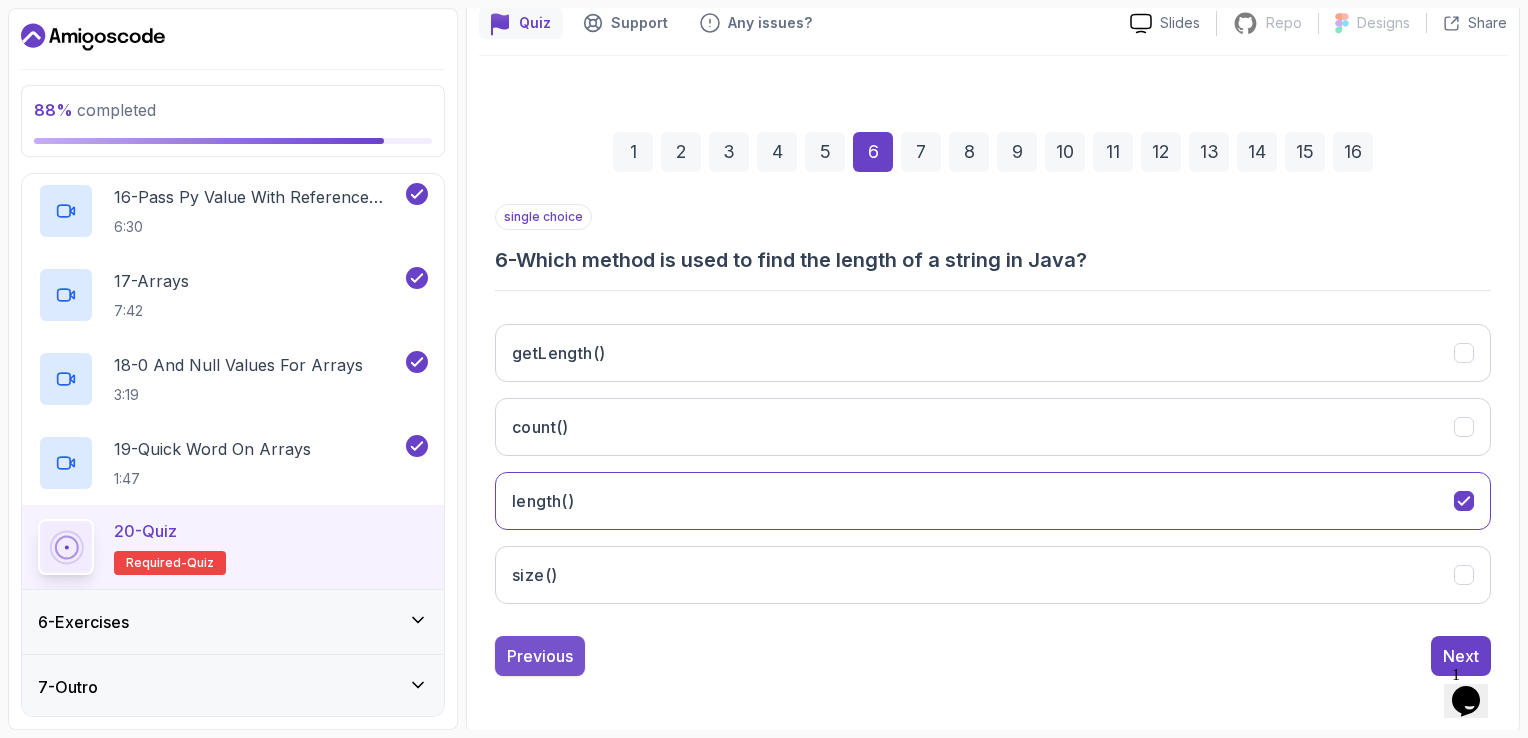 click on "Previous" at bounding box center (540, 656) 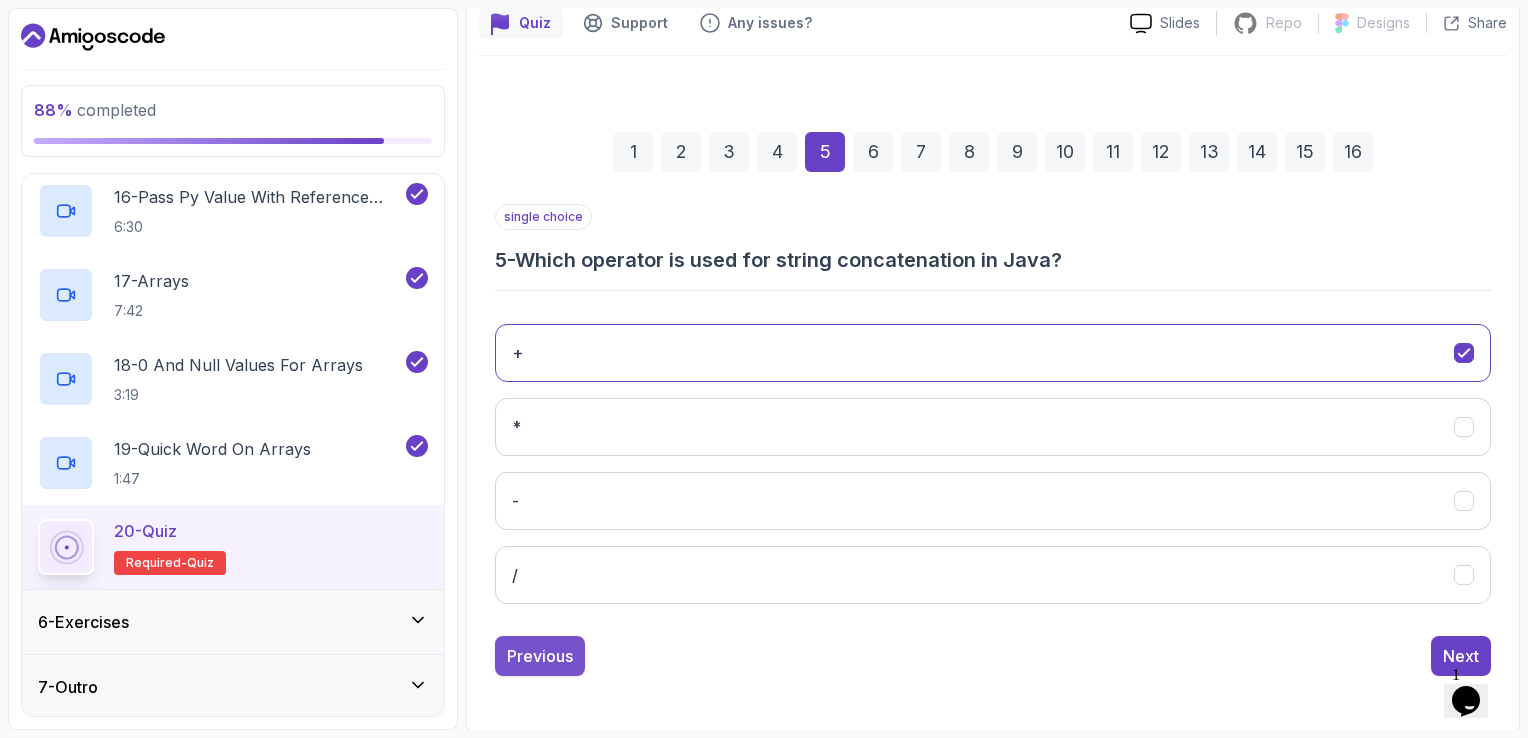 click on "Previous" at bounding box center [540, 656] 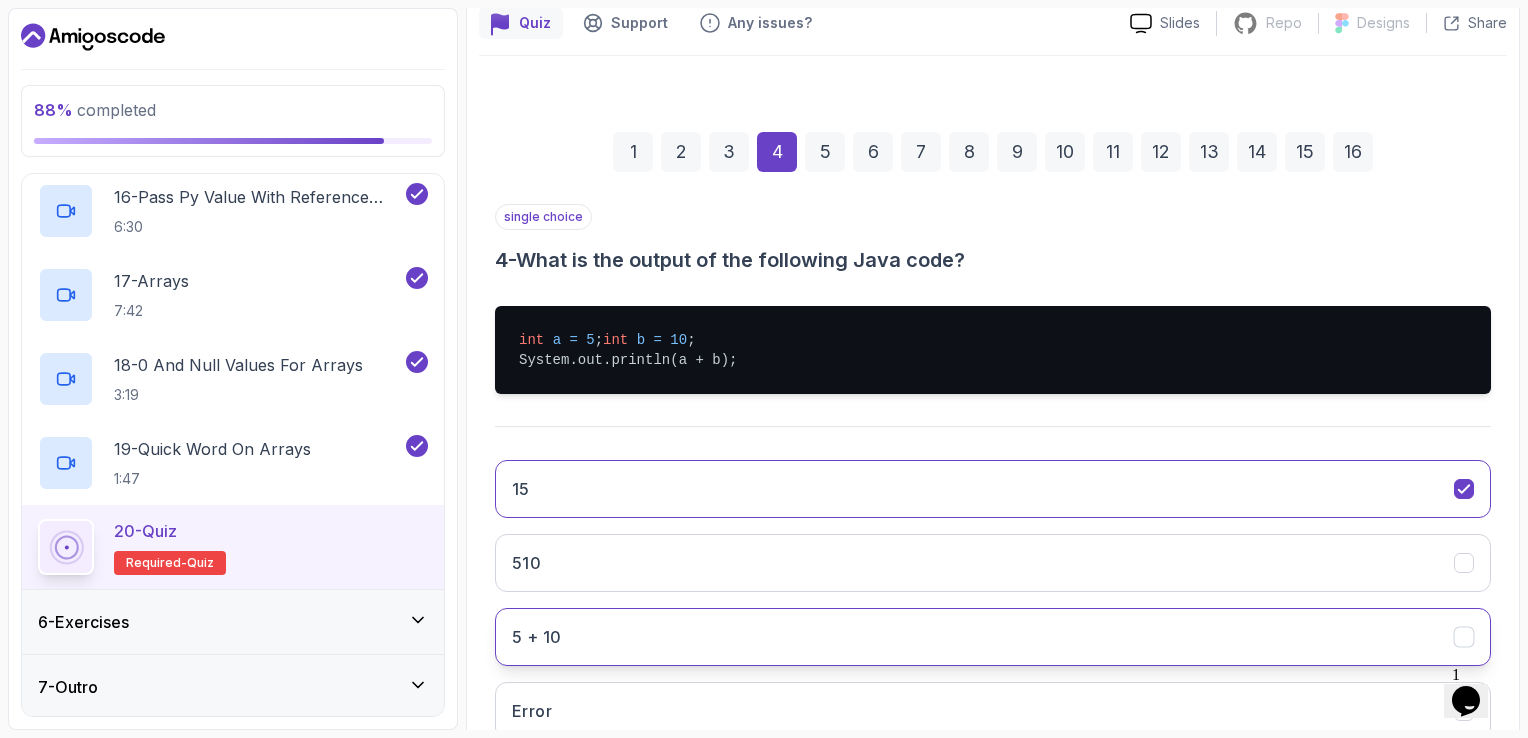 scroll, scrollTop: 340, scrollLeft: 0, axis: vertical 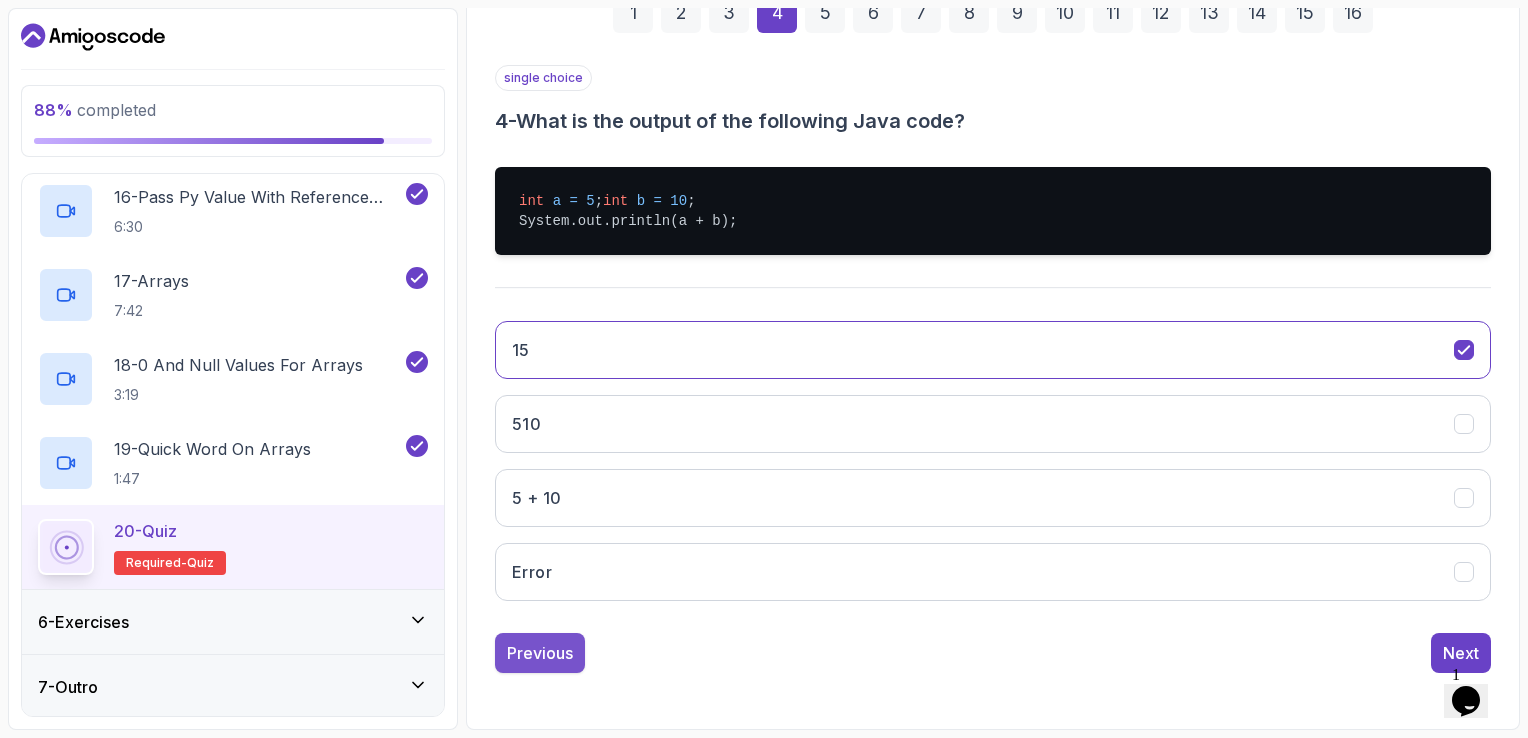 click on "Previous" at bounding box center (540, 653) 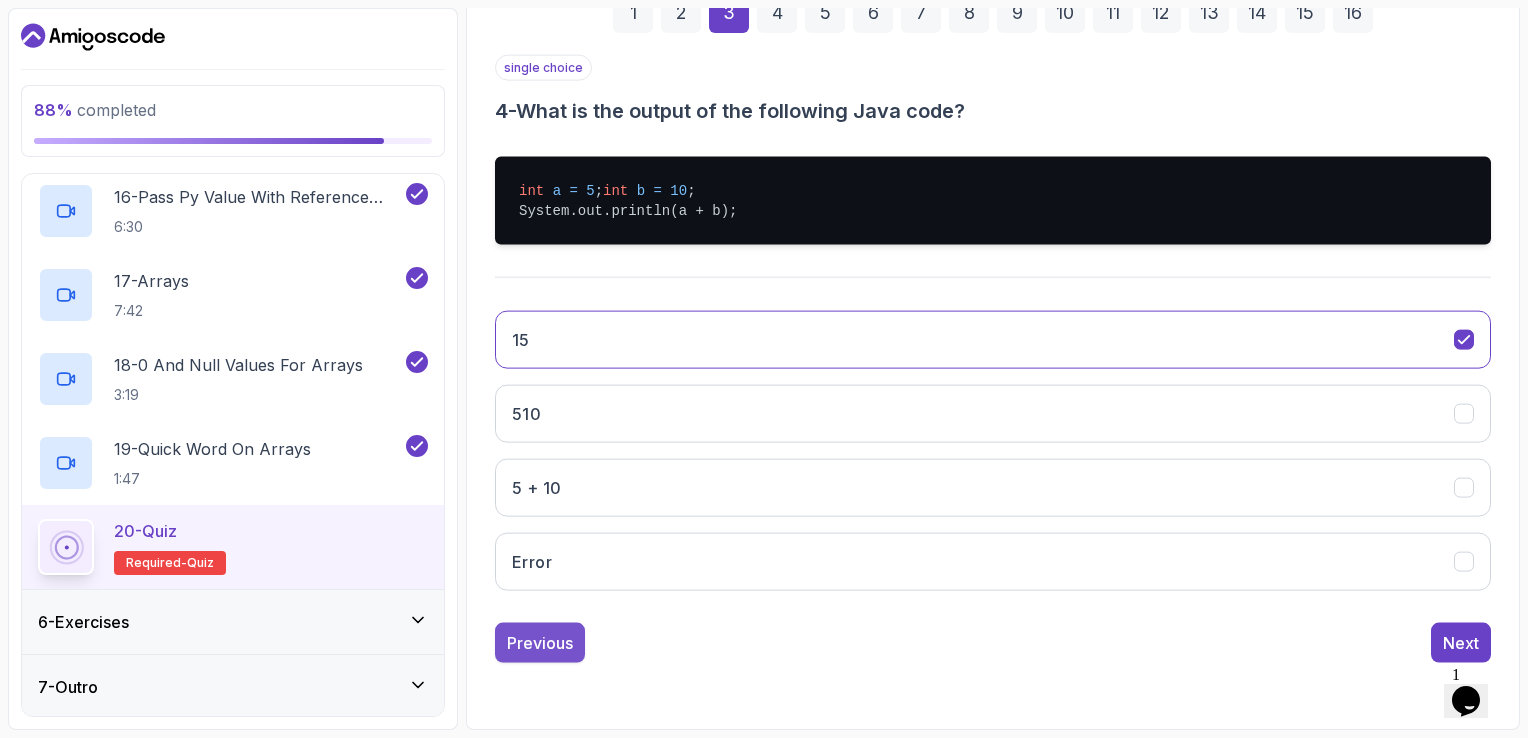 scroll, scrollTop: 152, scrollLeft: 0, axis: vertical 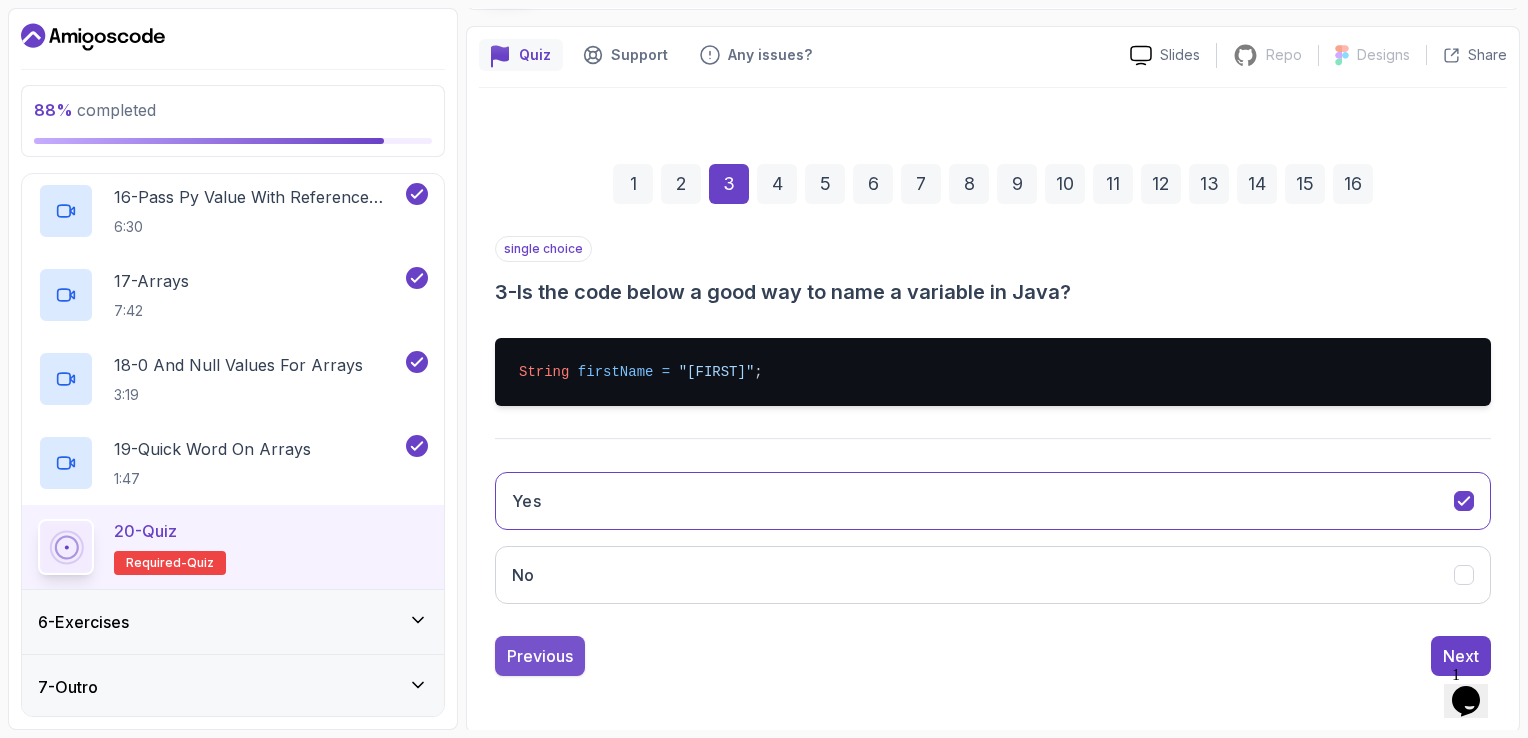 click on "Previous" at bounding box center [540, 656] 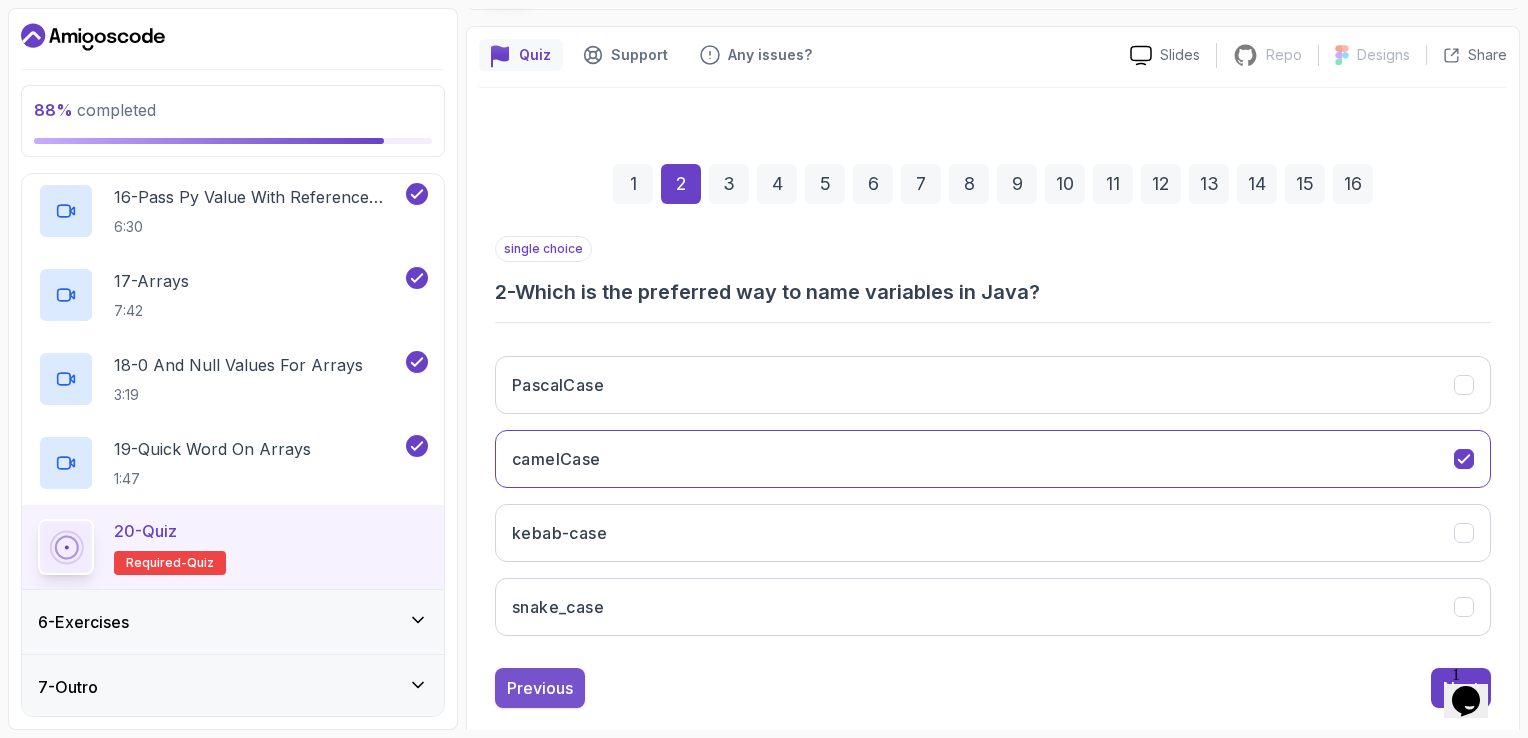 click on "Previous" at bounding box center (540, 688) 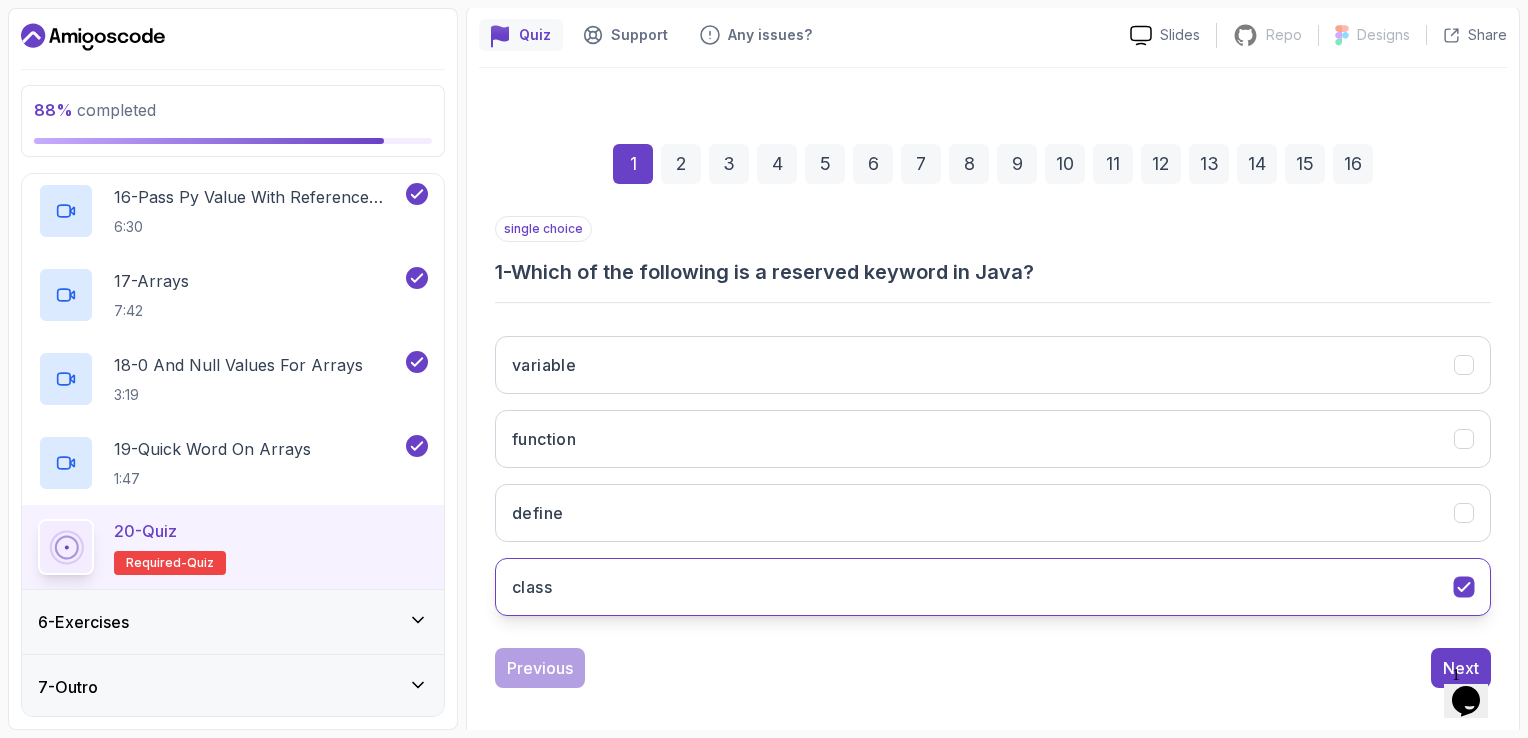 scroll, scrollTop: 184, scrollLeft: 0, axis: vertical 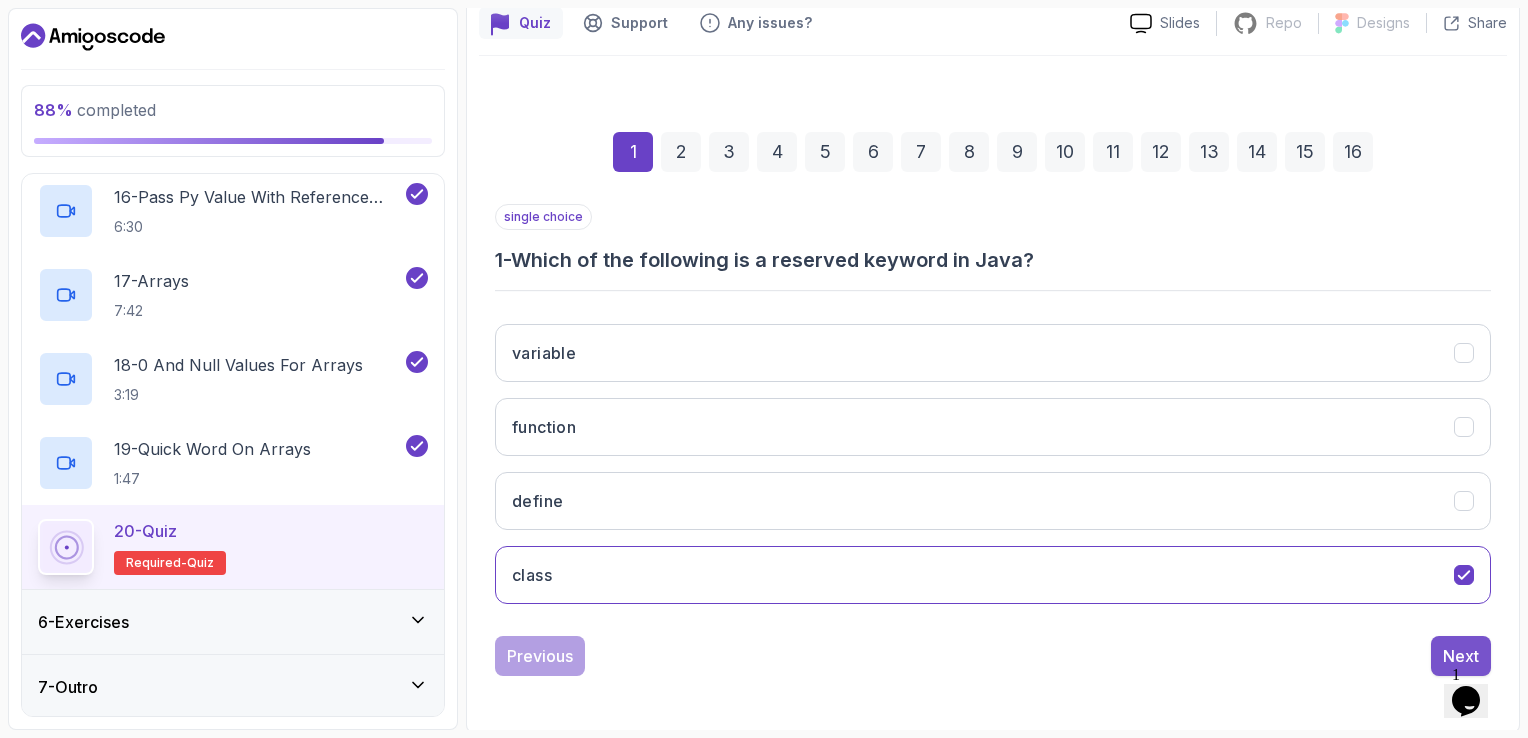 click on "Next" at bounding box center (1461, 656) 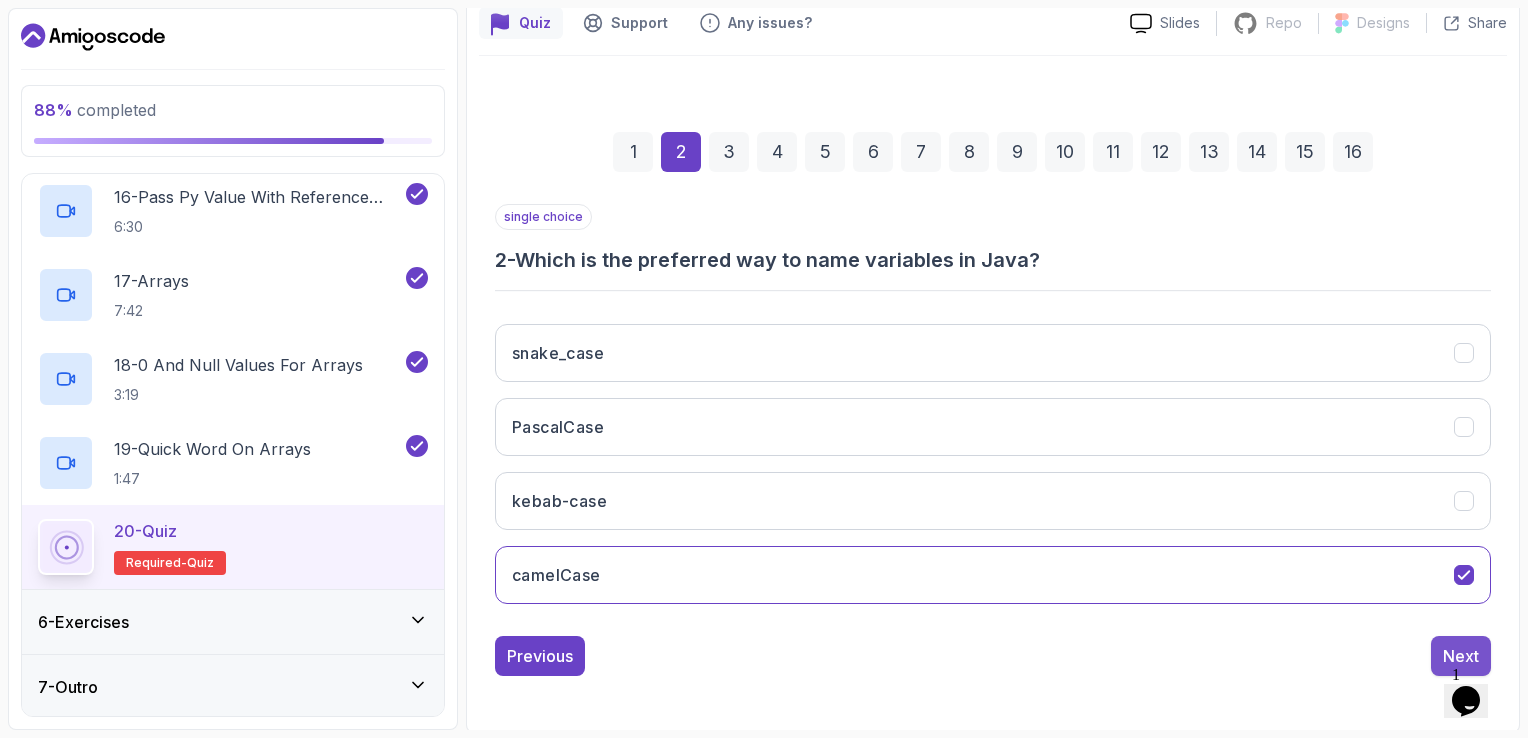click on "Next" at bounding box center [1461, 656] 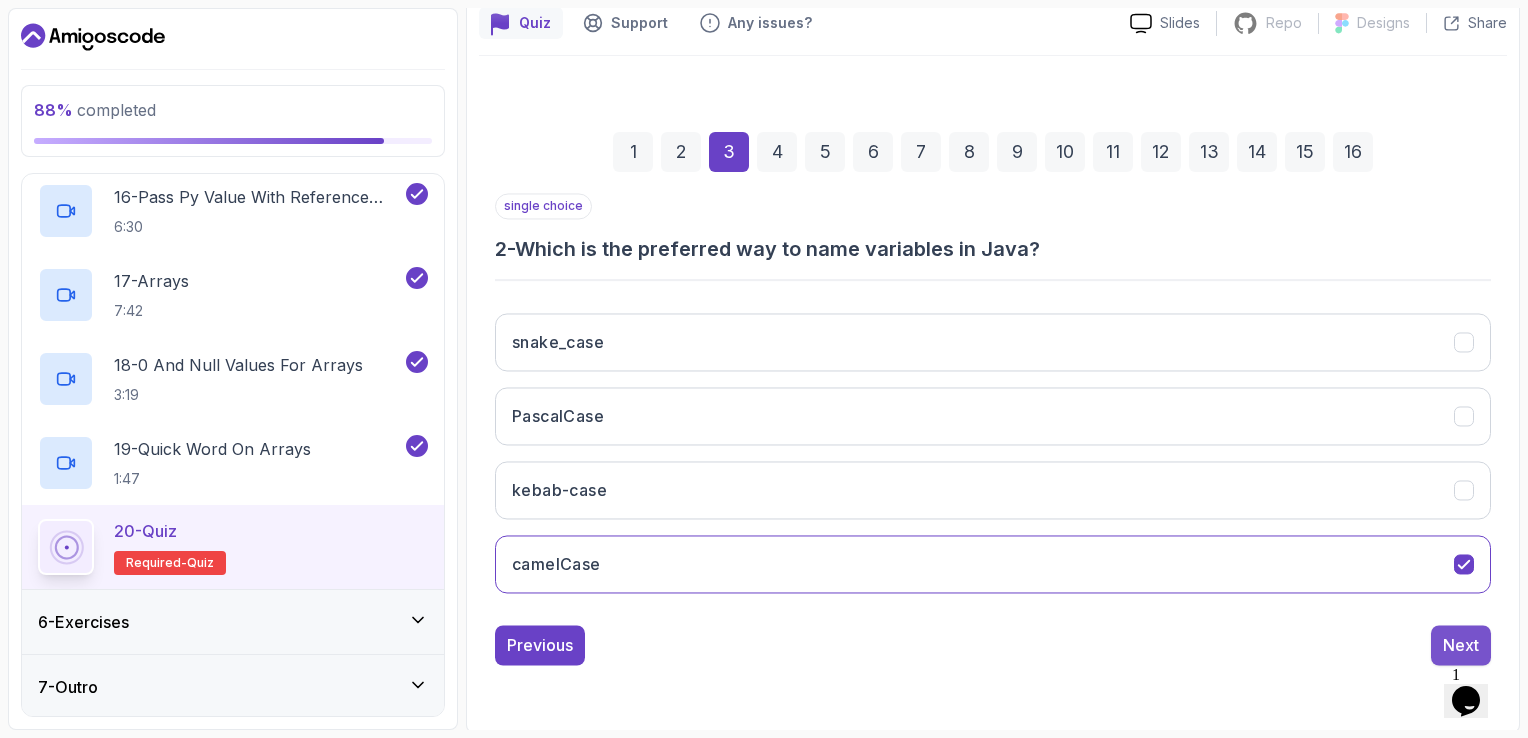 scroll, scrollTop: 152, scrollLeft: 0, axis: vertical 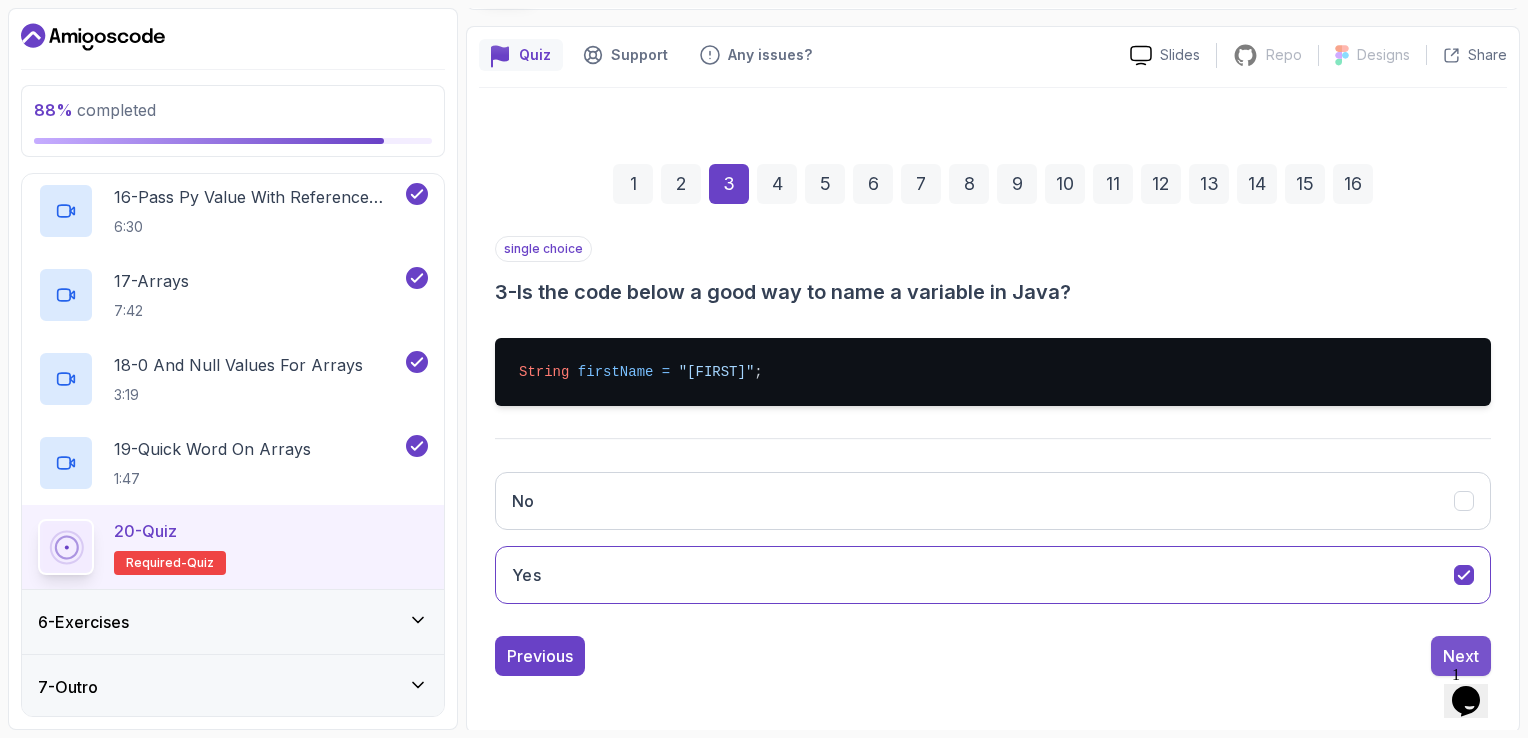 click on "Next" at bounding box center (1461, 656) 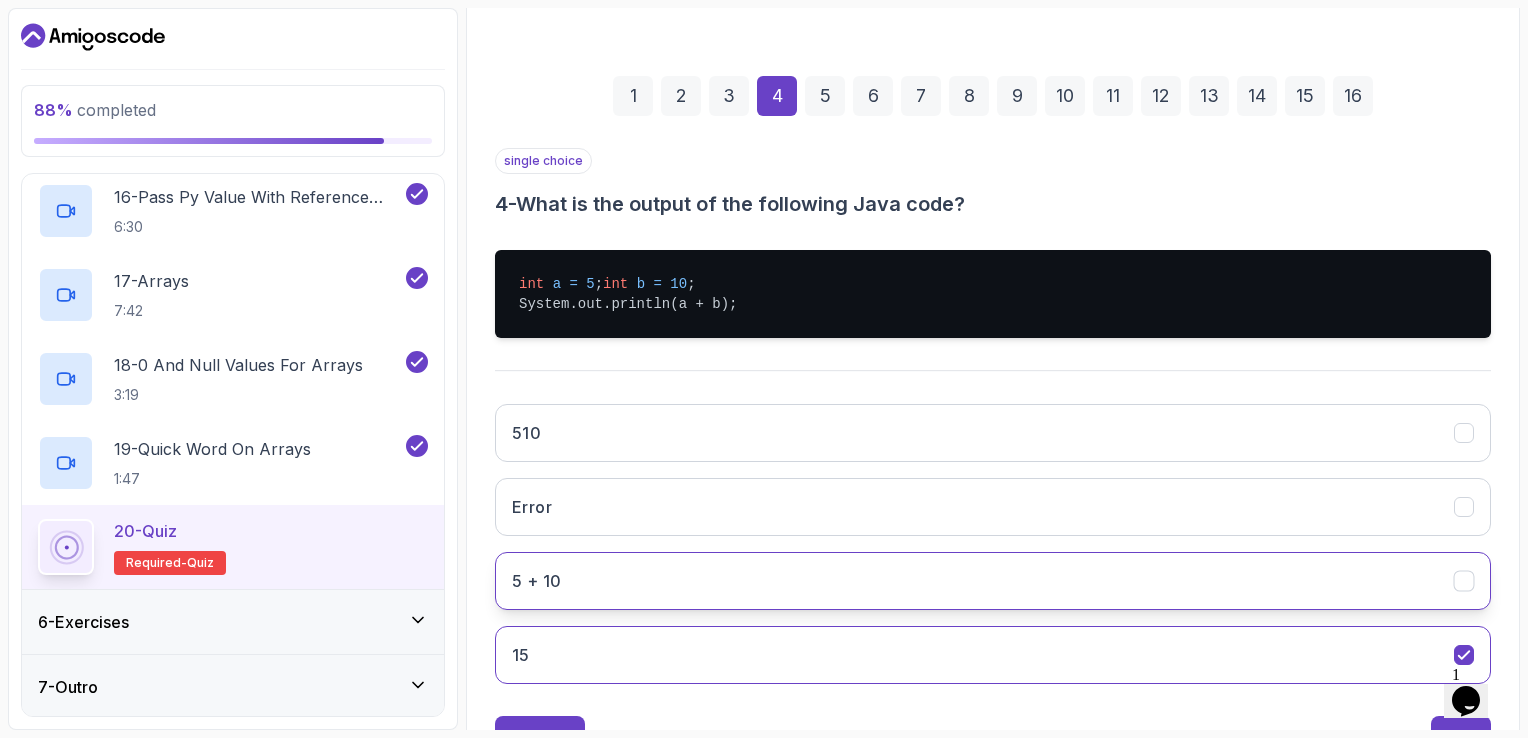 scroll, scrollTop: 340, scrollLeft: 0, axis: vertical 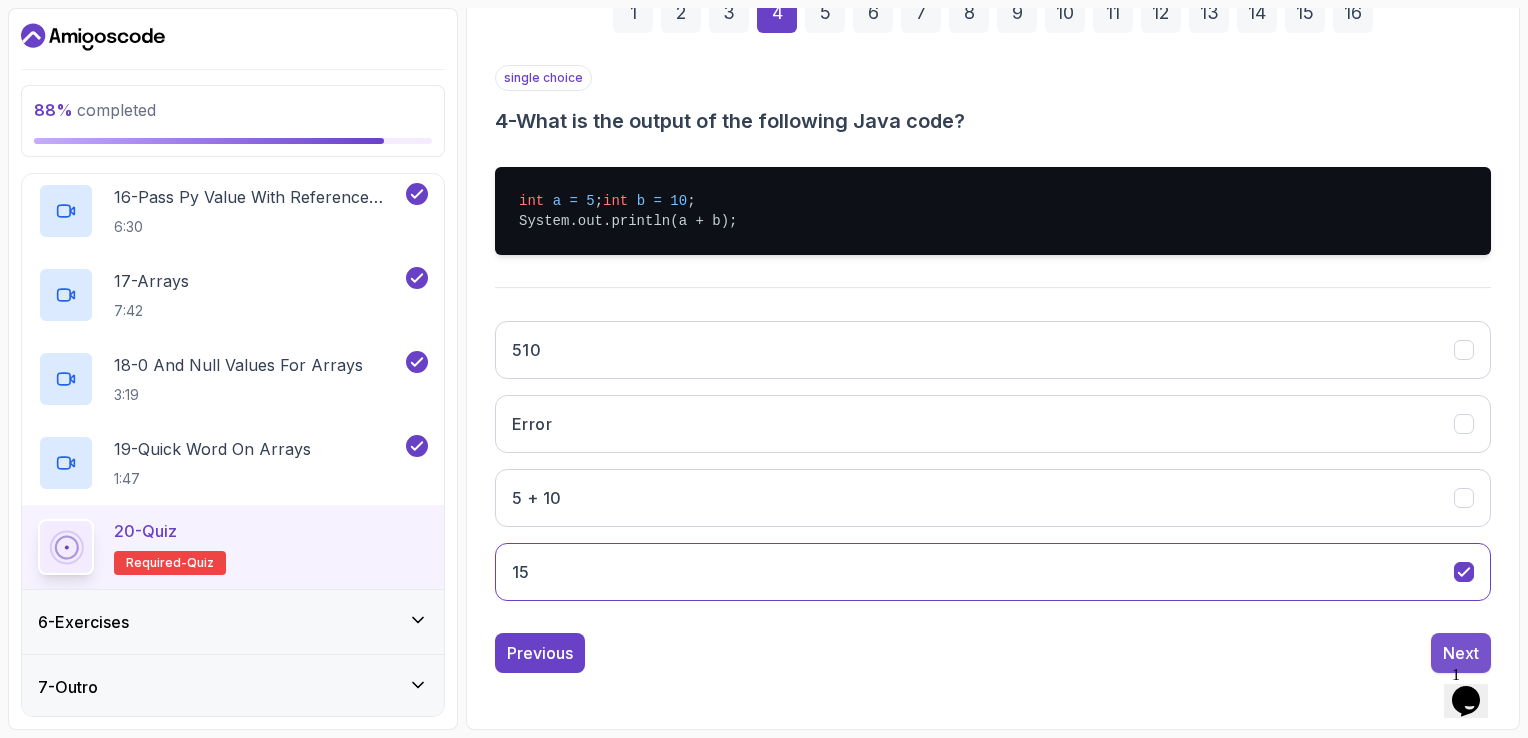 click on "Next" at bounding box center (1461, 653) 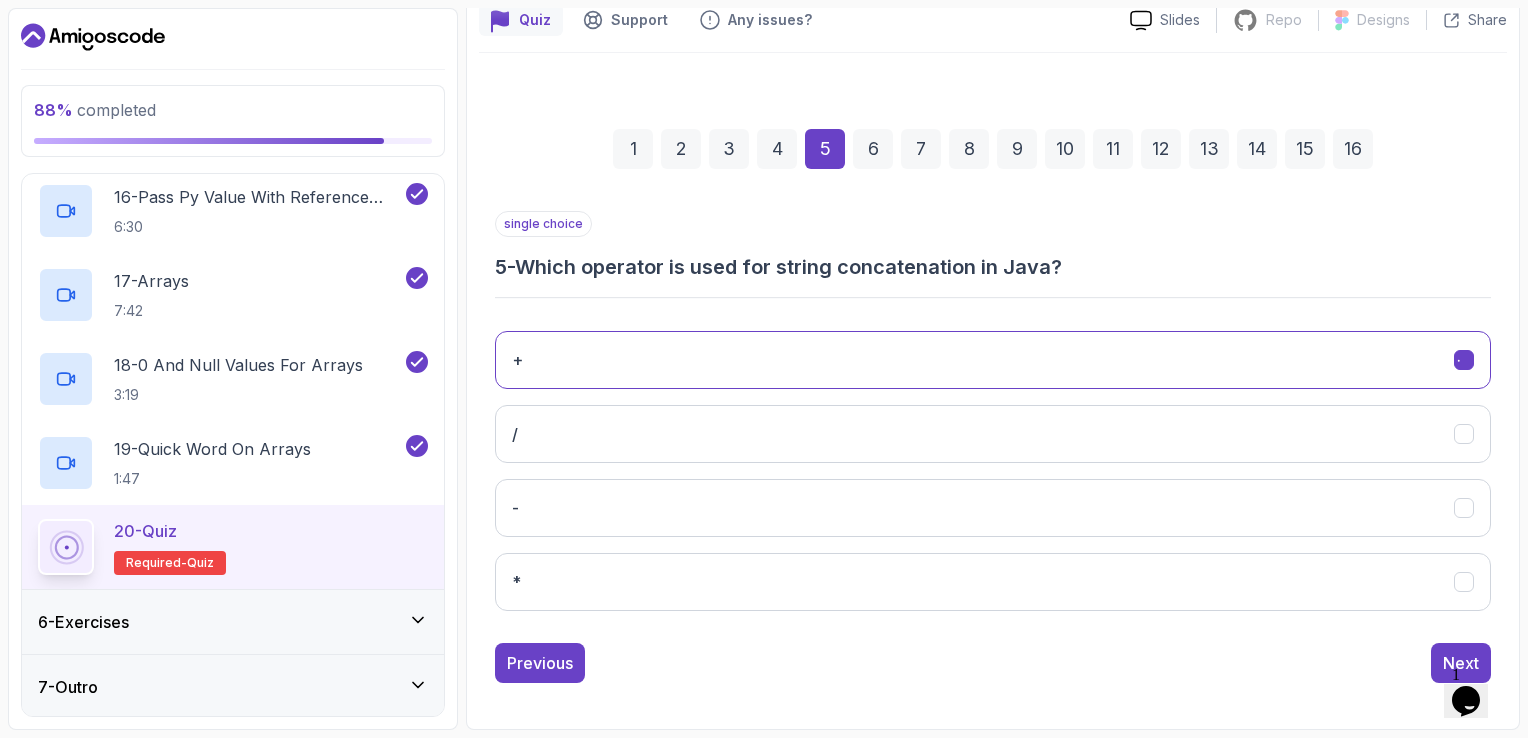 scroll, scrollTop: 184, scrollLeft: 0, axis: vertical 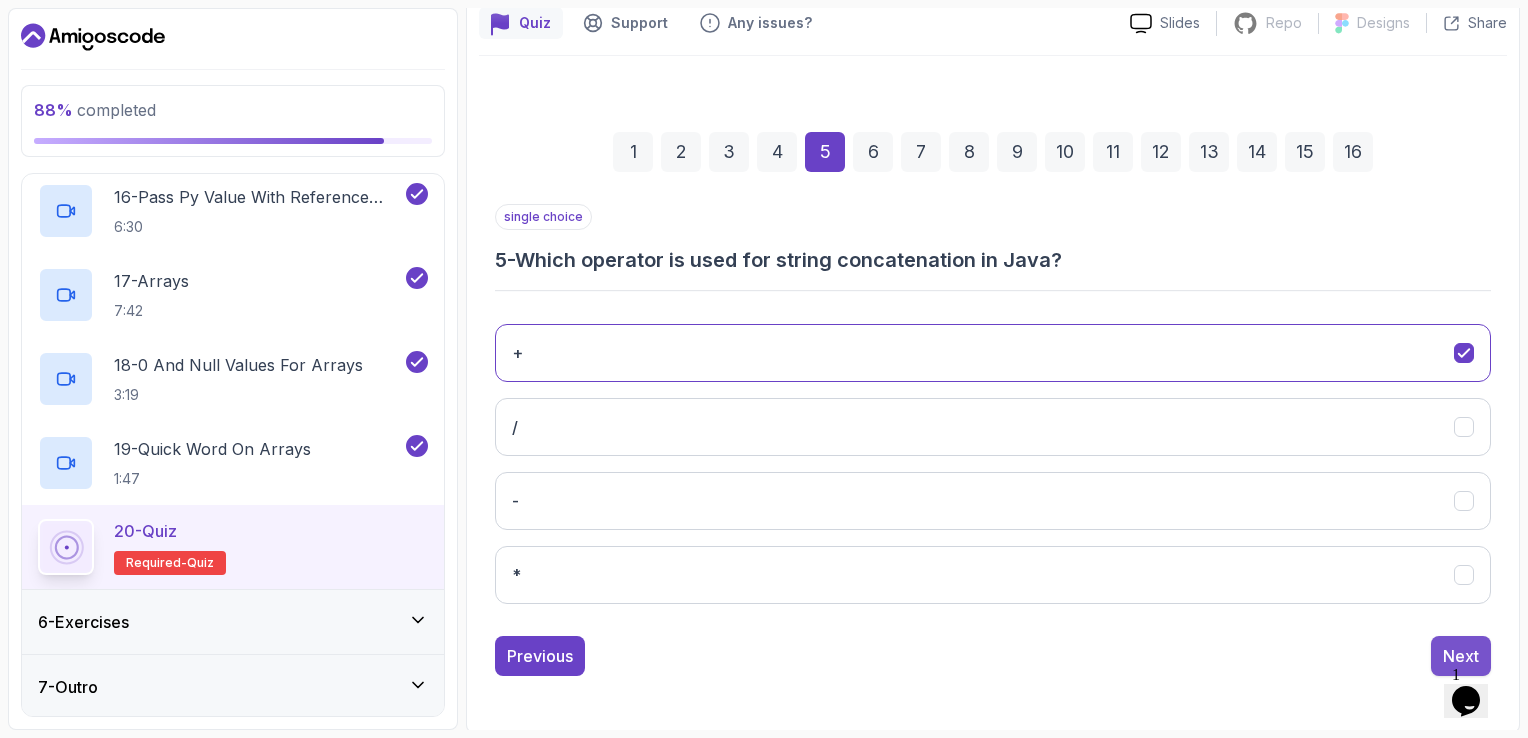click on "Next" at bounding box center (1461, 656) 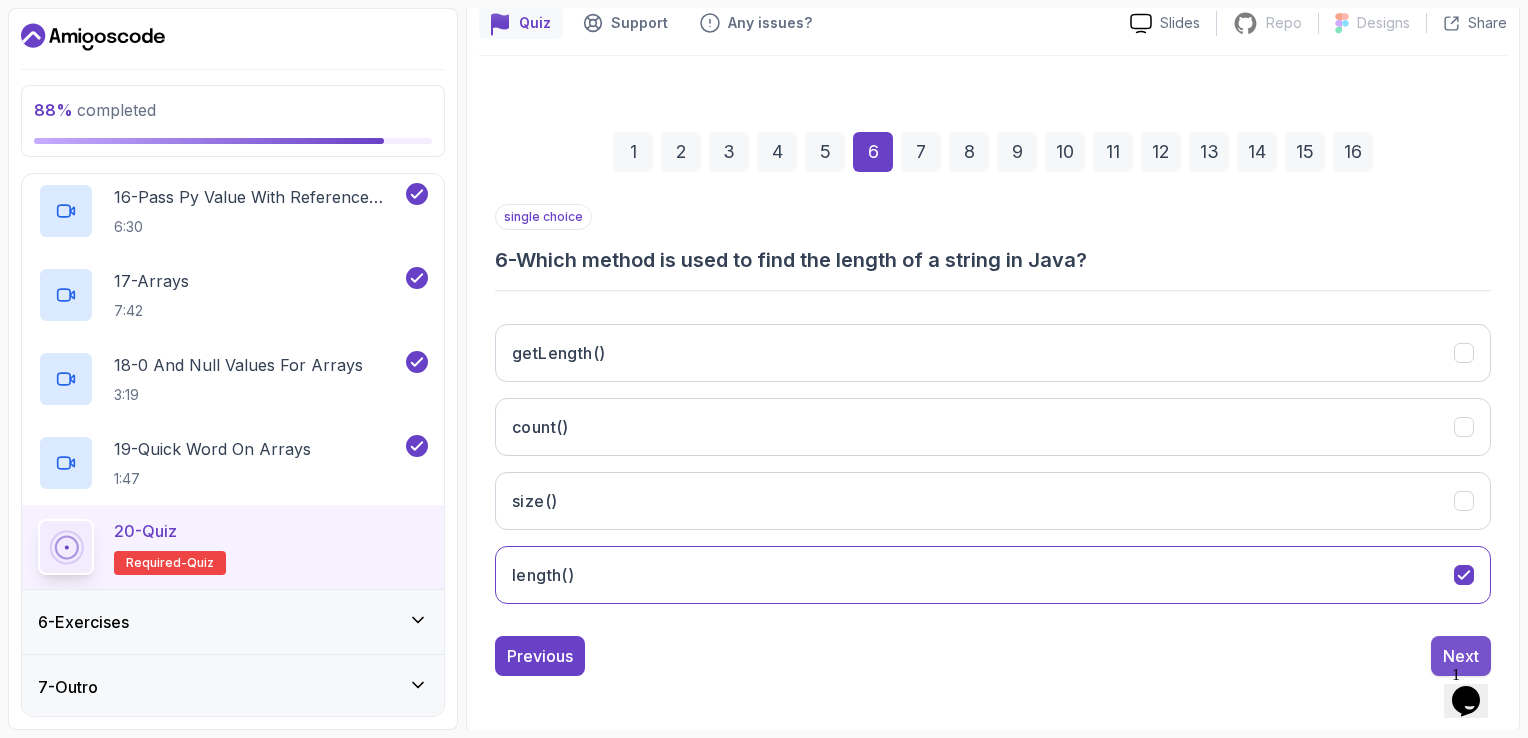 click on "Next" at bounding box center [1461, 656] 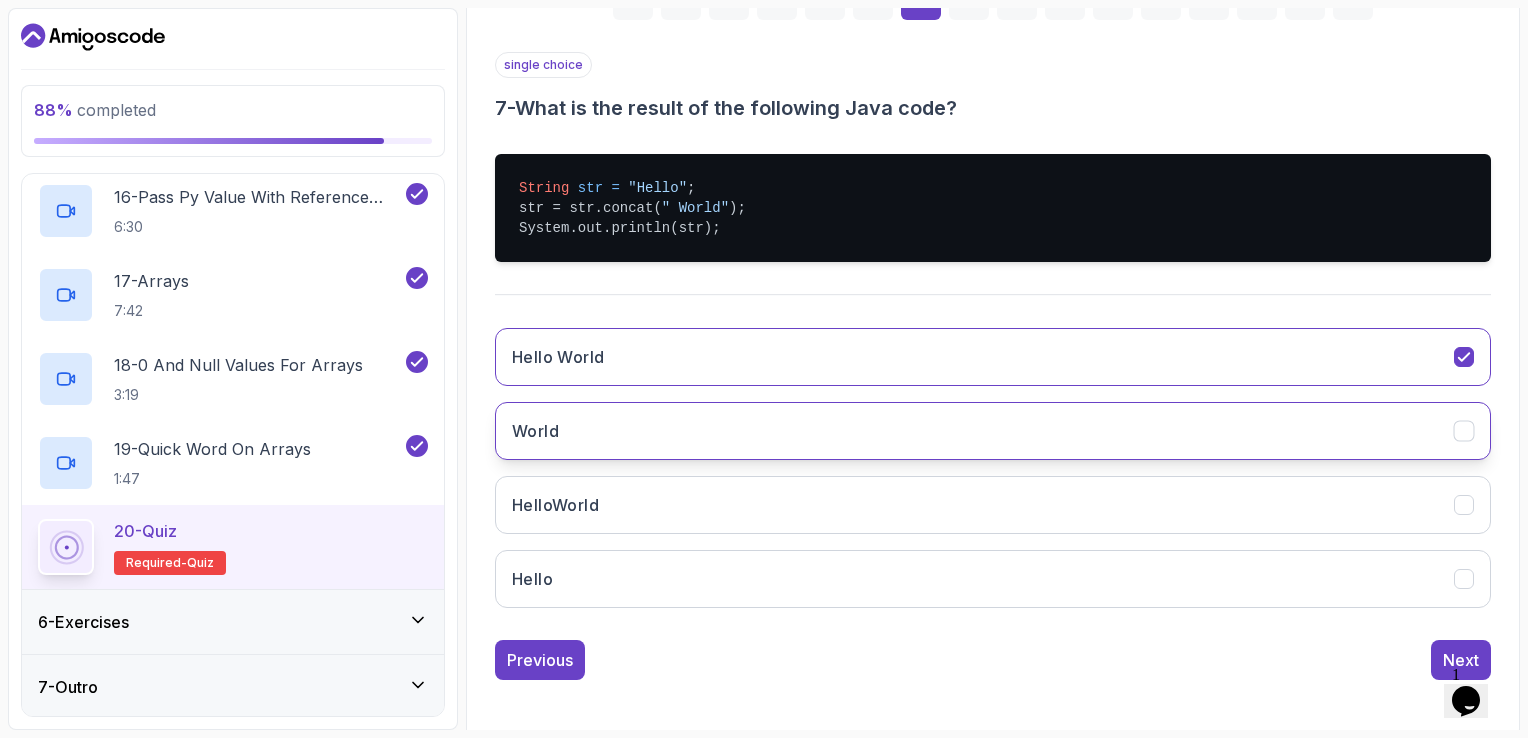 scroll, scrollTop: 340, scrollLeft: 0, axis: vertical 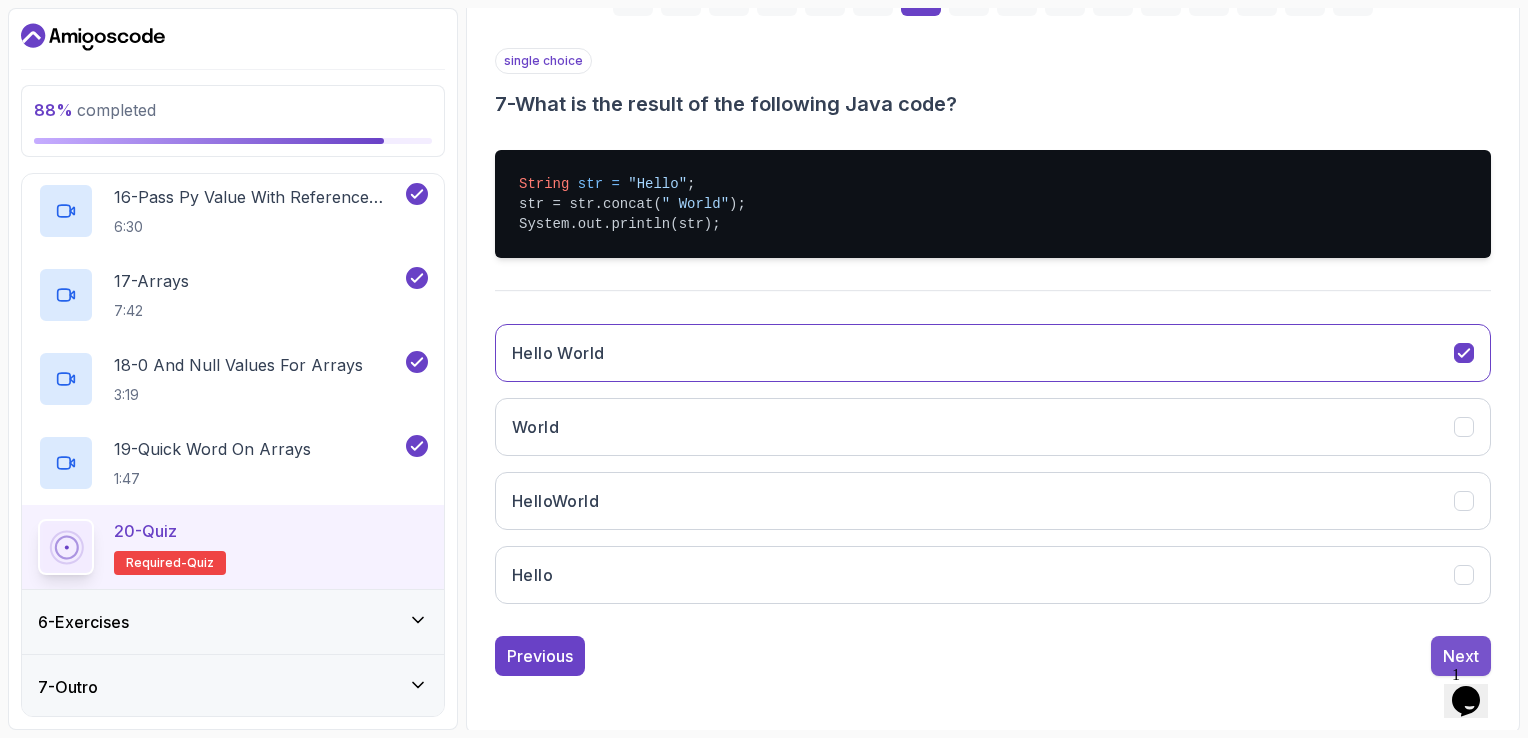click on "Next" at bounding box center (1461, 656) 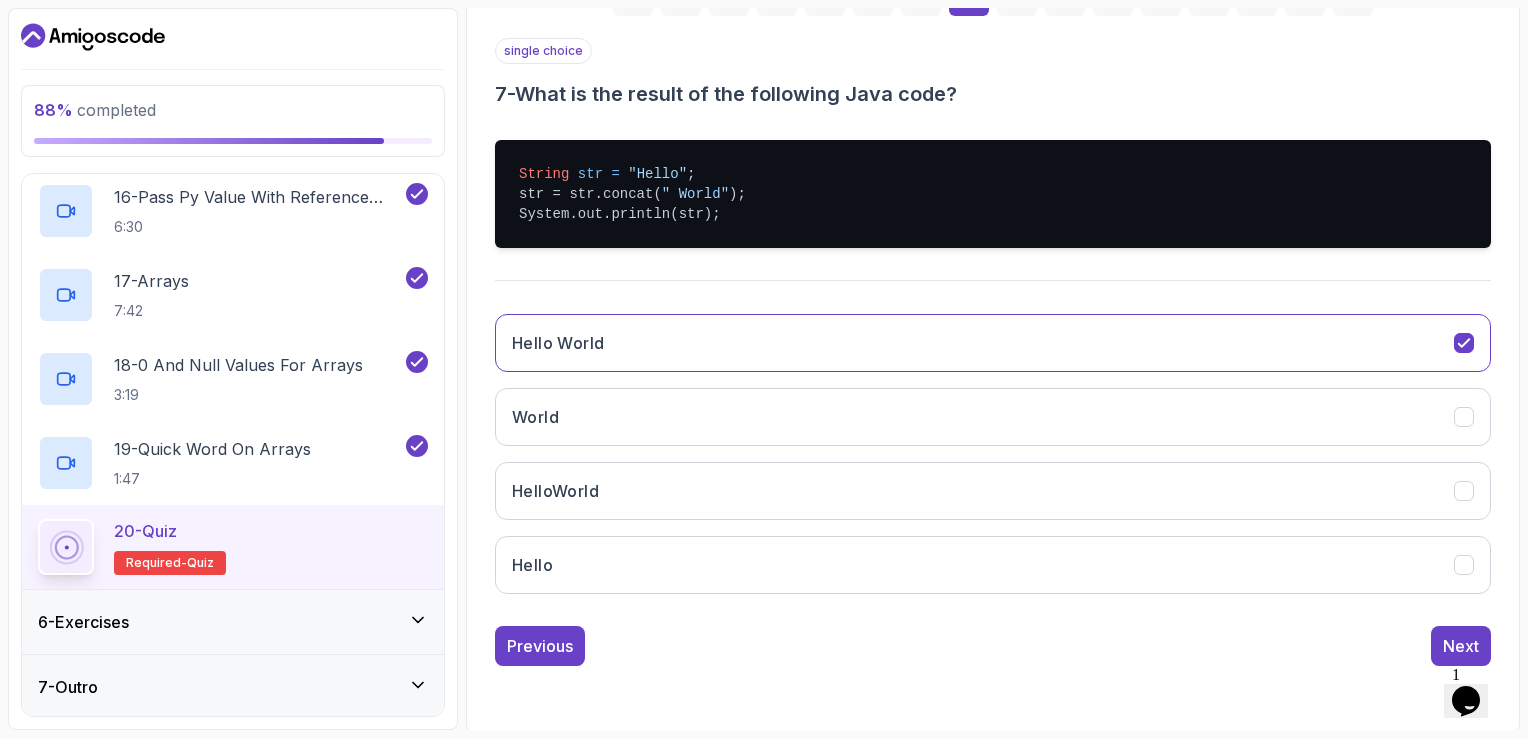 scroll, scrollTop: 184, scrollLeft: 0, axis: vertical 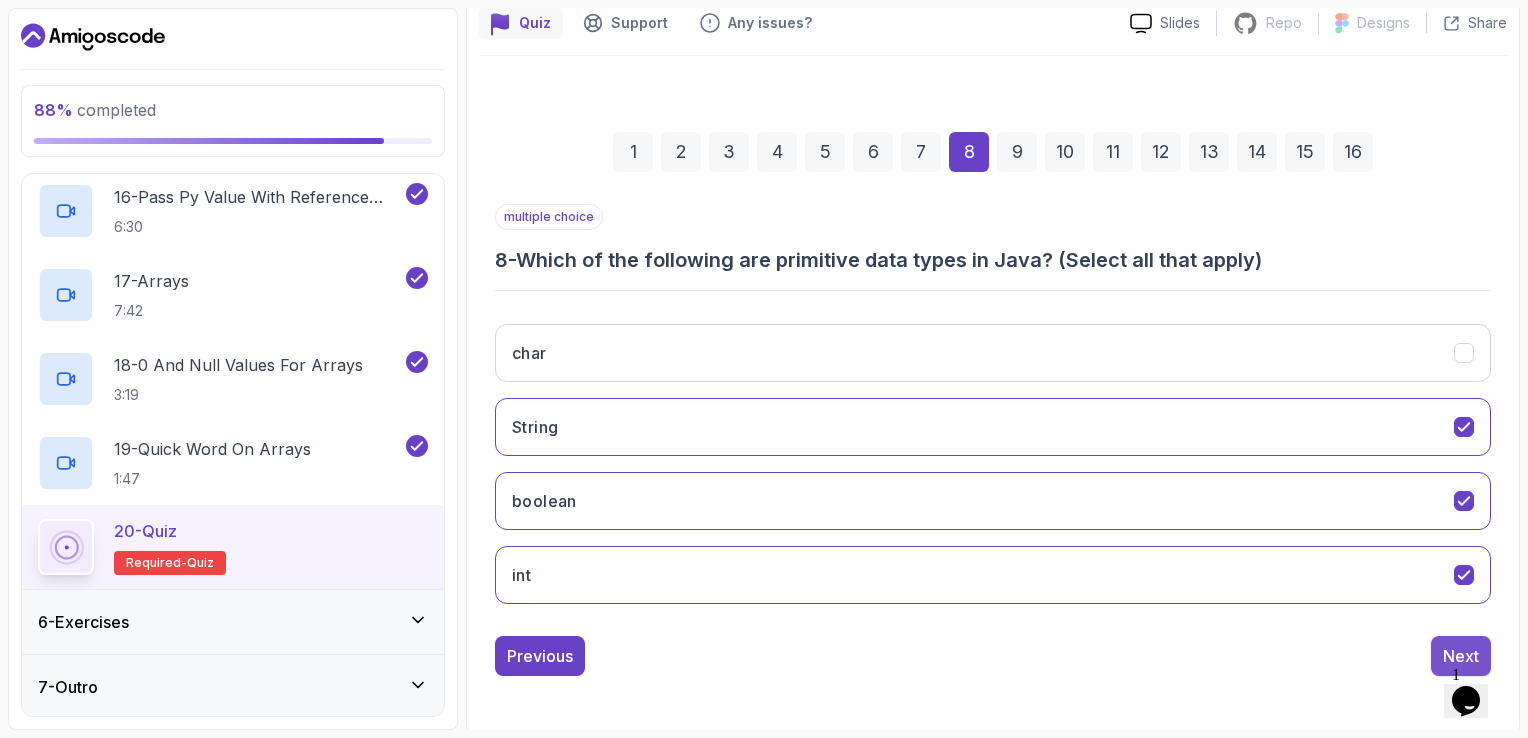 click on "Next" at bounding box center (1461, 656) 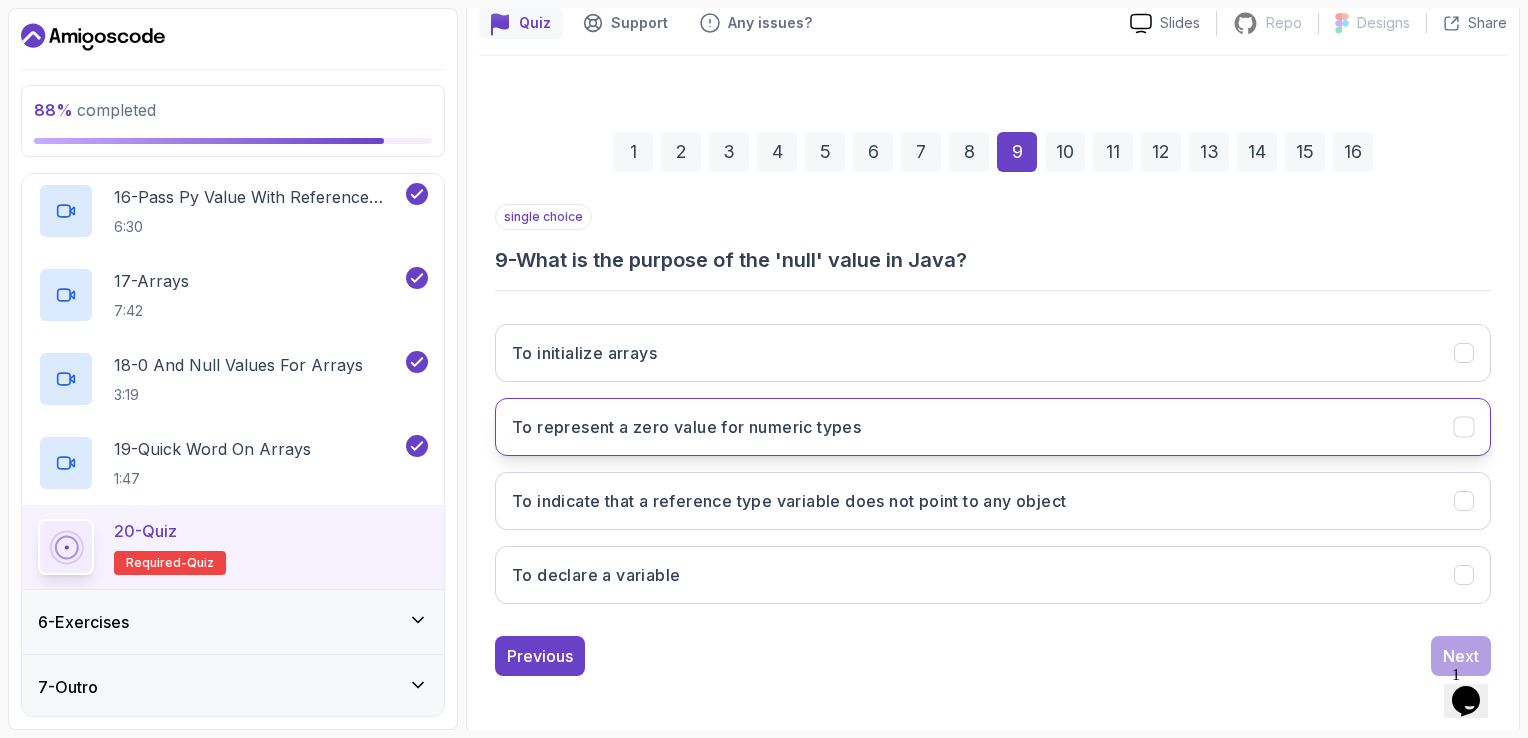 click on "To represent a zero value for numeric types" at bounding box center (686, 427) 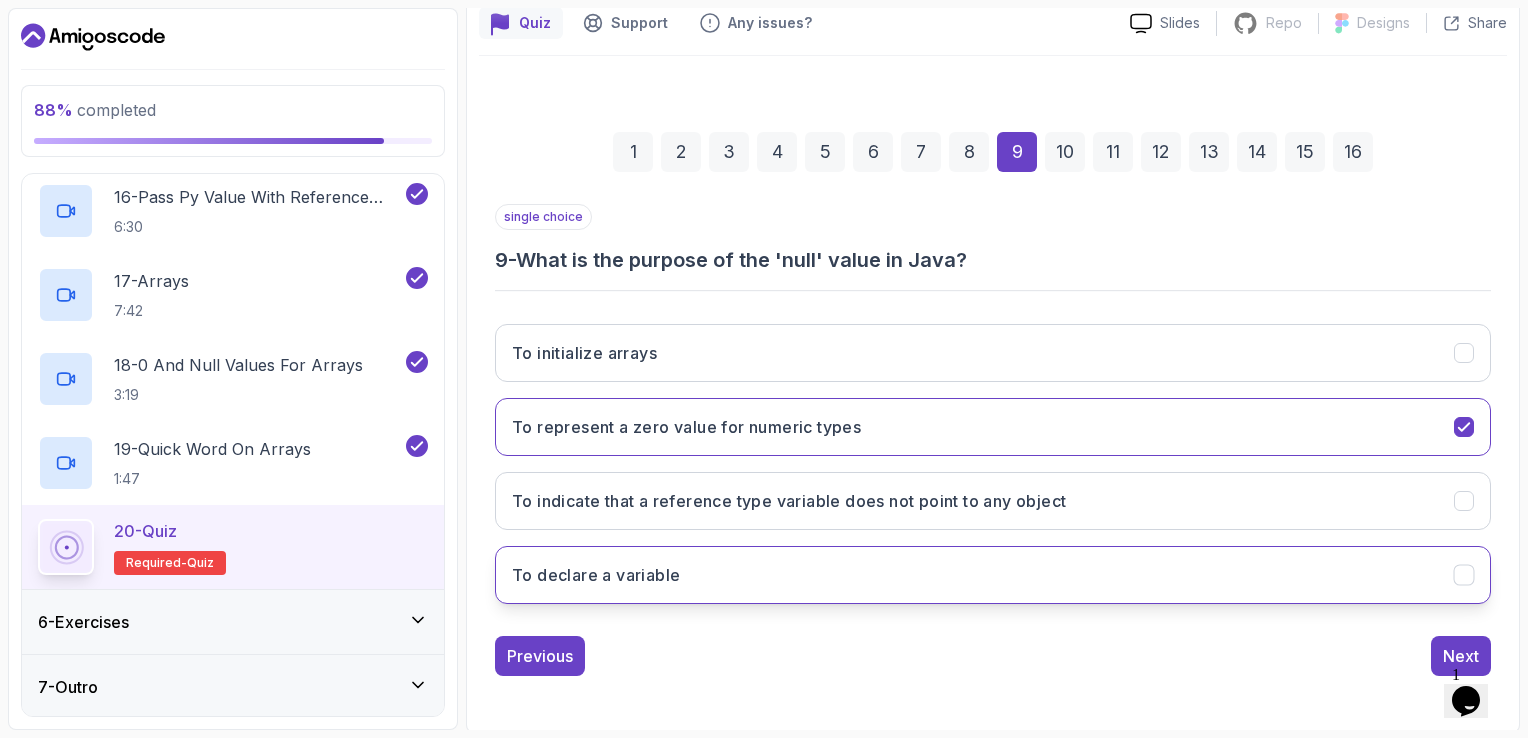 click on "To declare a variable" at bounding box center [596, 575] 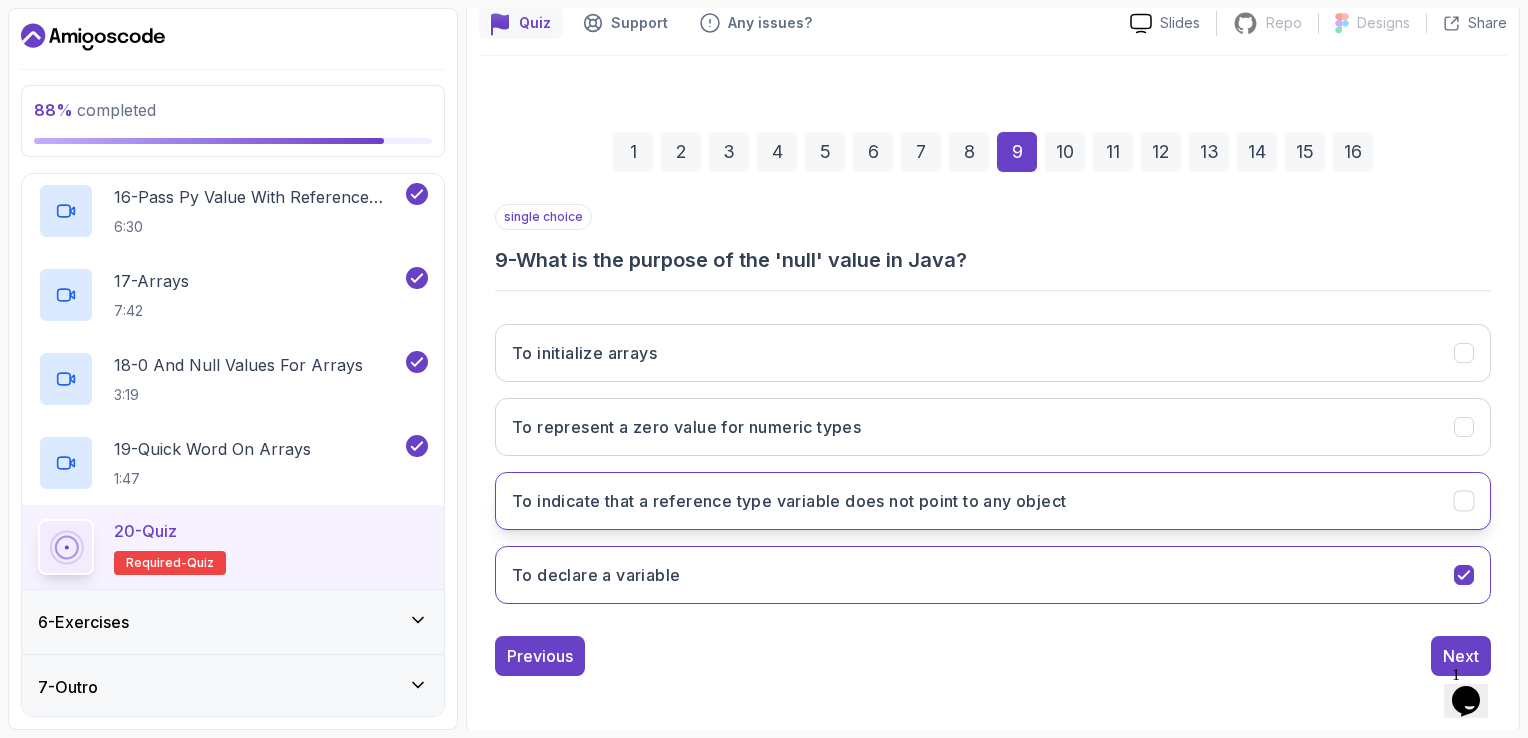 click on "To indicate that a reference type variable does not point to any object" at bounding box center [789, 501] 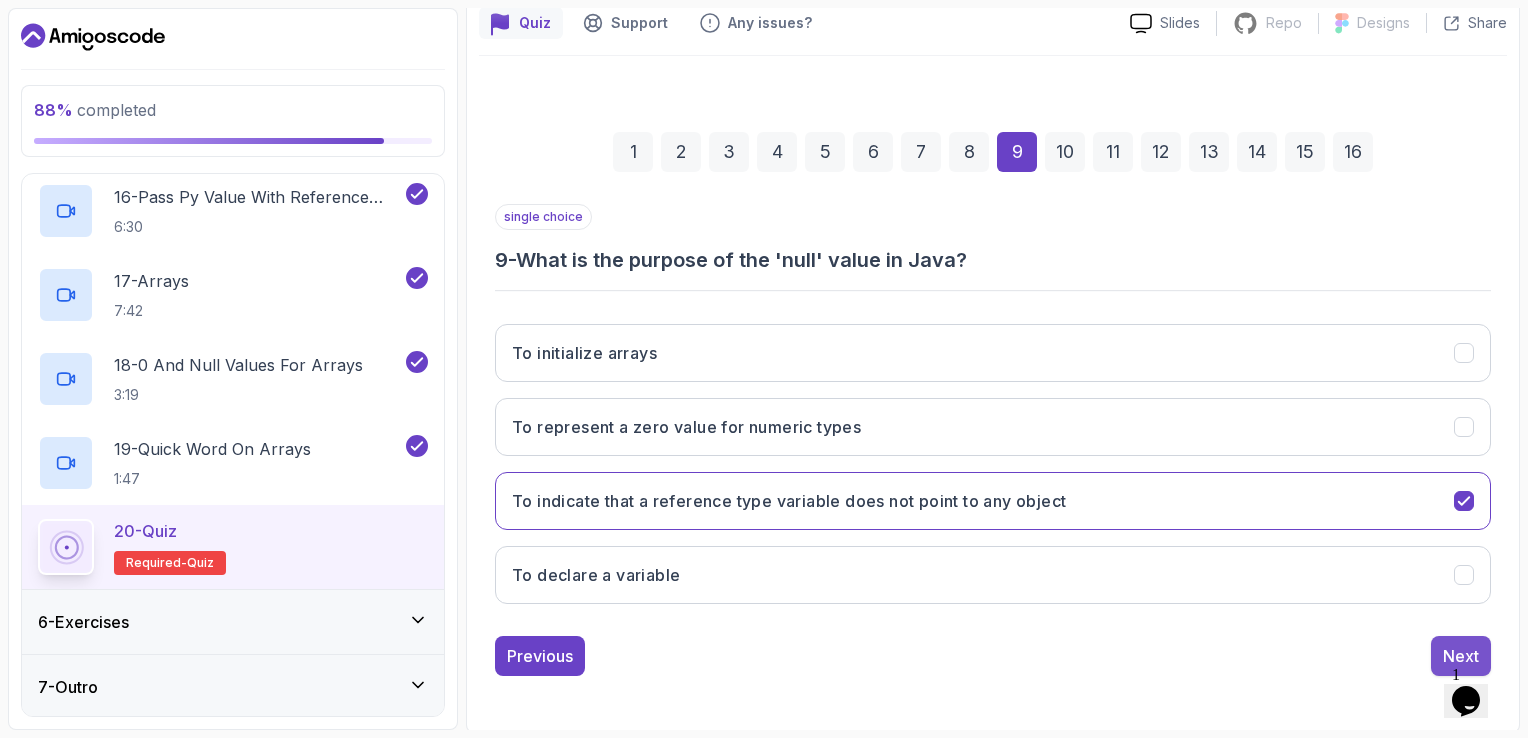 click on "Next" at bounding box center [1461, 656] 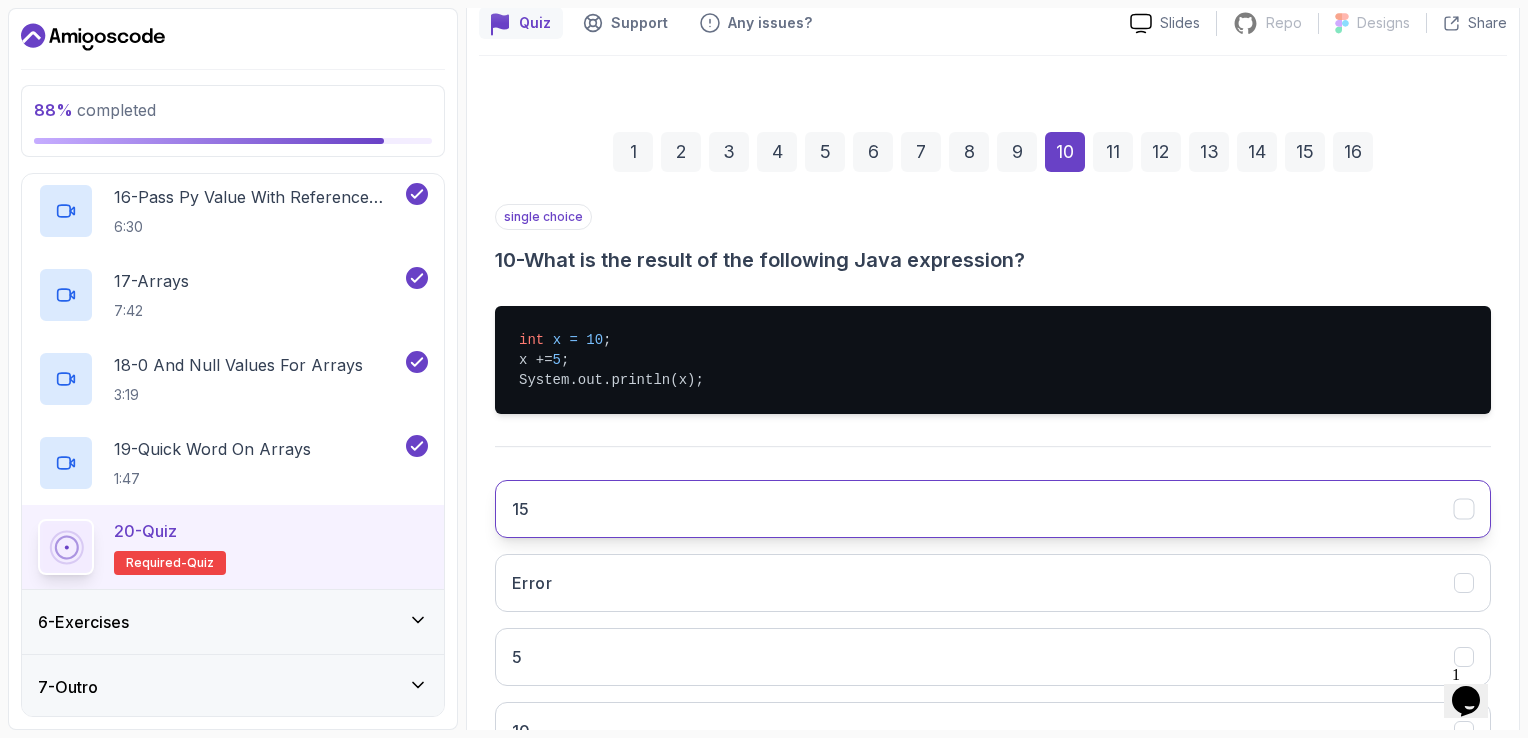 click on "15" at bounding box center [993, 509] 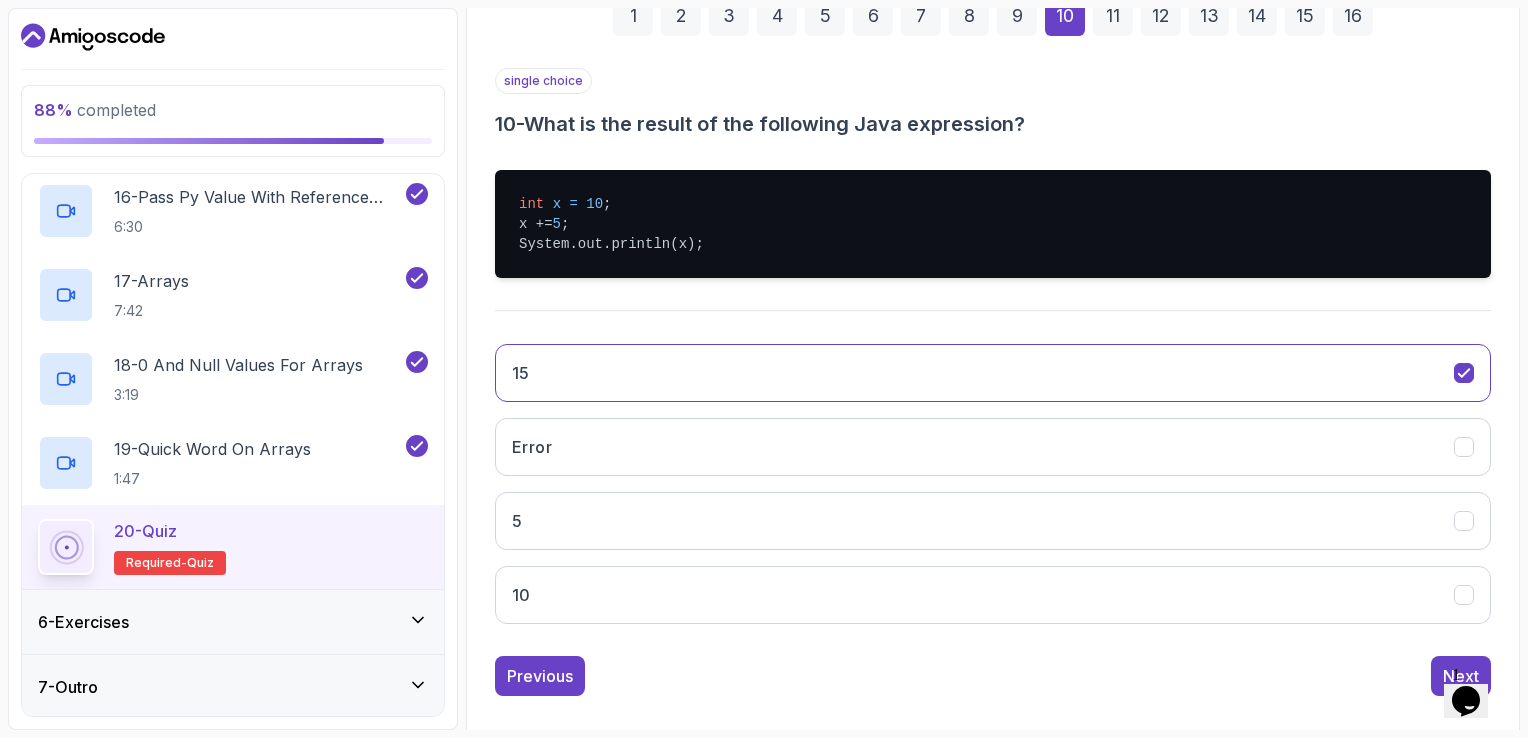 scroll, scrollTop: 340, scrollLeft: 0, axis: vertical 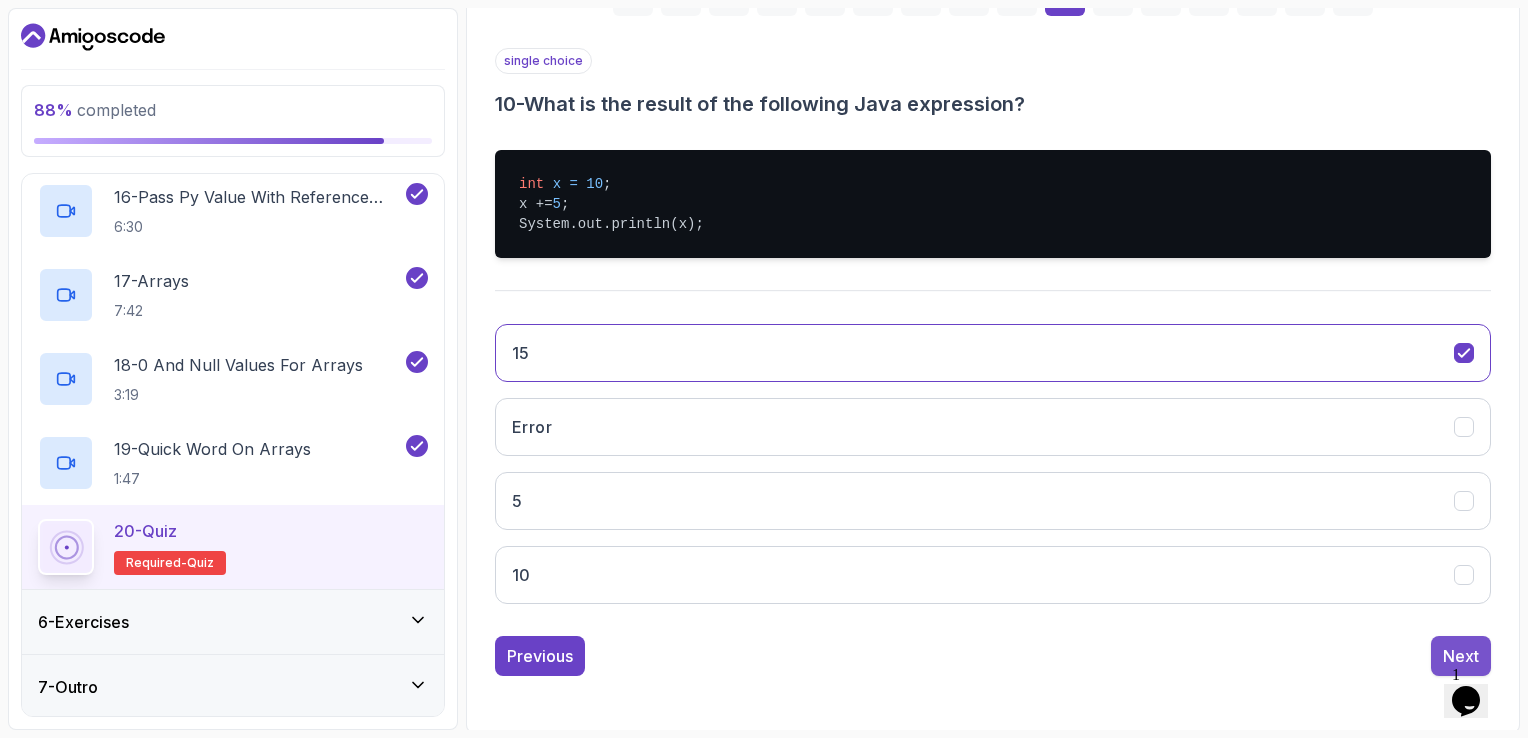 click on "Next" at bounding box center [1461, 656] 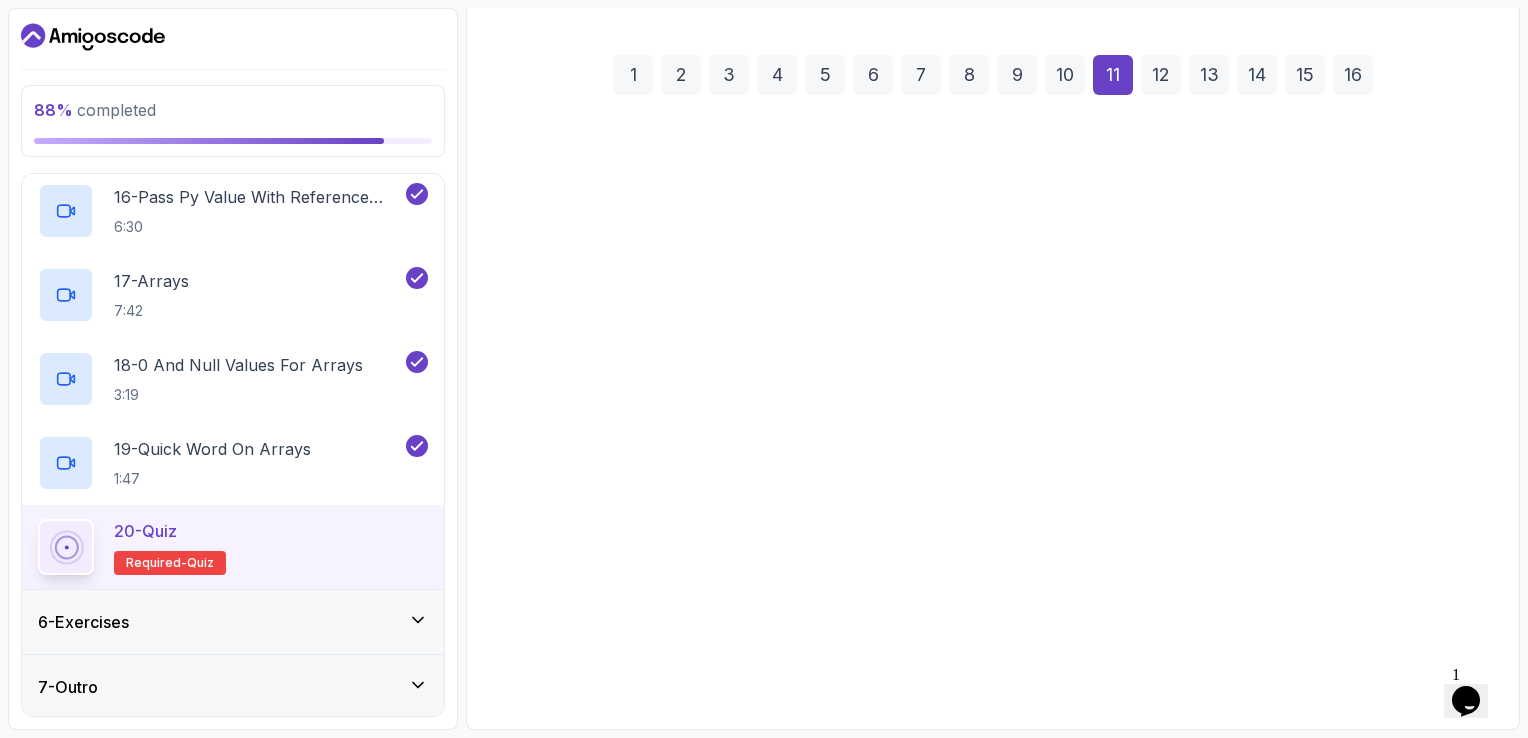 scroll, scrollTop: 257, scrollLeft: 0, axis: vertical 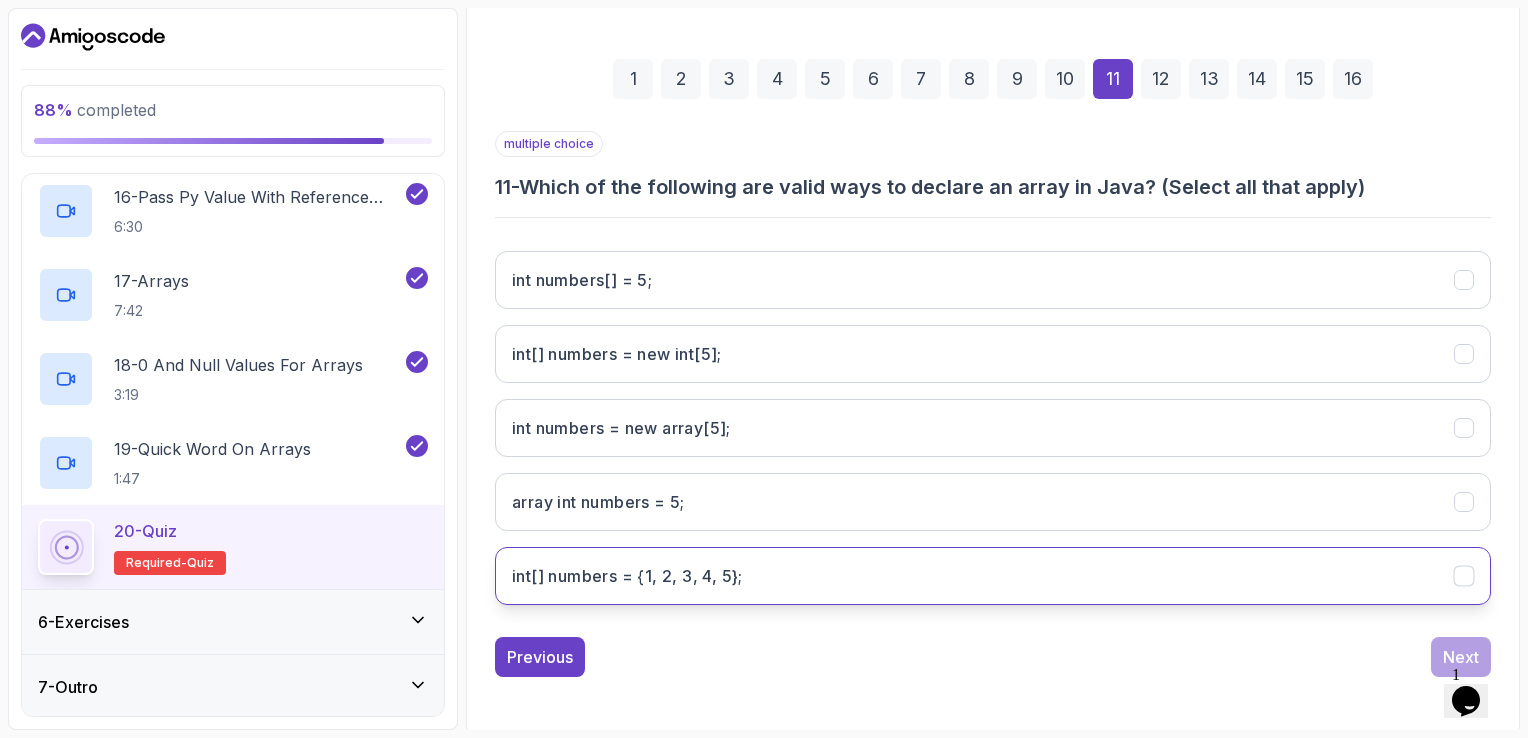 click on "int[] numbers = {1, 2, 3, 4, 5};" at bounding box center (627, 576) 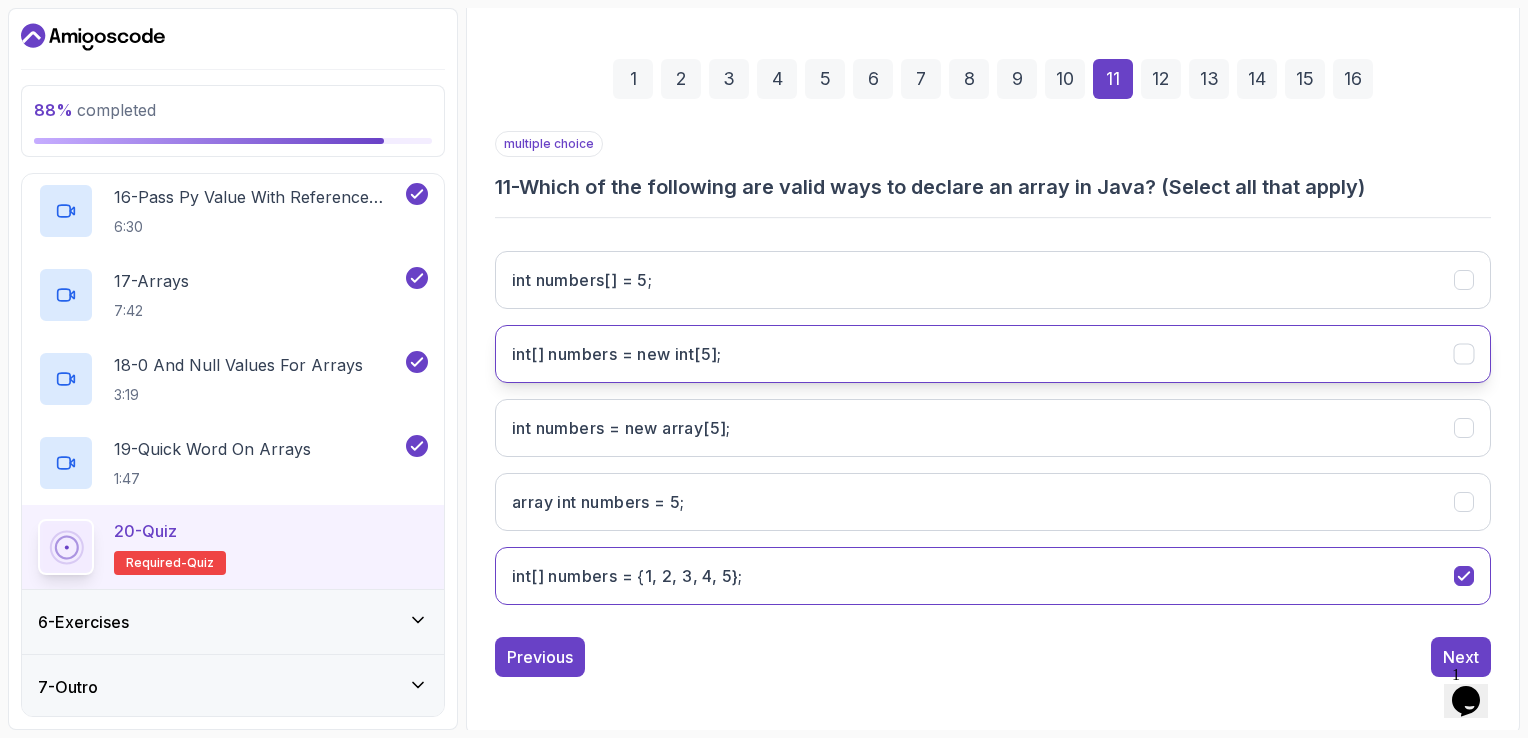 click on "int[] numbers = new int[5];" at bounding box center [617, 354] 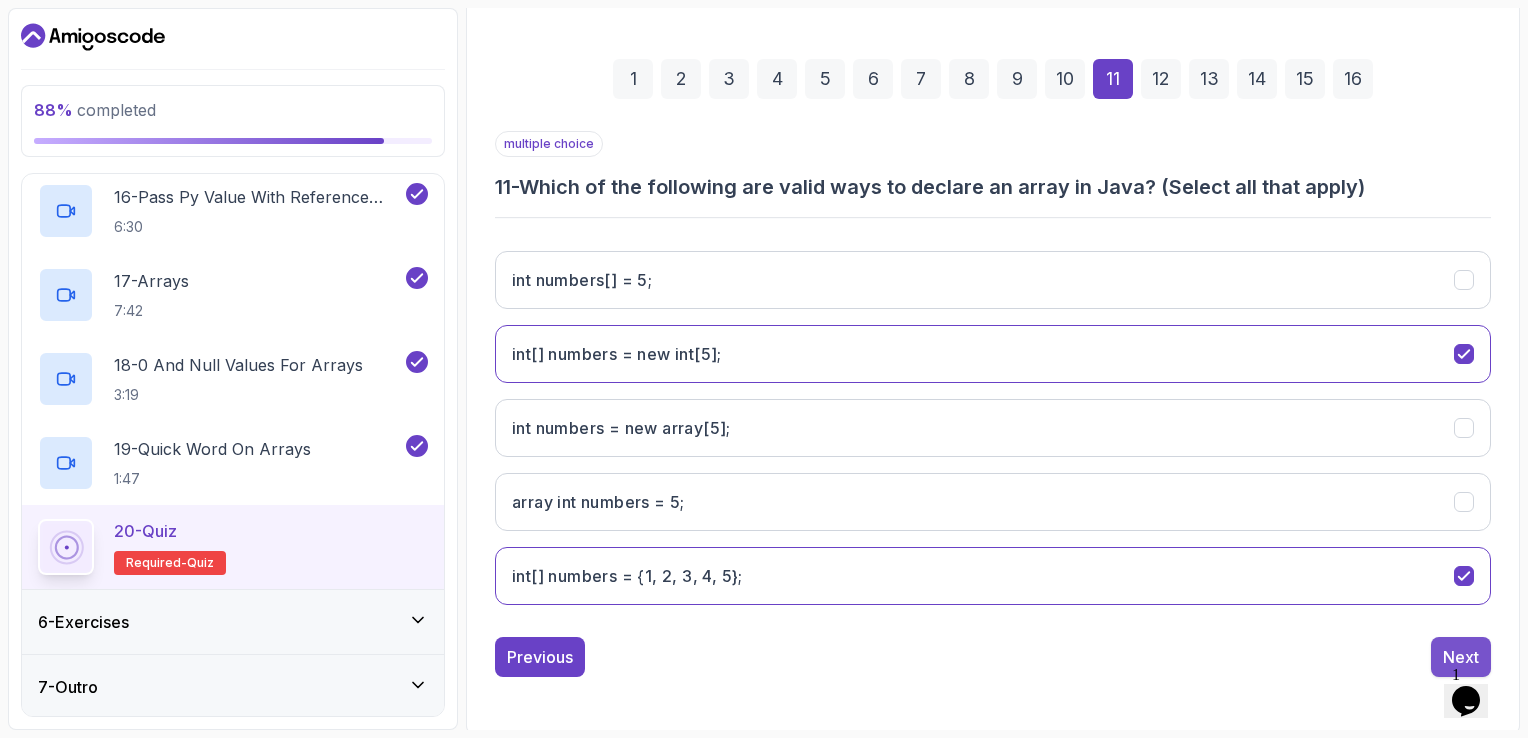 click on "Next" at bounding box center [1461, 657] 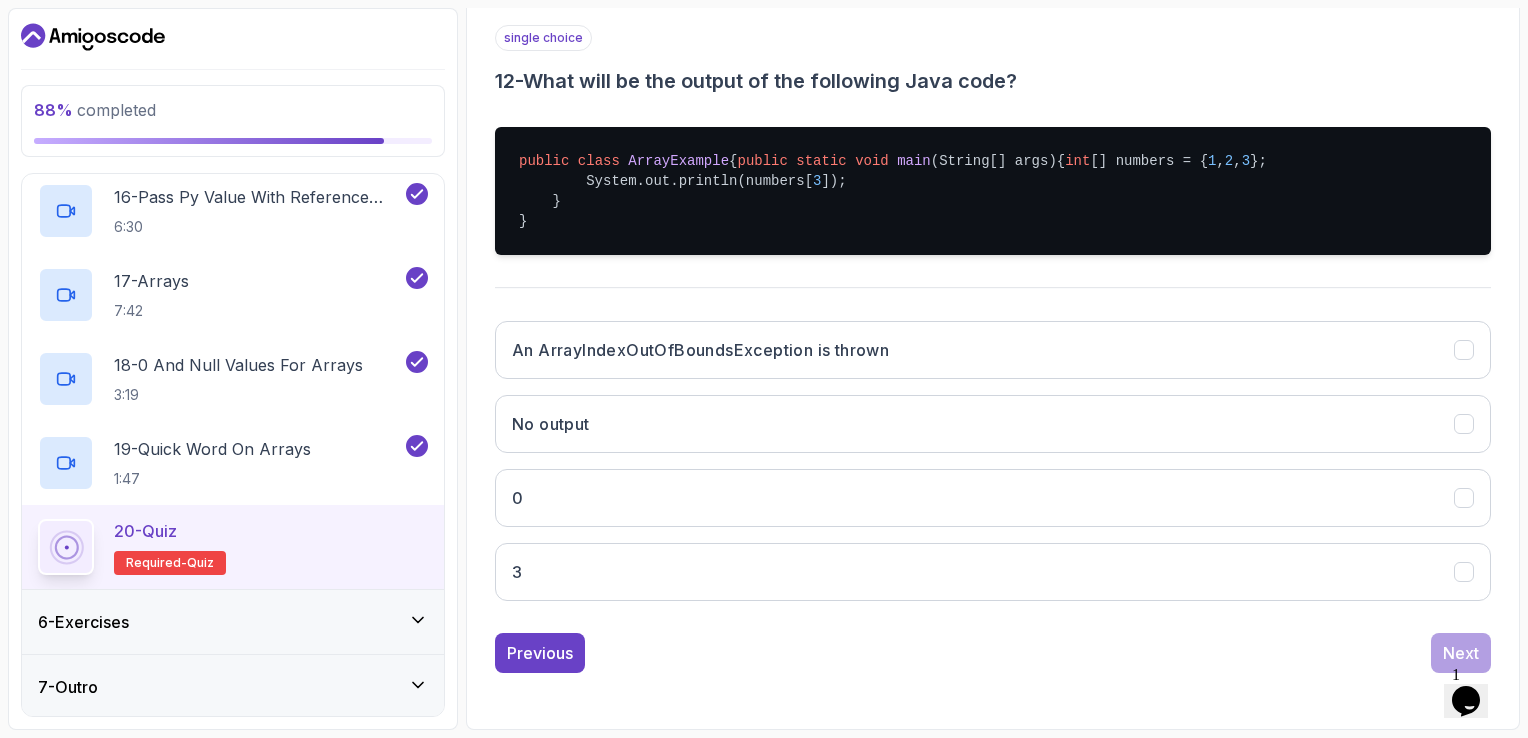 scroll, scrollTop: 400, scrollLeft: 0, axis: vertical 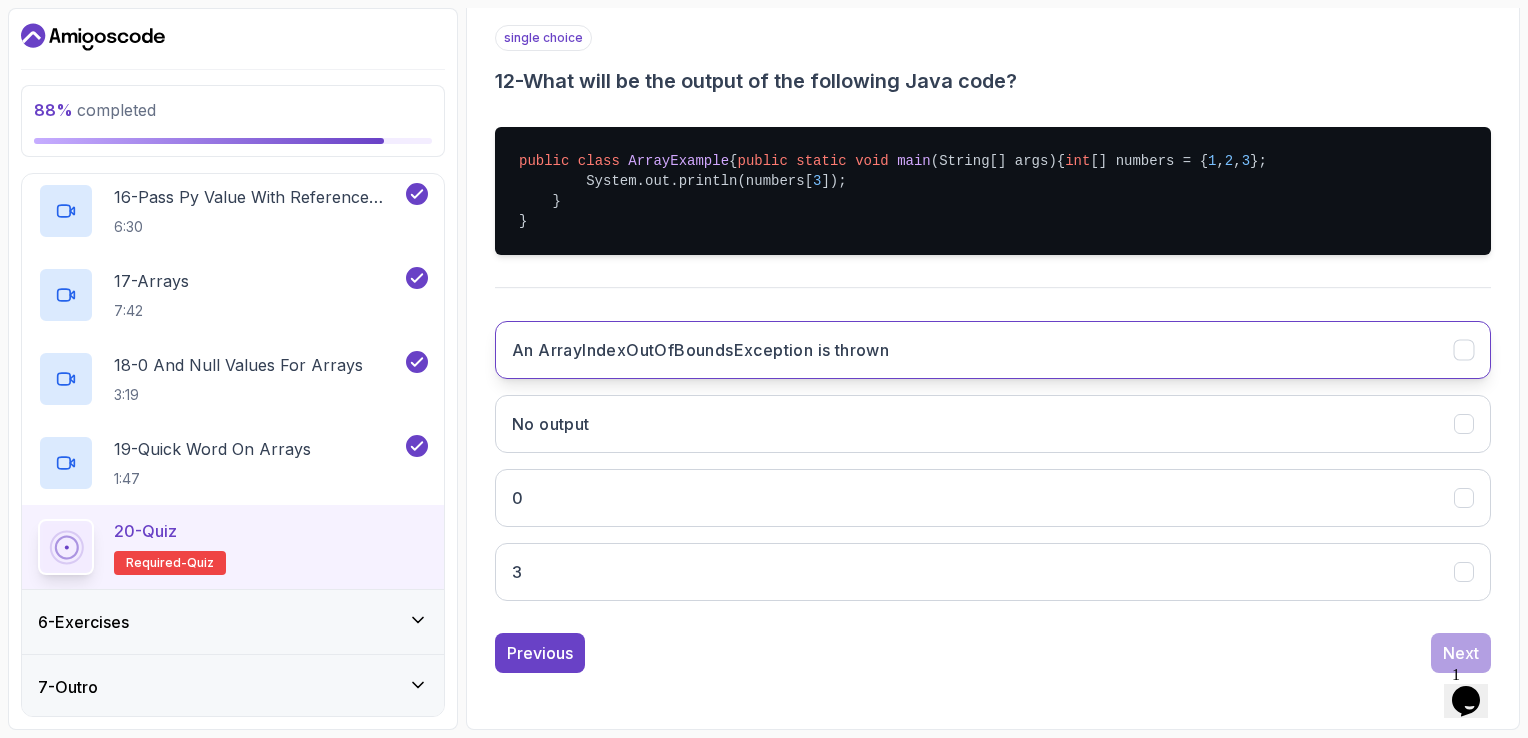 click on "An ArrayIndexOutOfBoundsException is thrown" at bounding box center [700, 350] 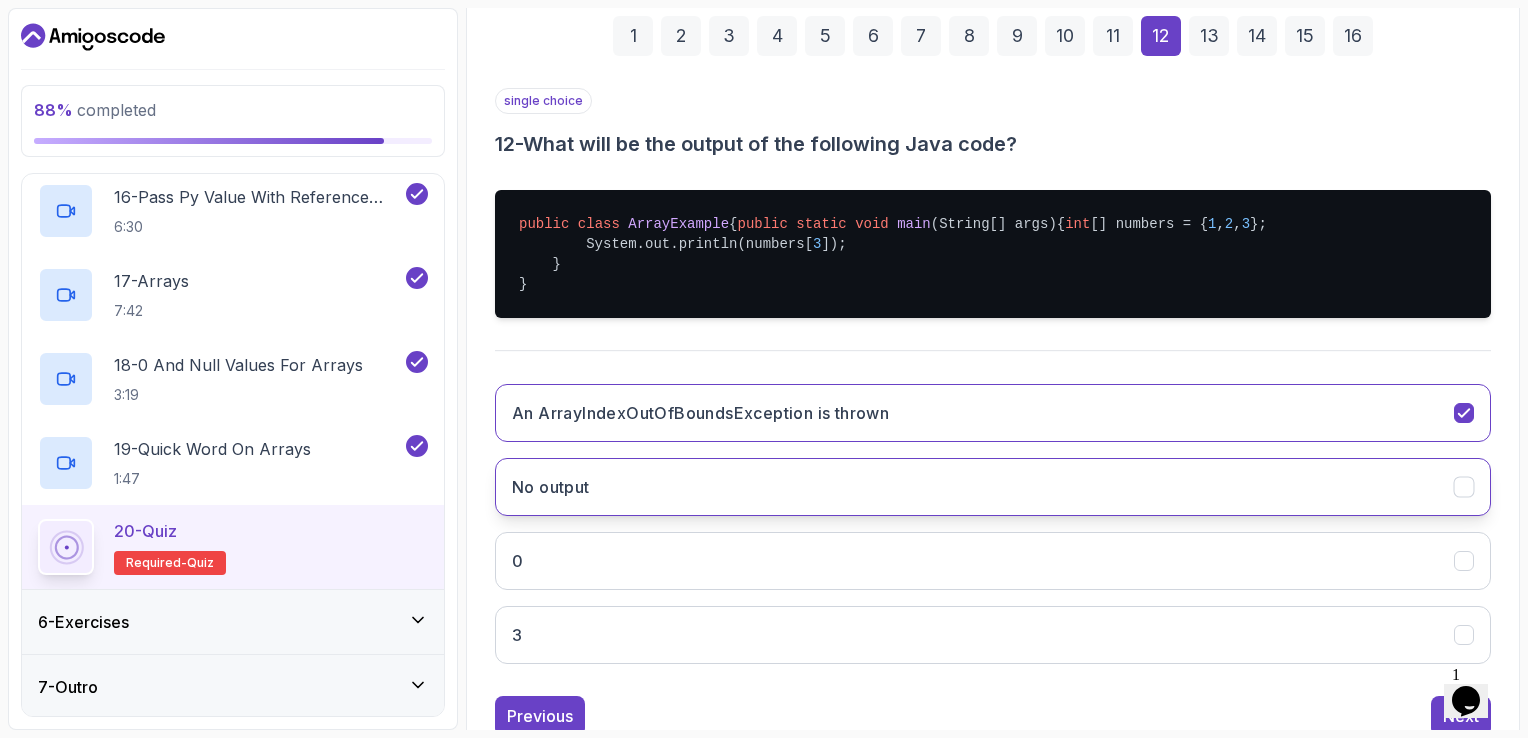 scroll, scrollTop: 400, scrollLeft: 0, axis: vertical 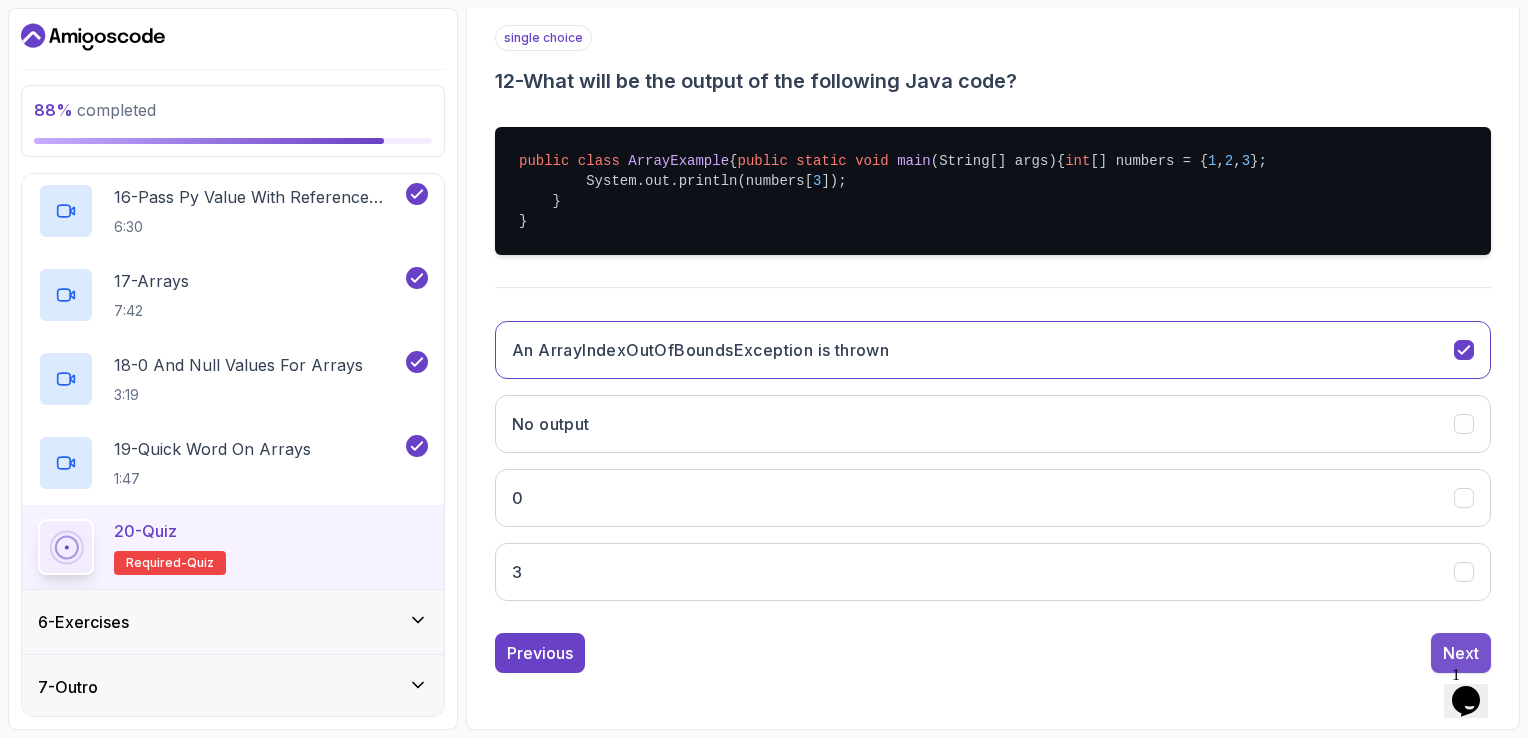click on "Next" at bounding box center [1461, 653] 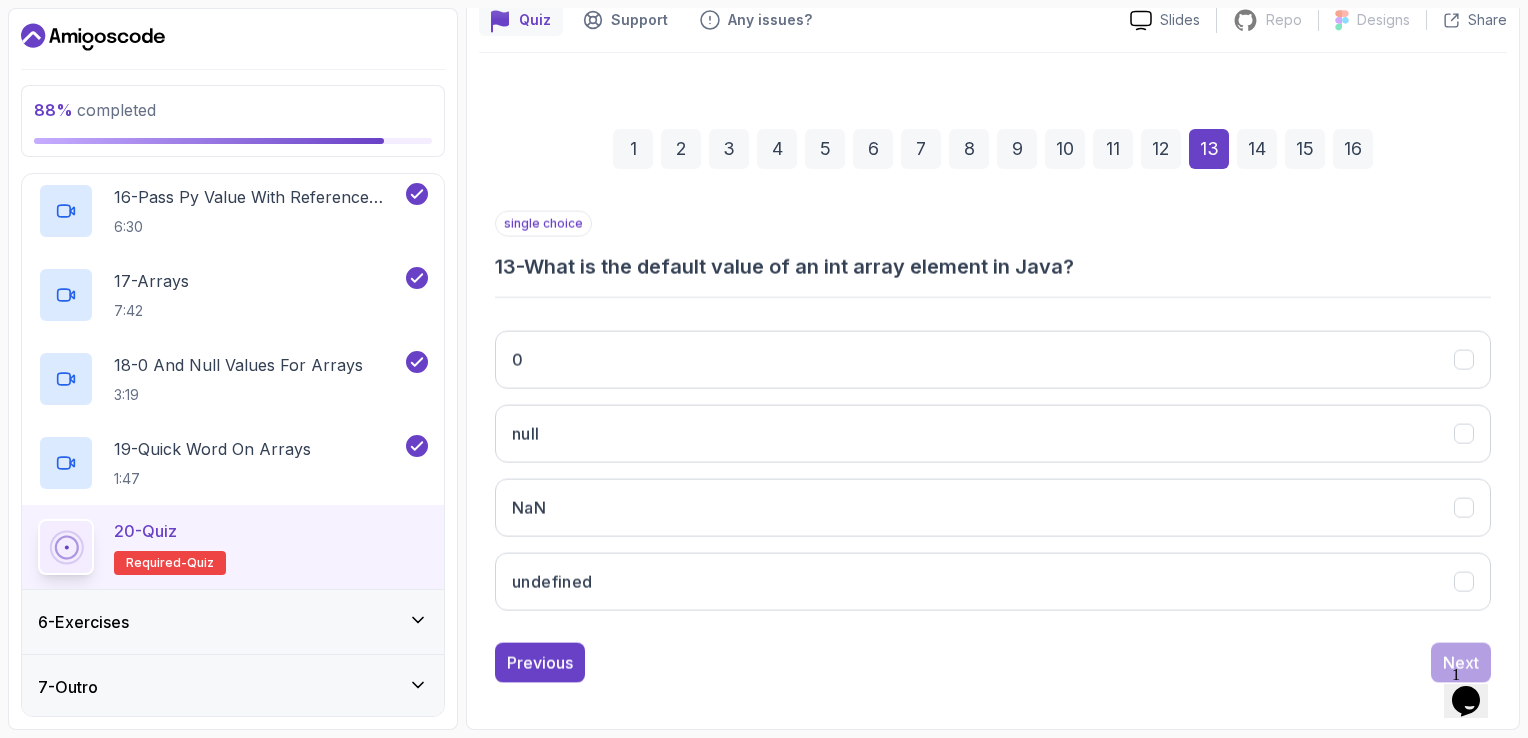 scroll, scrollTop: 184, scrollLeft: 0, axis: vertical 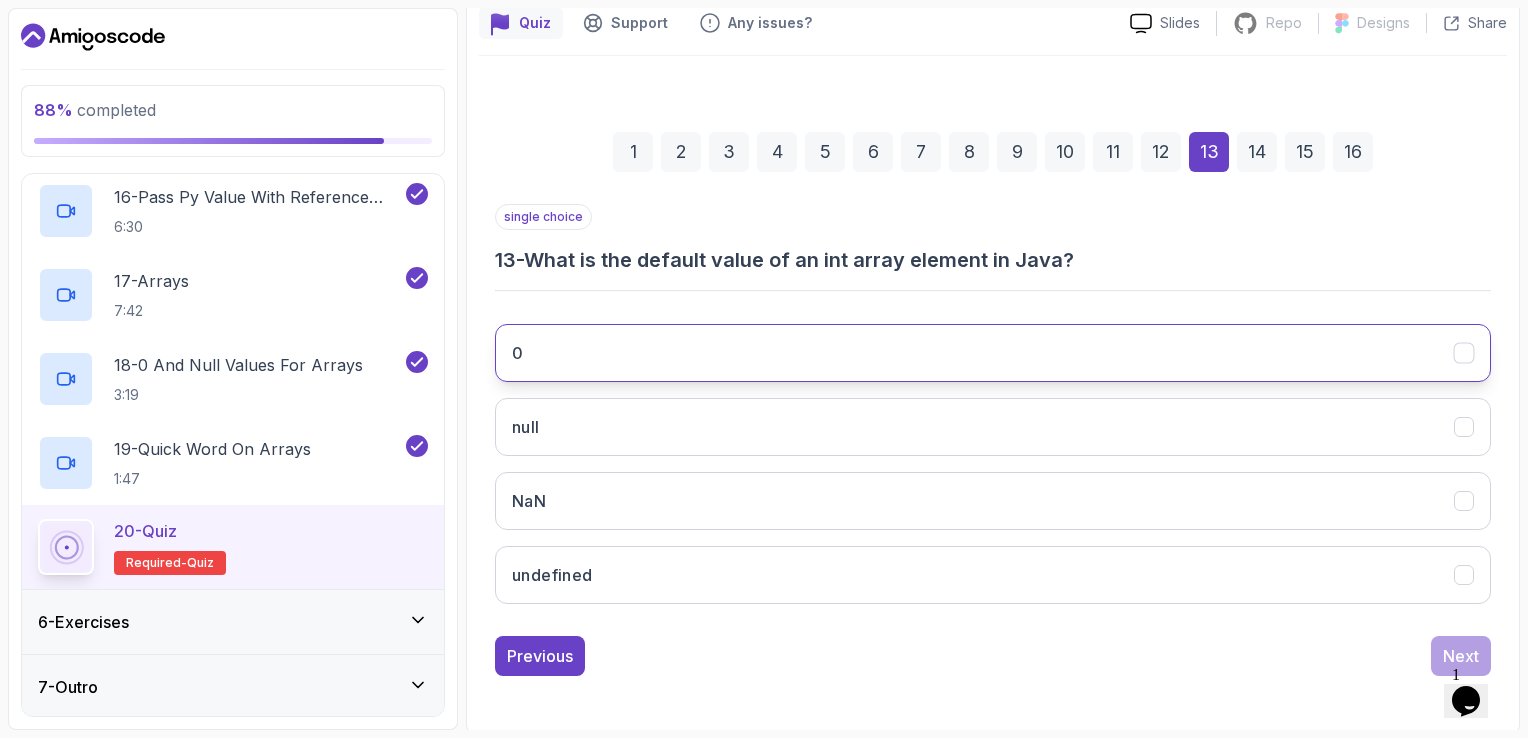 click on "0" at bounding box center [993, 353] 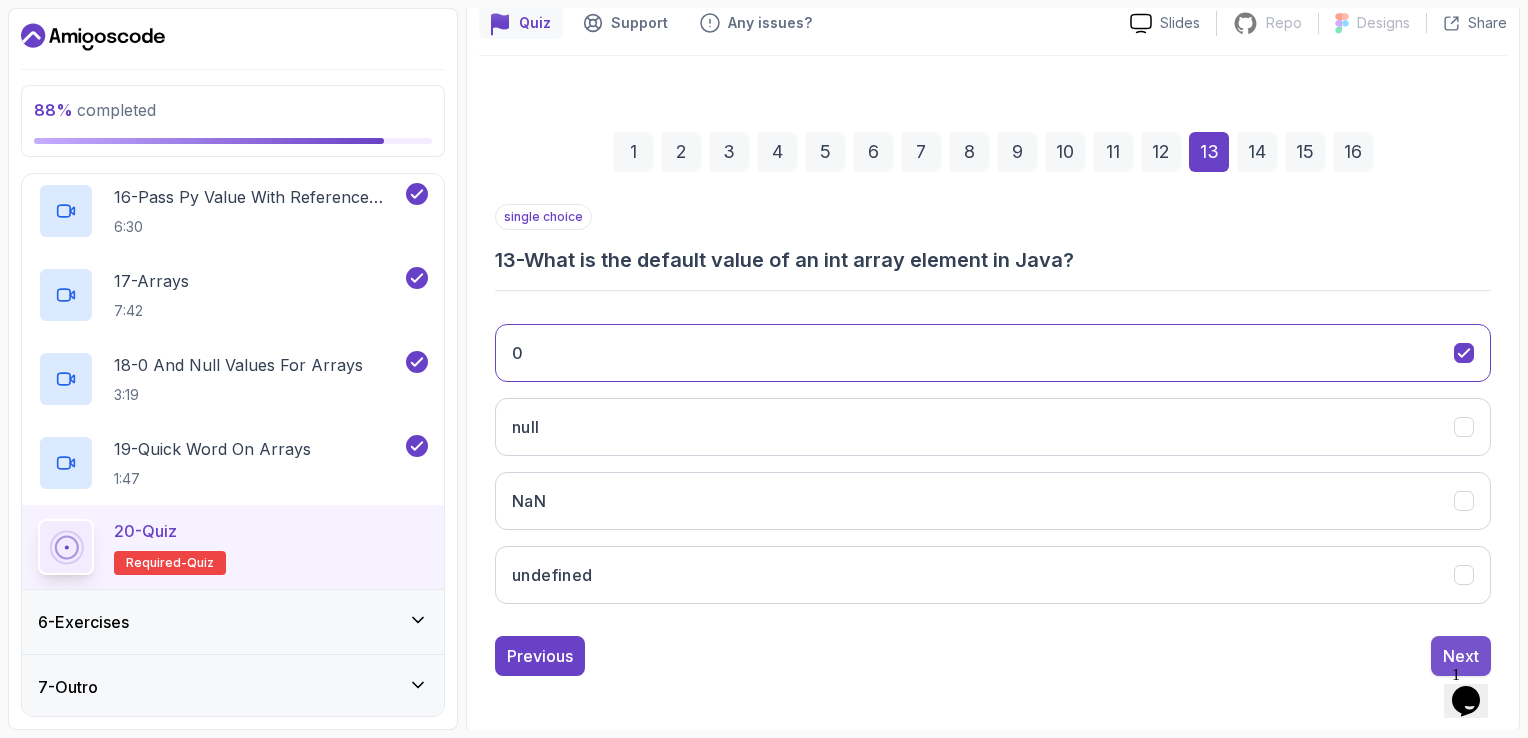 click on "Next" at bounding box center (1461, 656) 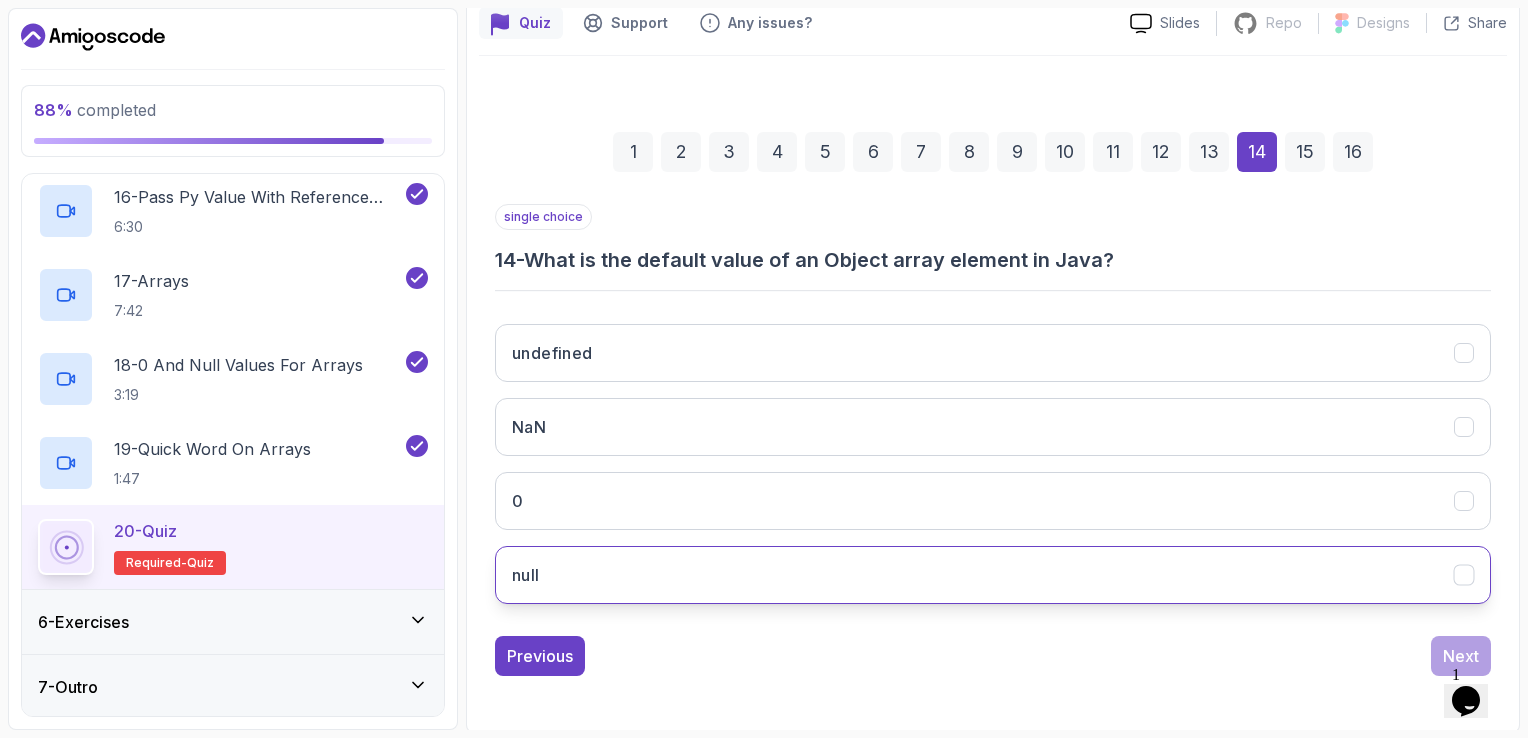 click on "null" at bounding box center [993, 575] 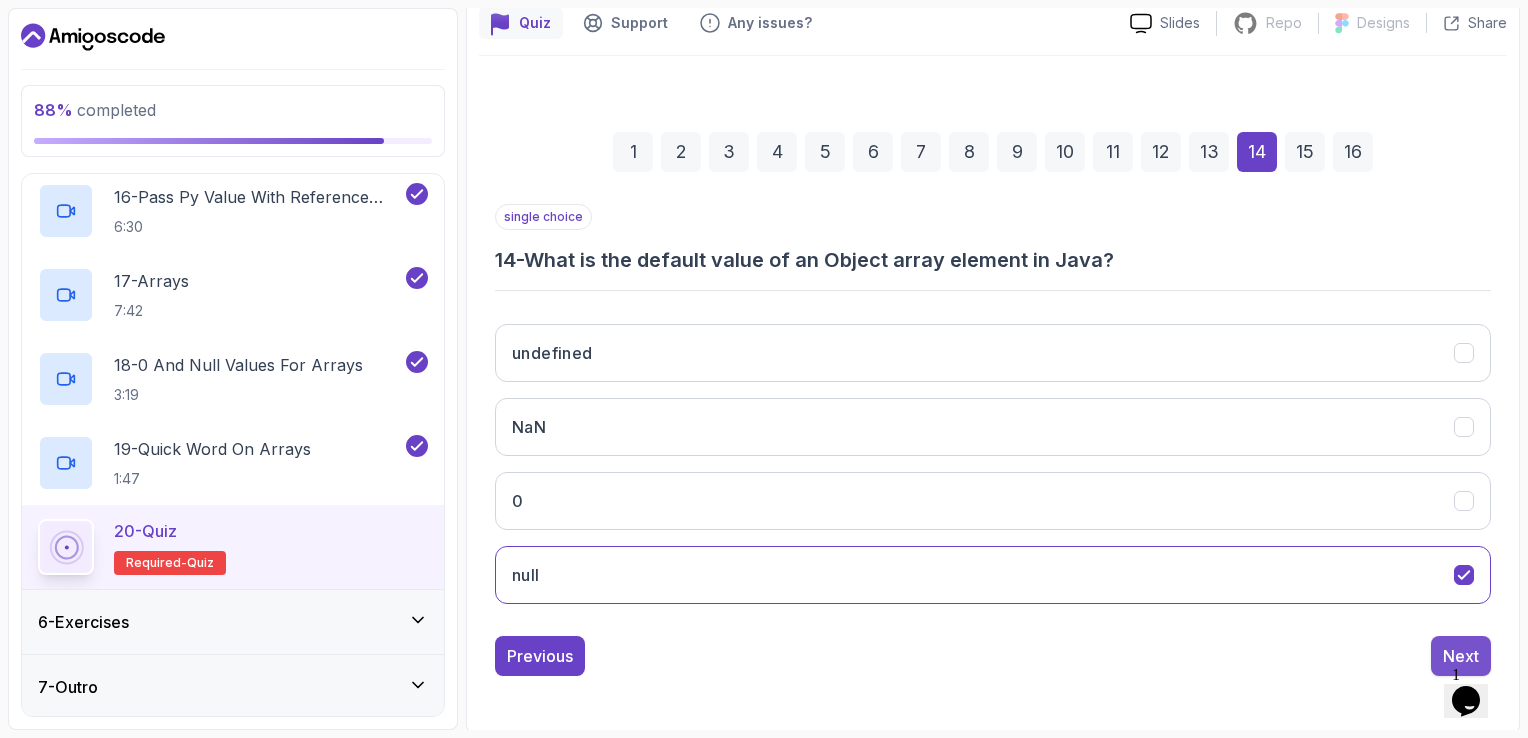 click on "Next" at bounding box center [1461, 656] 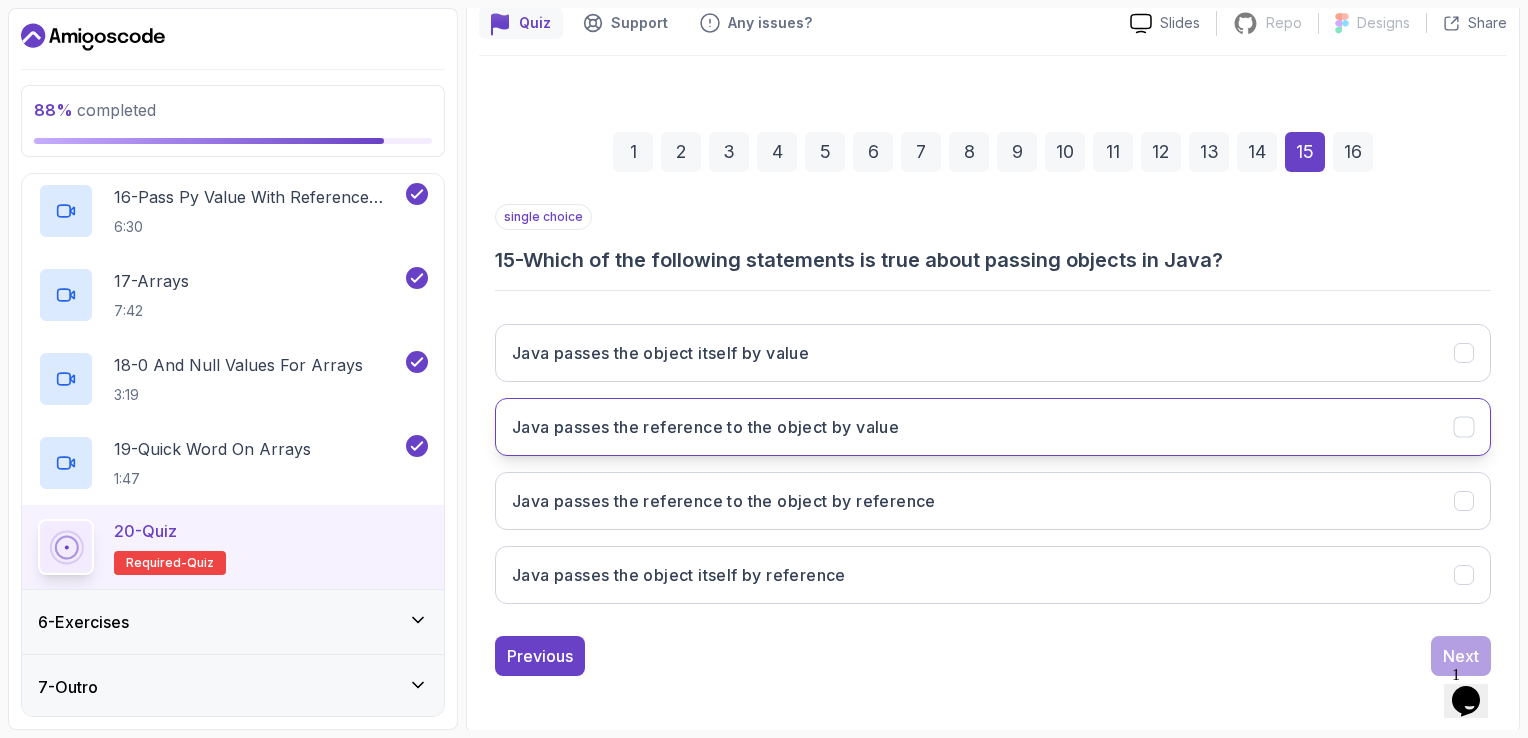 click on "Java passes the reference to the object by value" at bounding box center (993, 427) 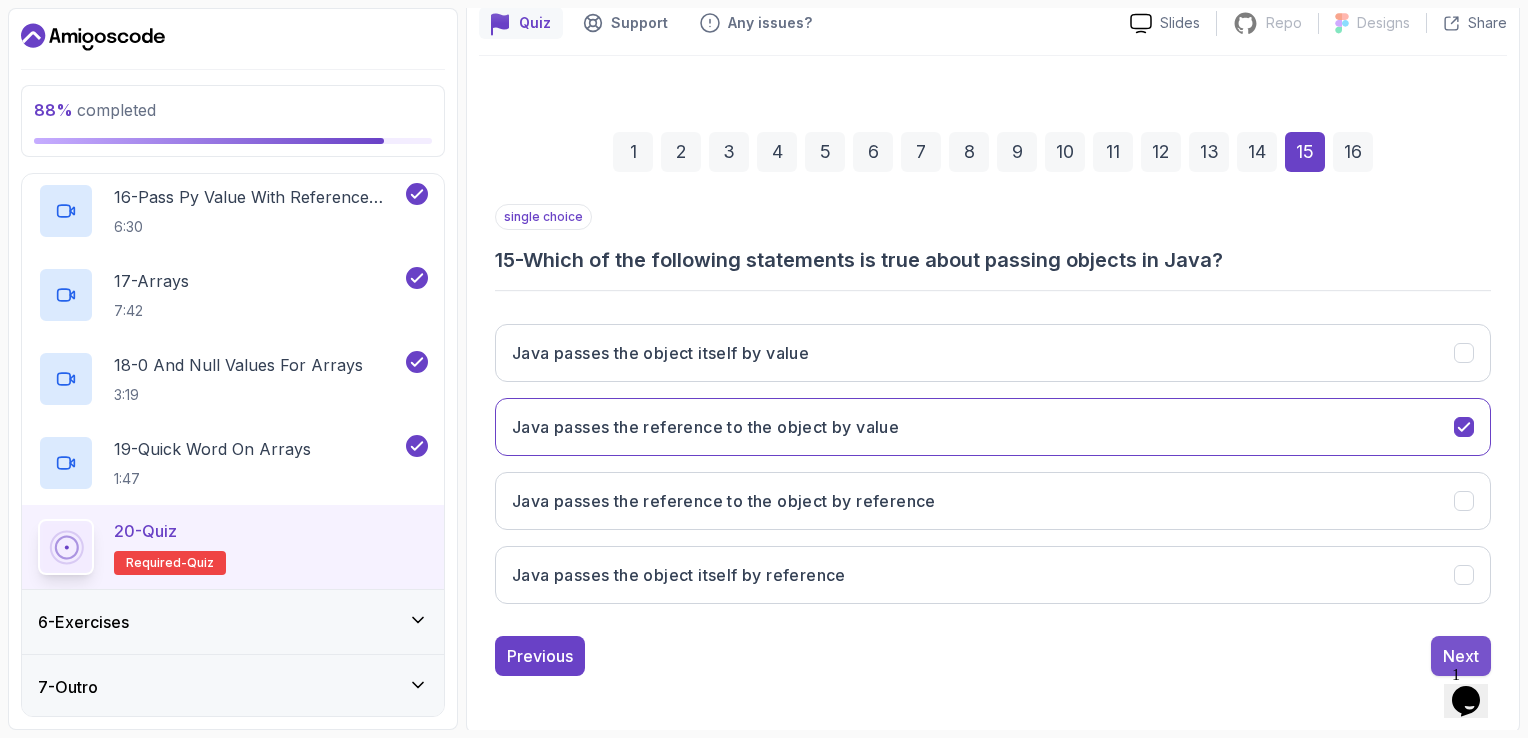 click on "Next" at bounding box center [1461, 656] 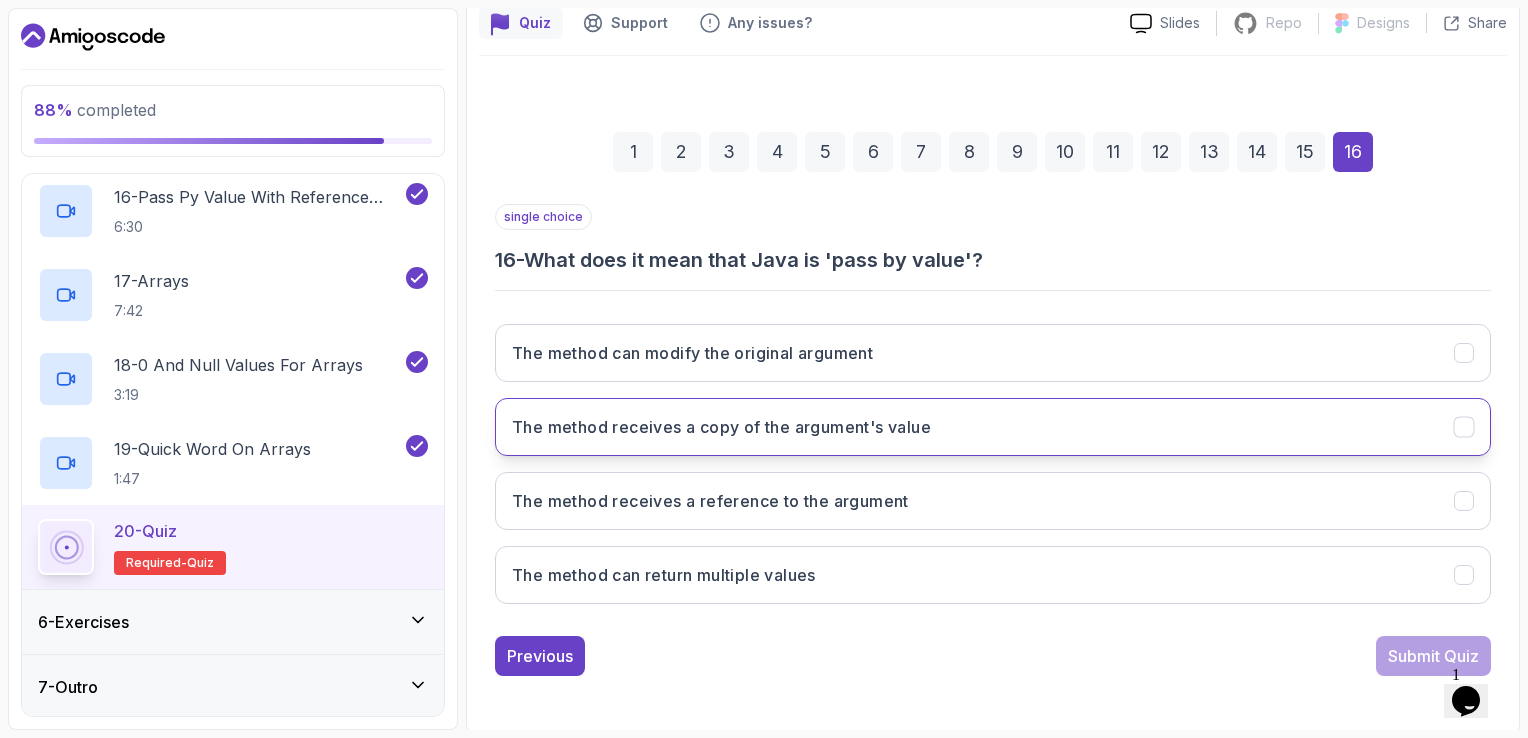 click on "The method receives a copy of the argument's value" at bounding box center [993, 427] 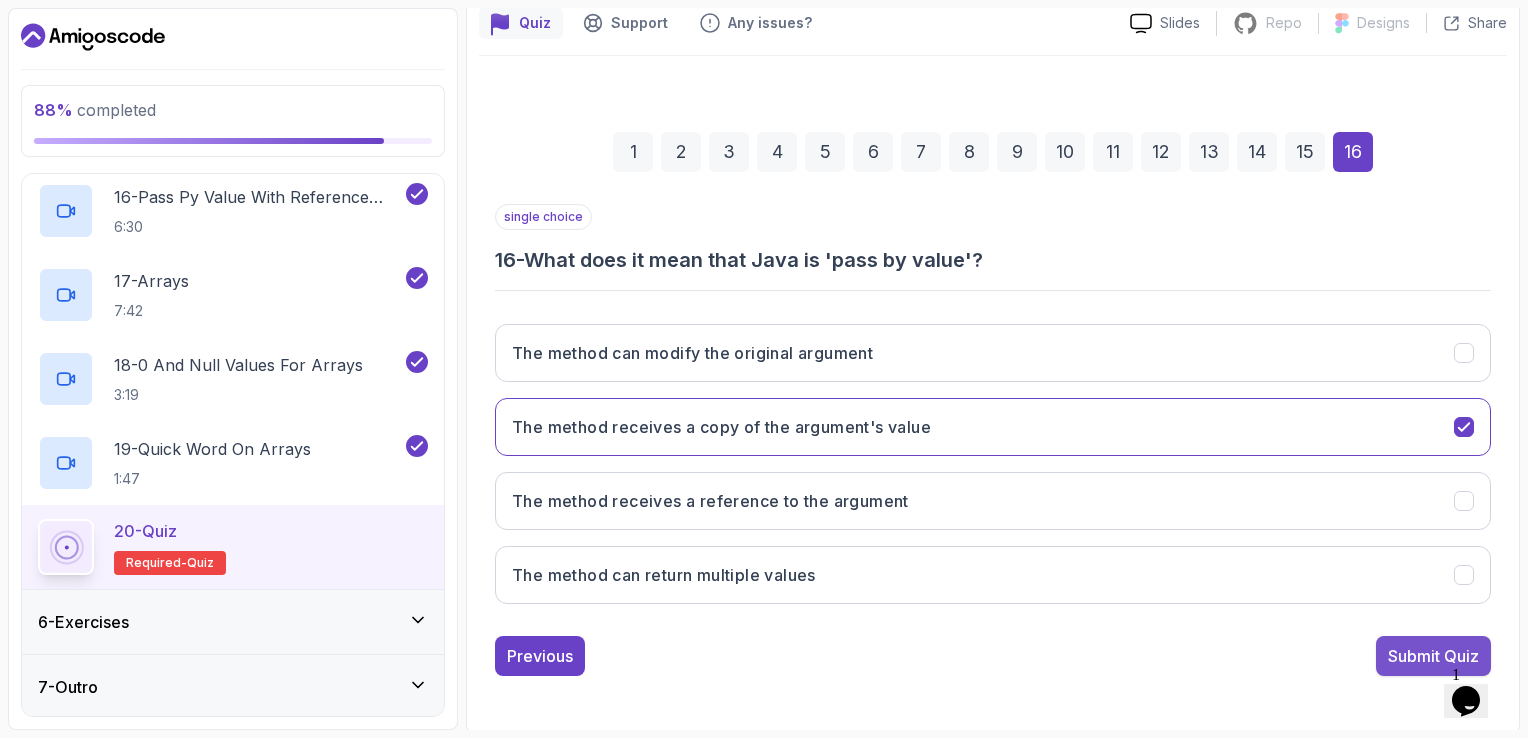 click on "Submit Quiz" at bounding box center (1433, 656) 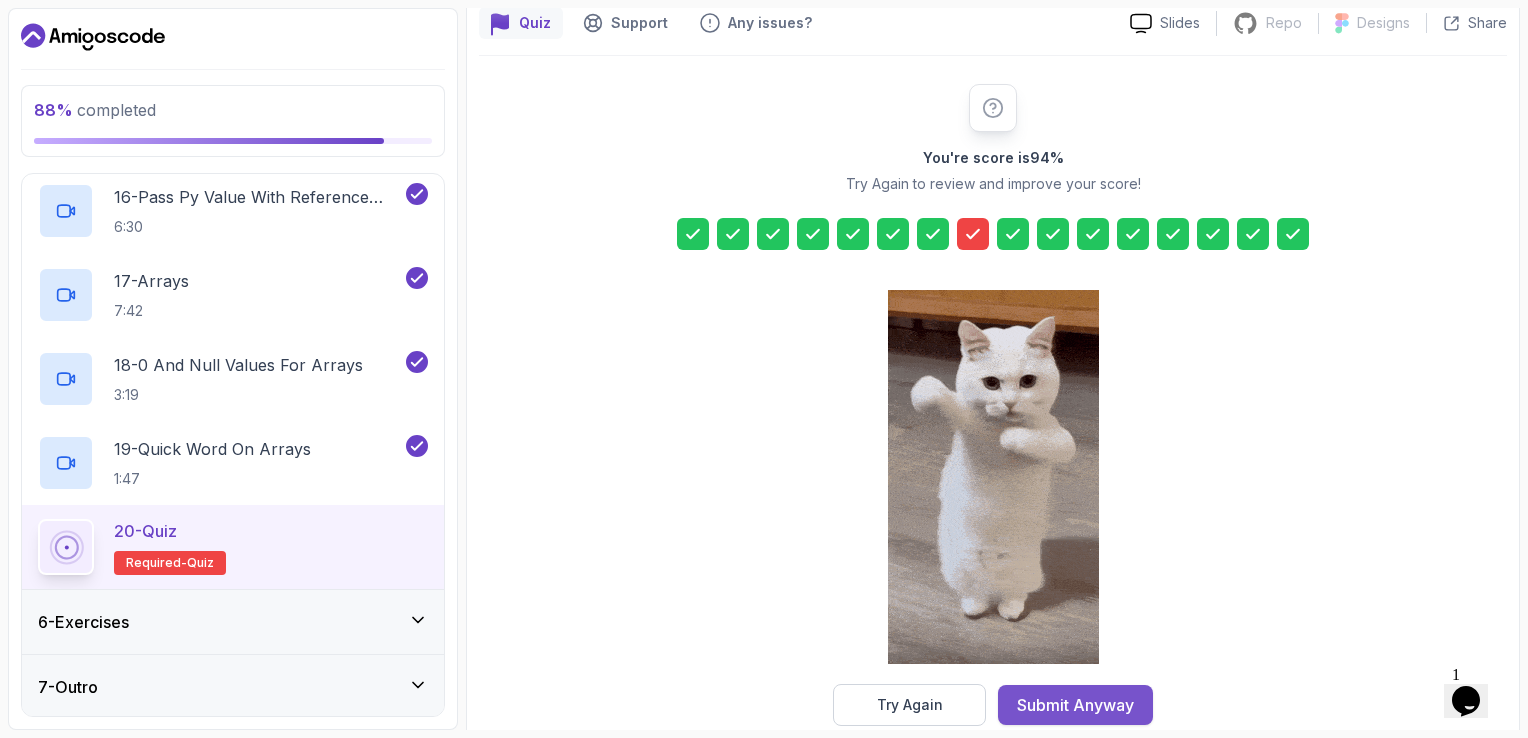 click on "Submit Anyway" at bounding box center [1075, 705] 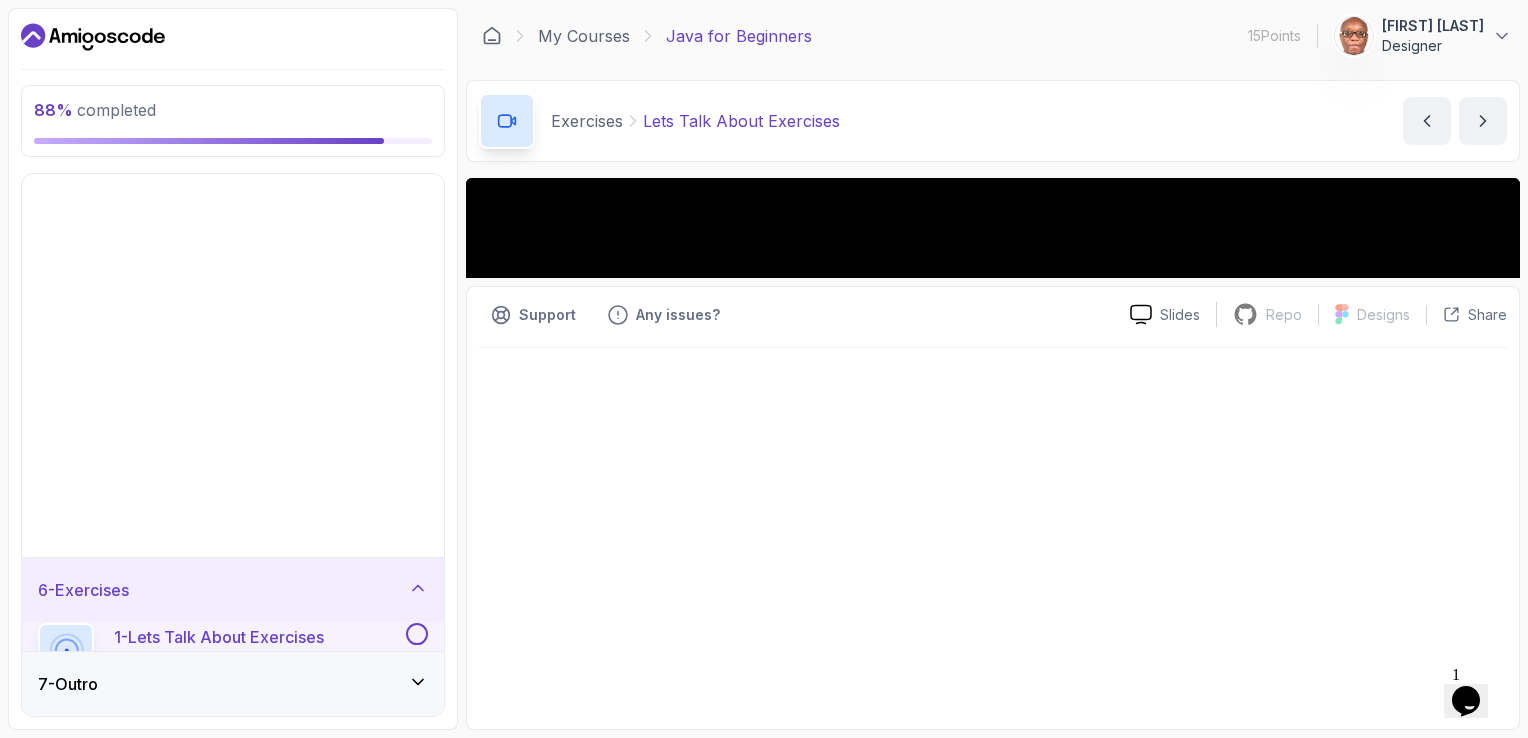 scroll, scrollTop: 0, scrollLeft: 0, axis: both 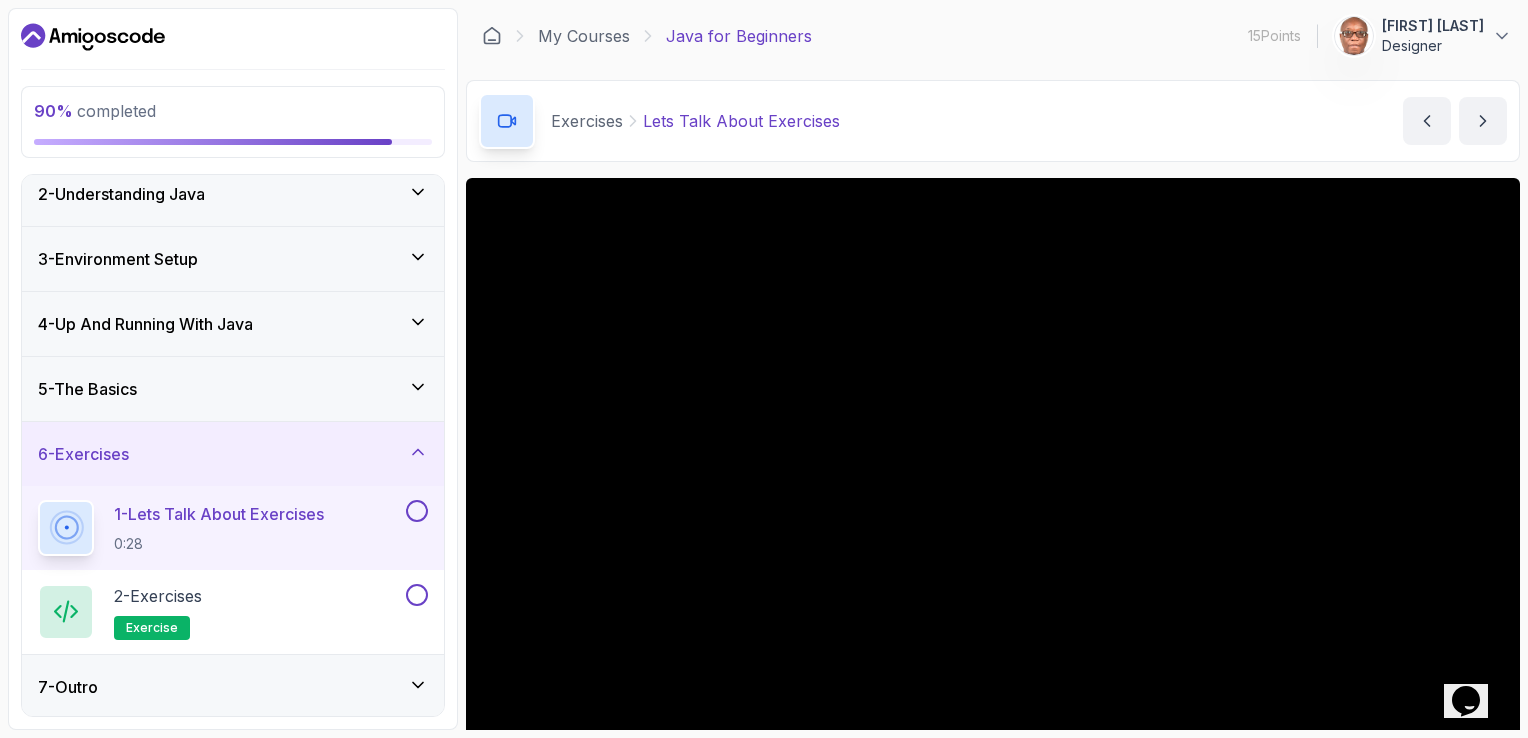 click 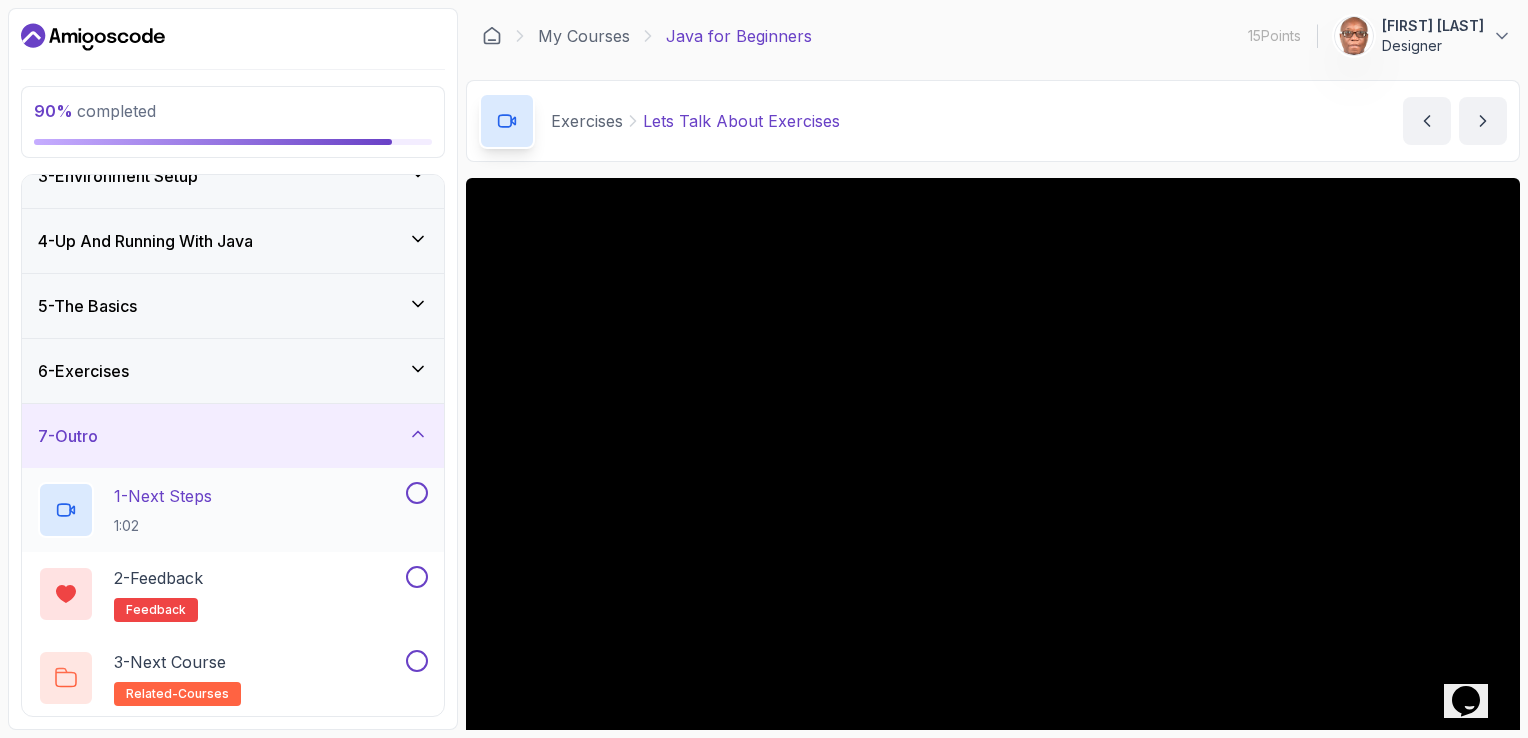 scroll, scrollTop: 0, scrollLeft: 0, axis: both 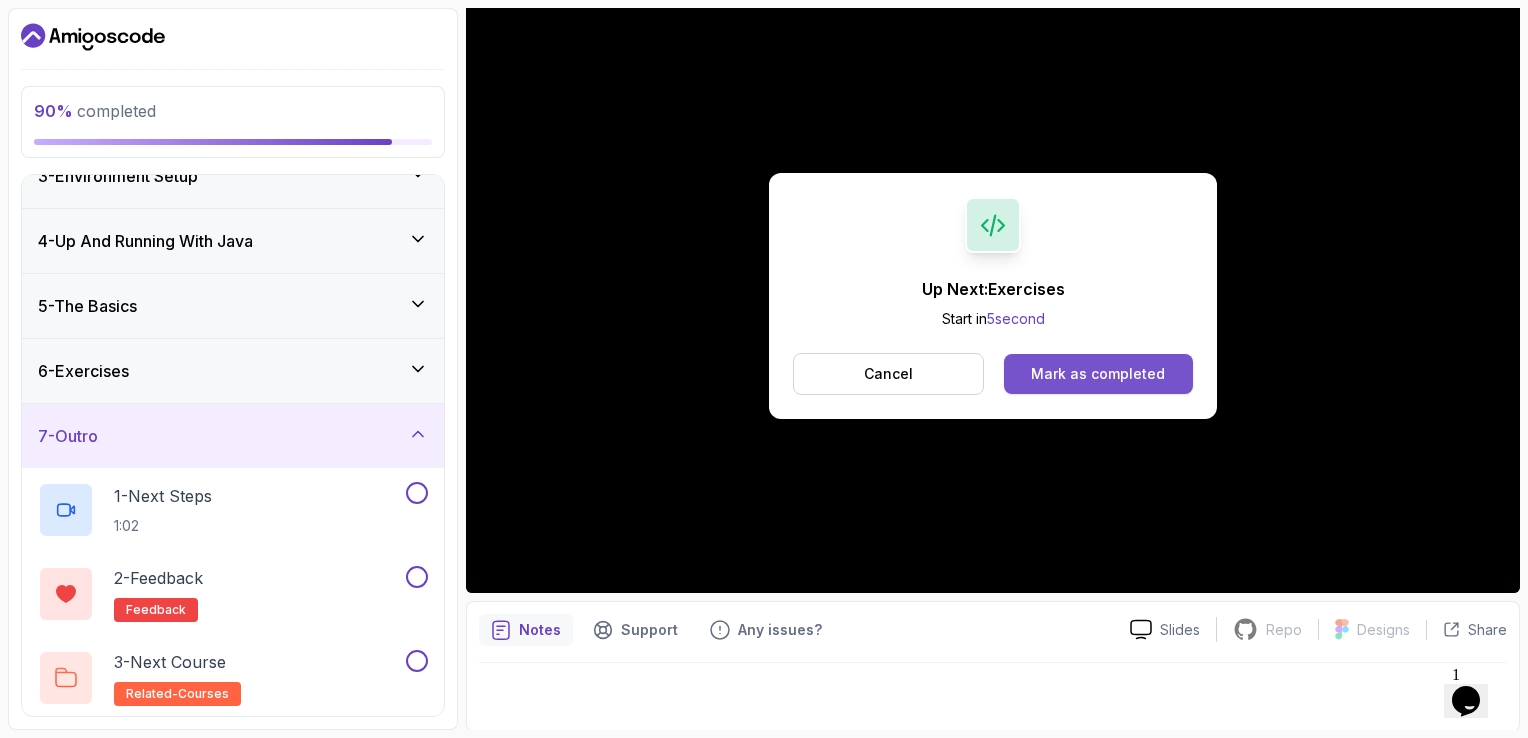 click on "Mark as completed" at bounding box center [1098, 374] 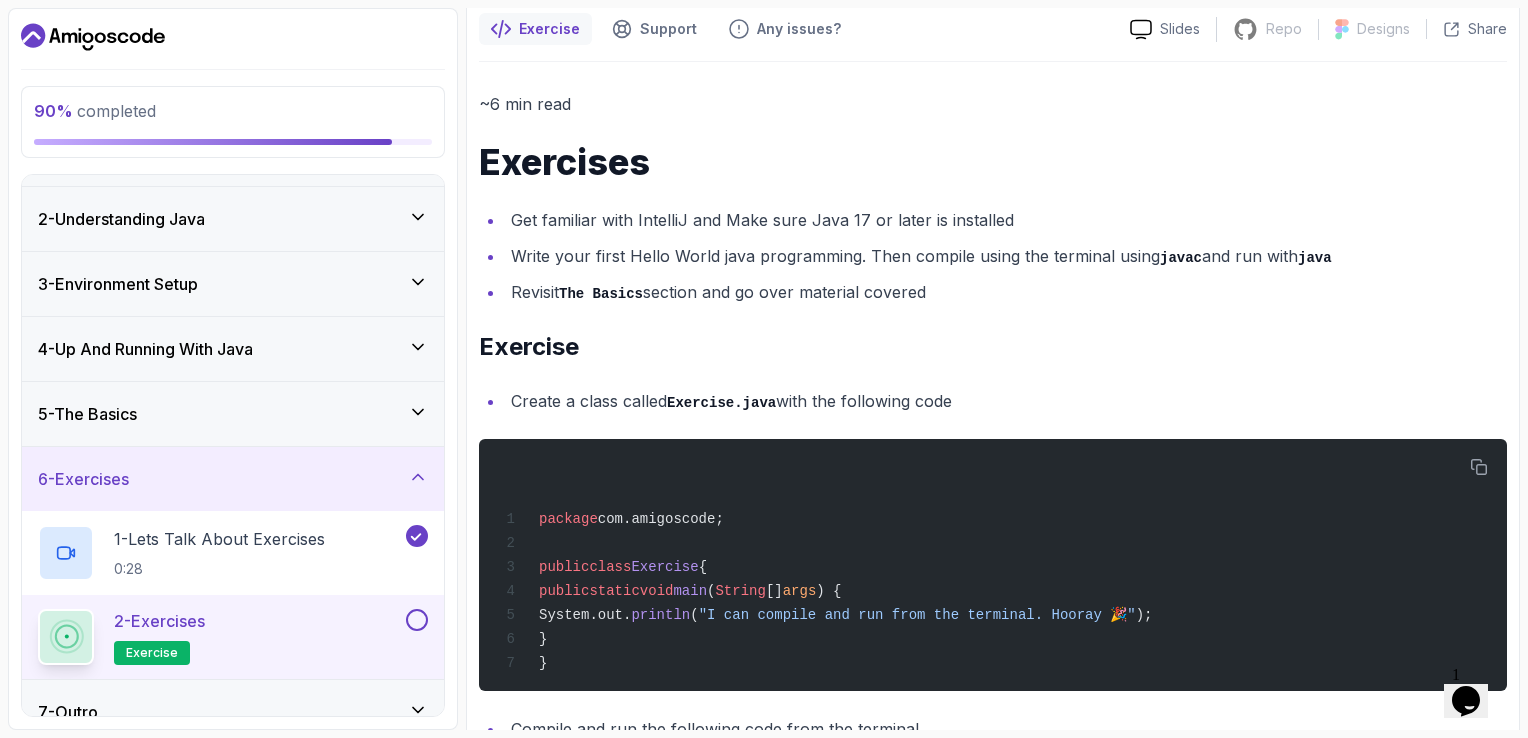 scroll, scrollTop: 78, scrollLeft: 0, axis: vertical 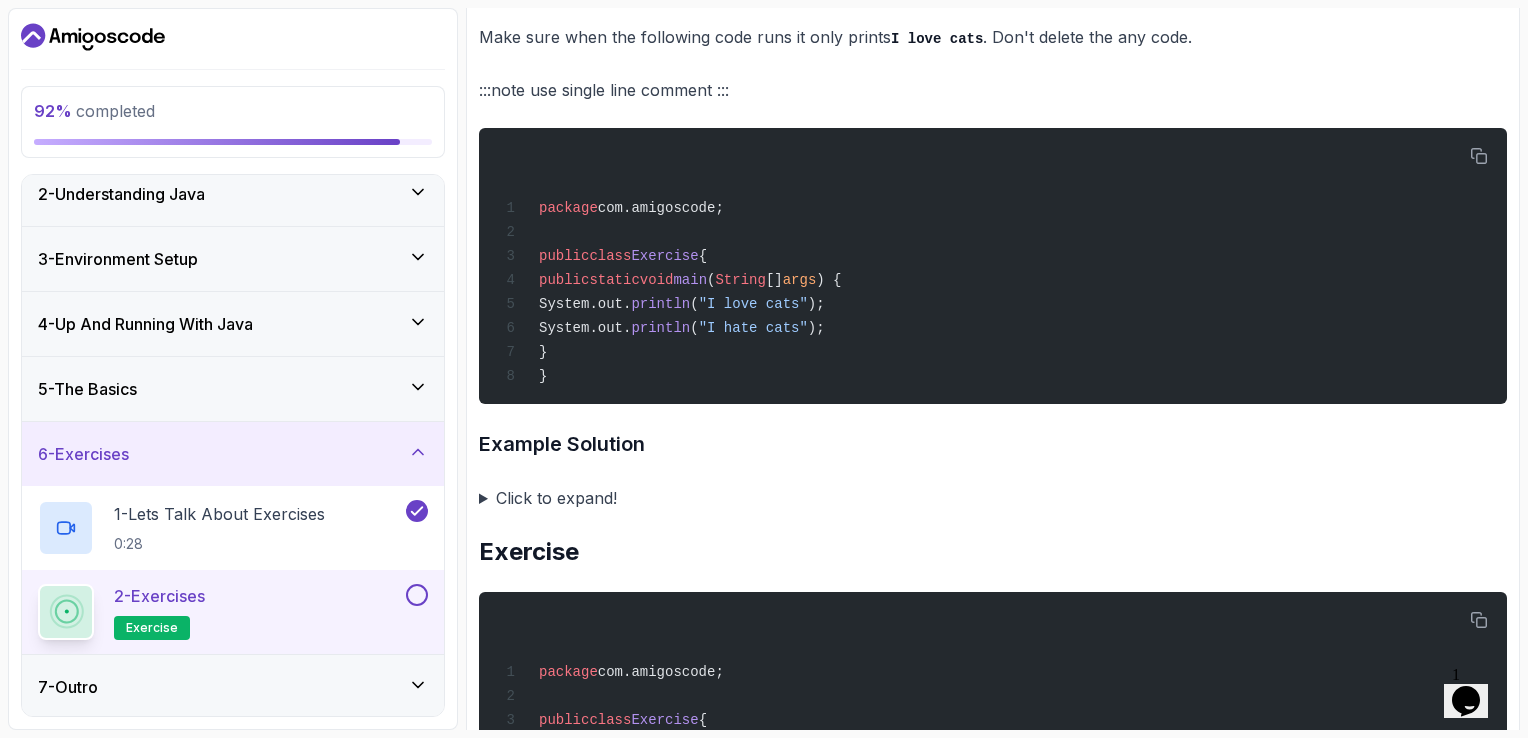 click on "Click to expand!" at bounding box center [993, 498] 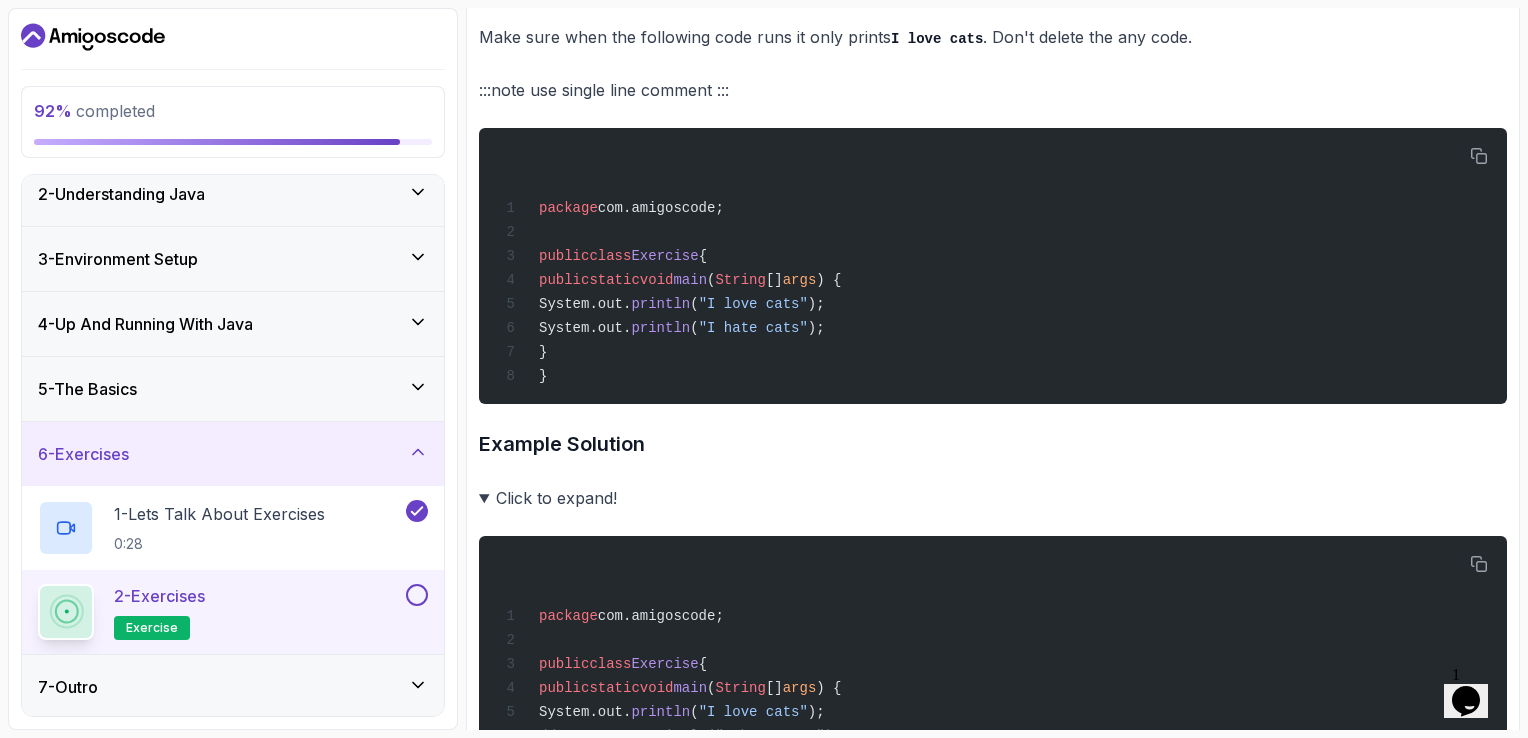 click on "Click to expand!" at bounding box center [993, 498] 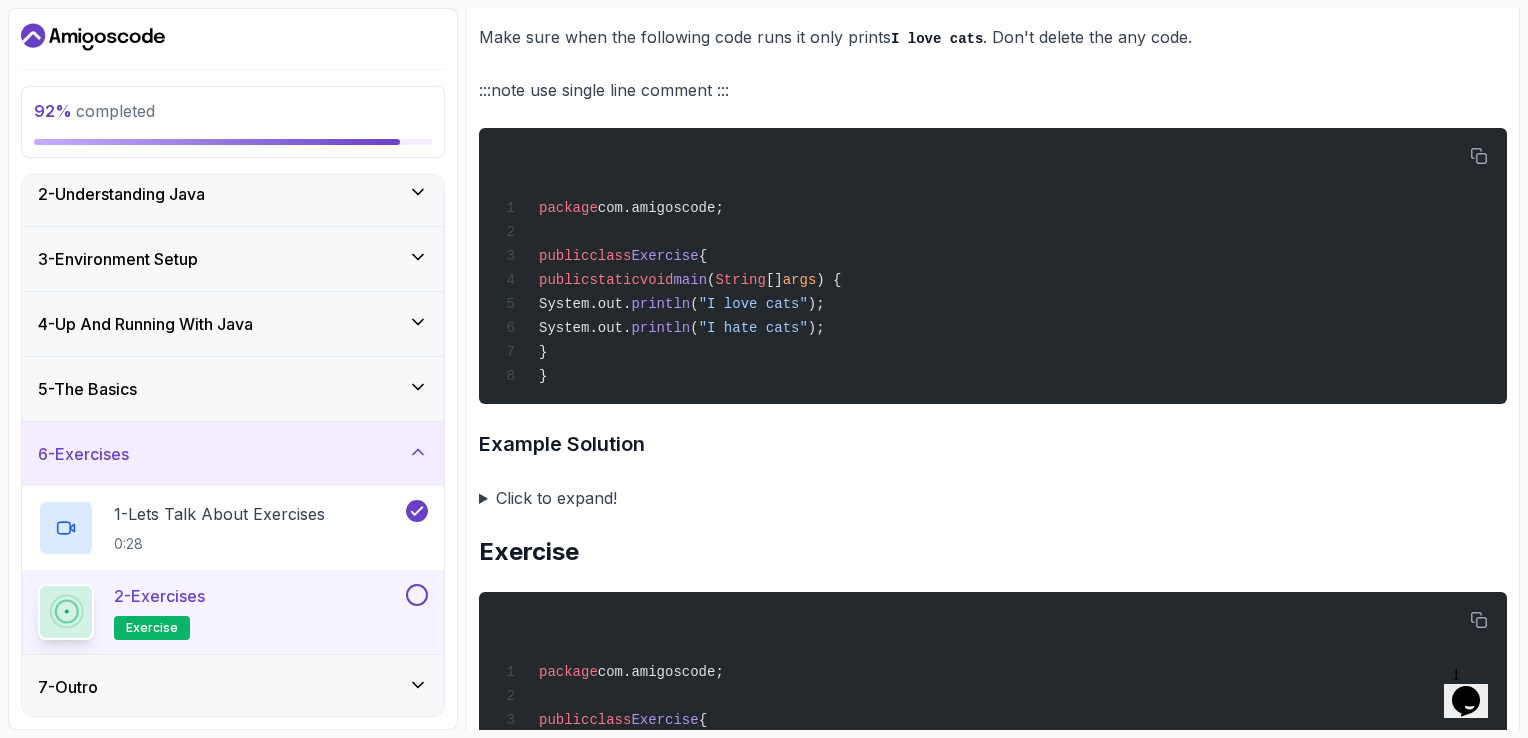 click on "Click to expand!" at bounding box center [993, 498] 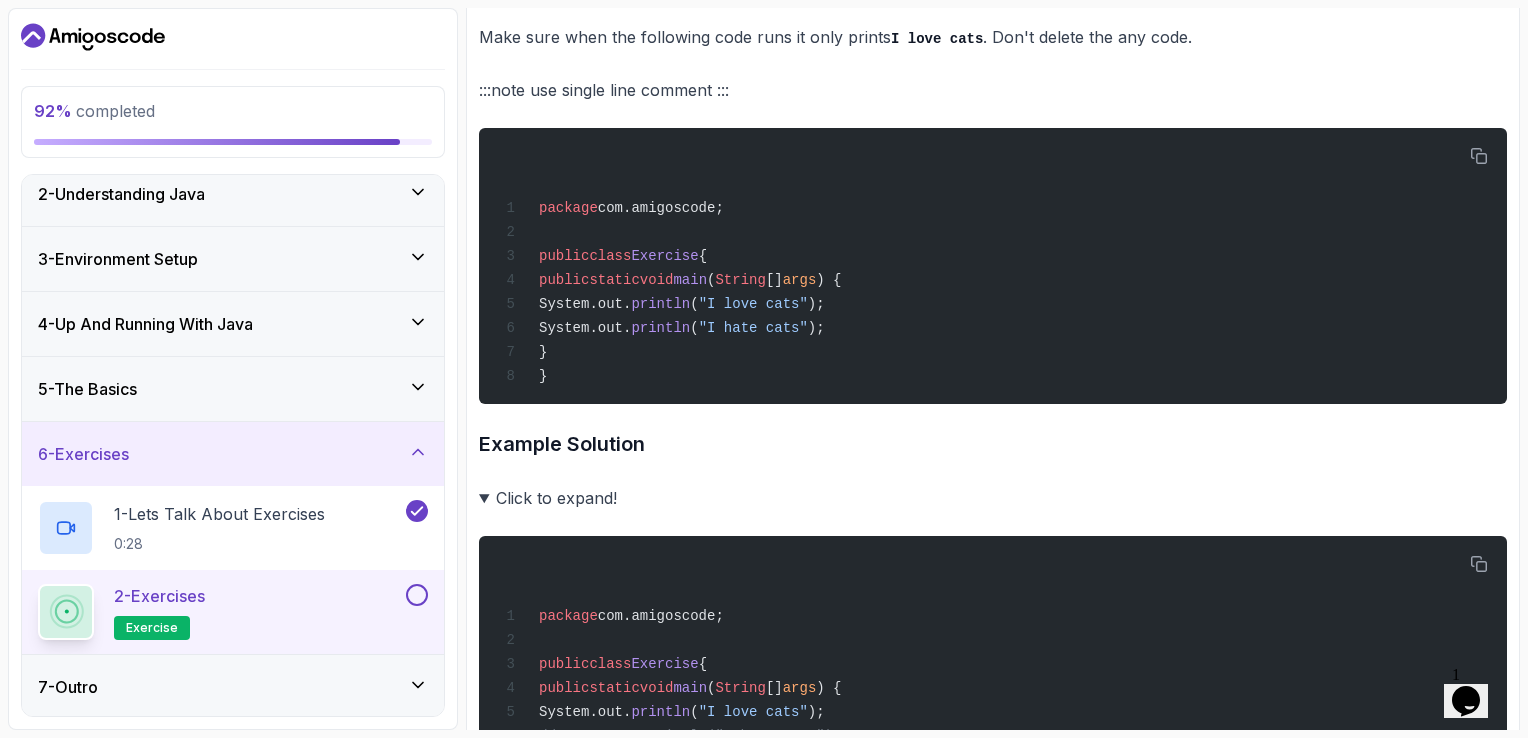 click on "Click to expand!" at bounding box center [993, 498] 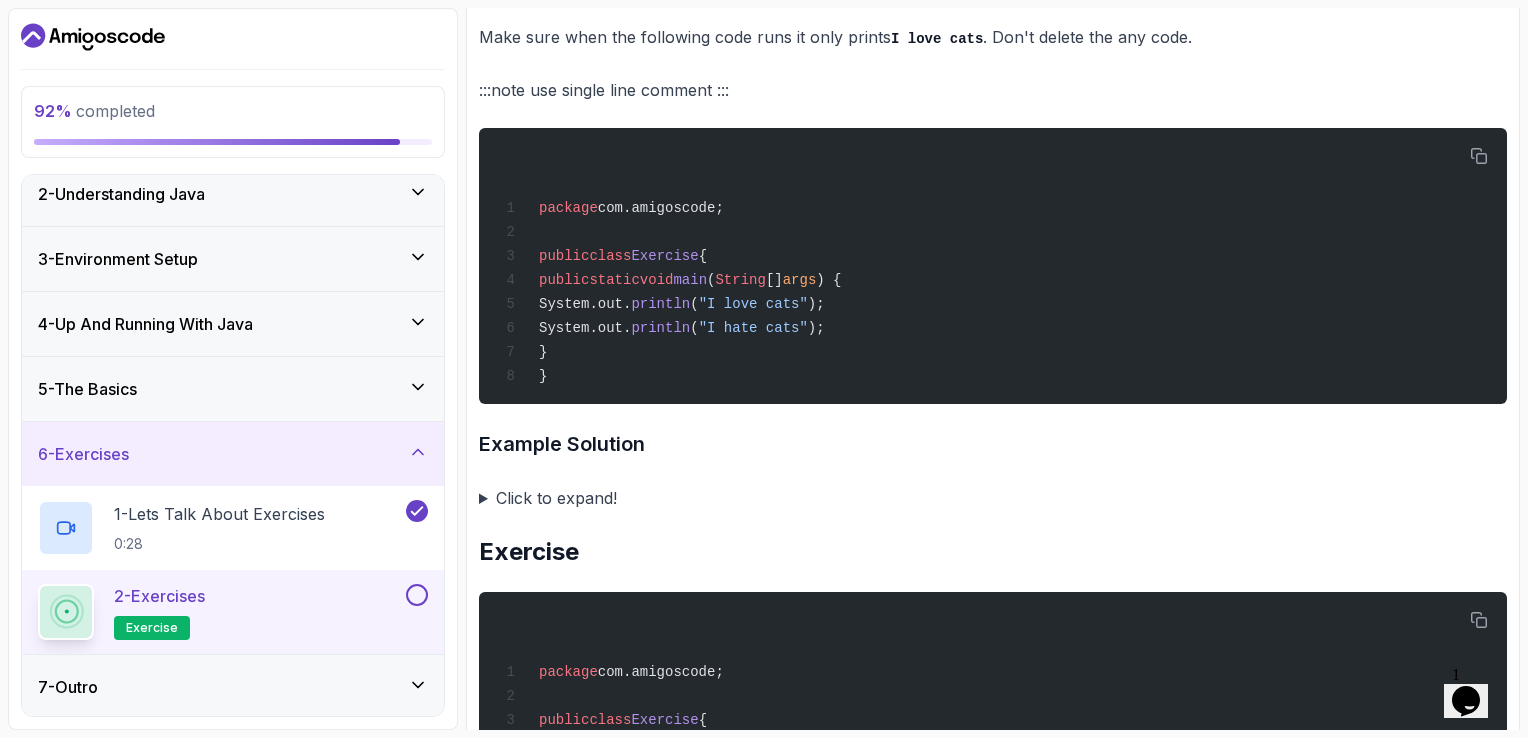 click on "Click to expand!" at bounding box center (993, 498) 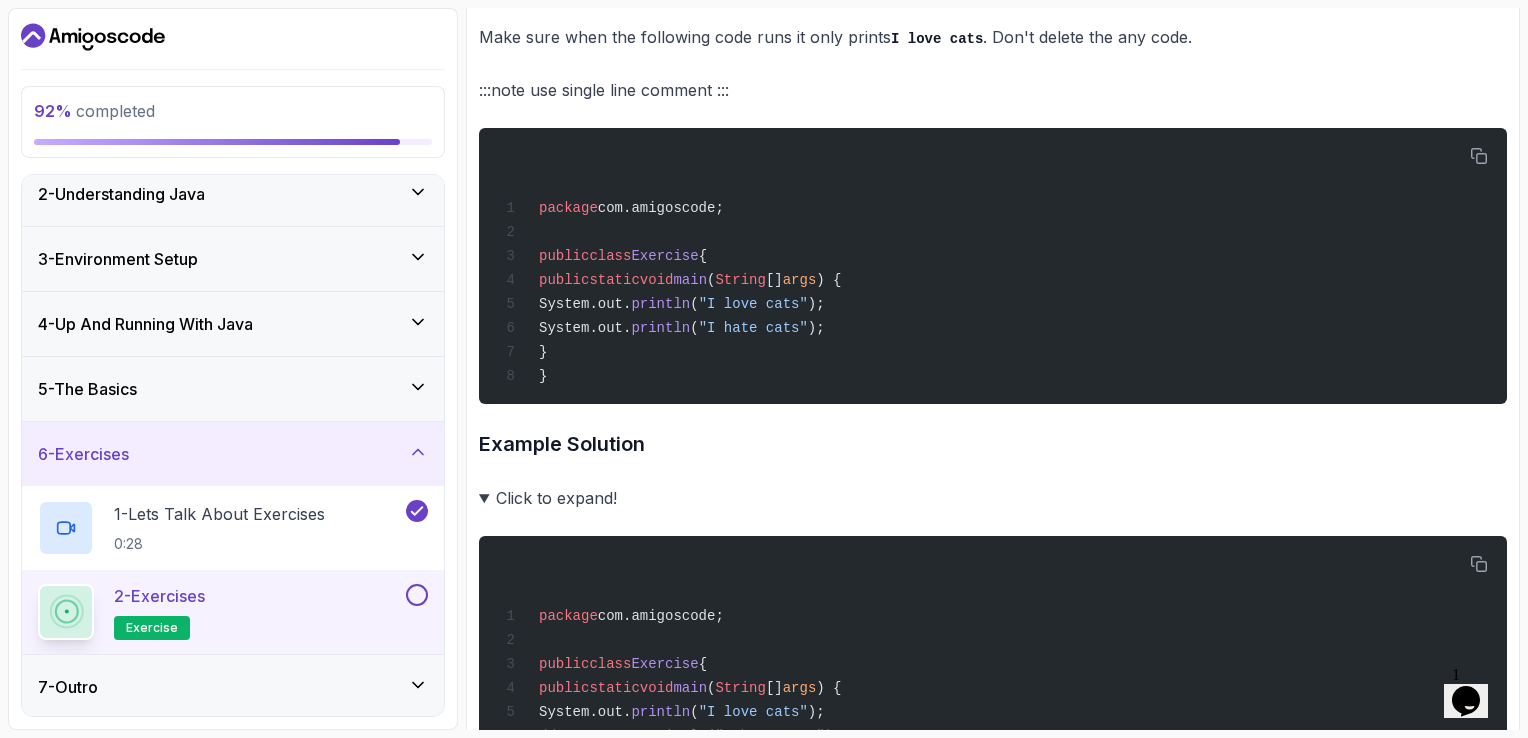 click on "Click to expand!" at bounding box center (993, 498) 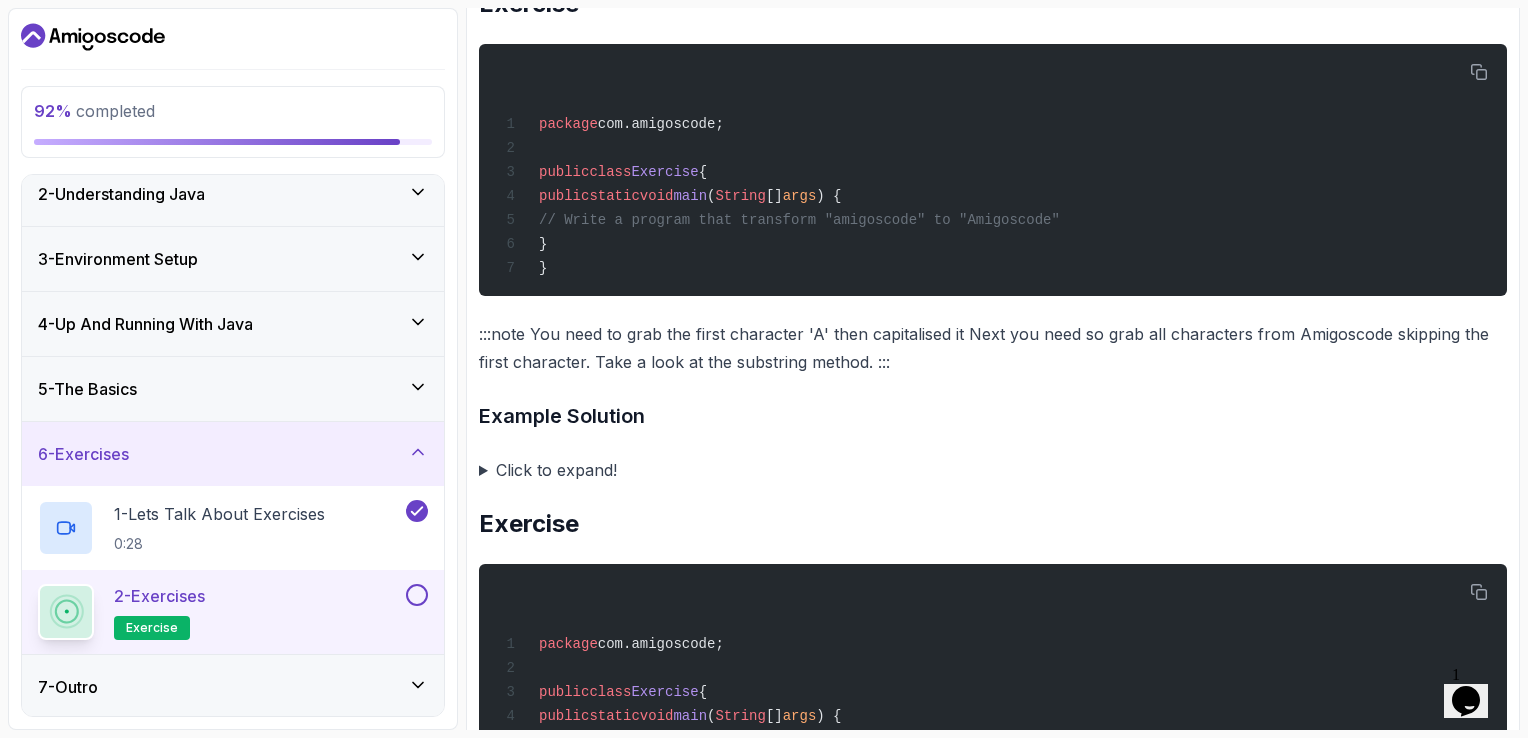 scroll, scrollTop: 3178, scrollLeft: 0, axis: vertical 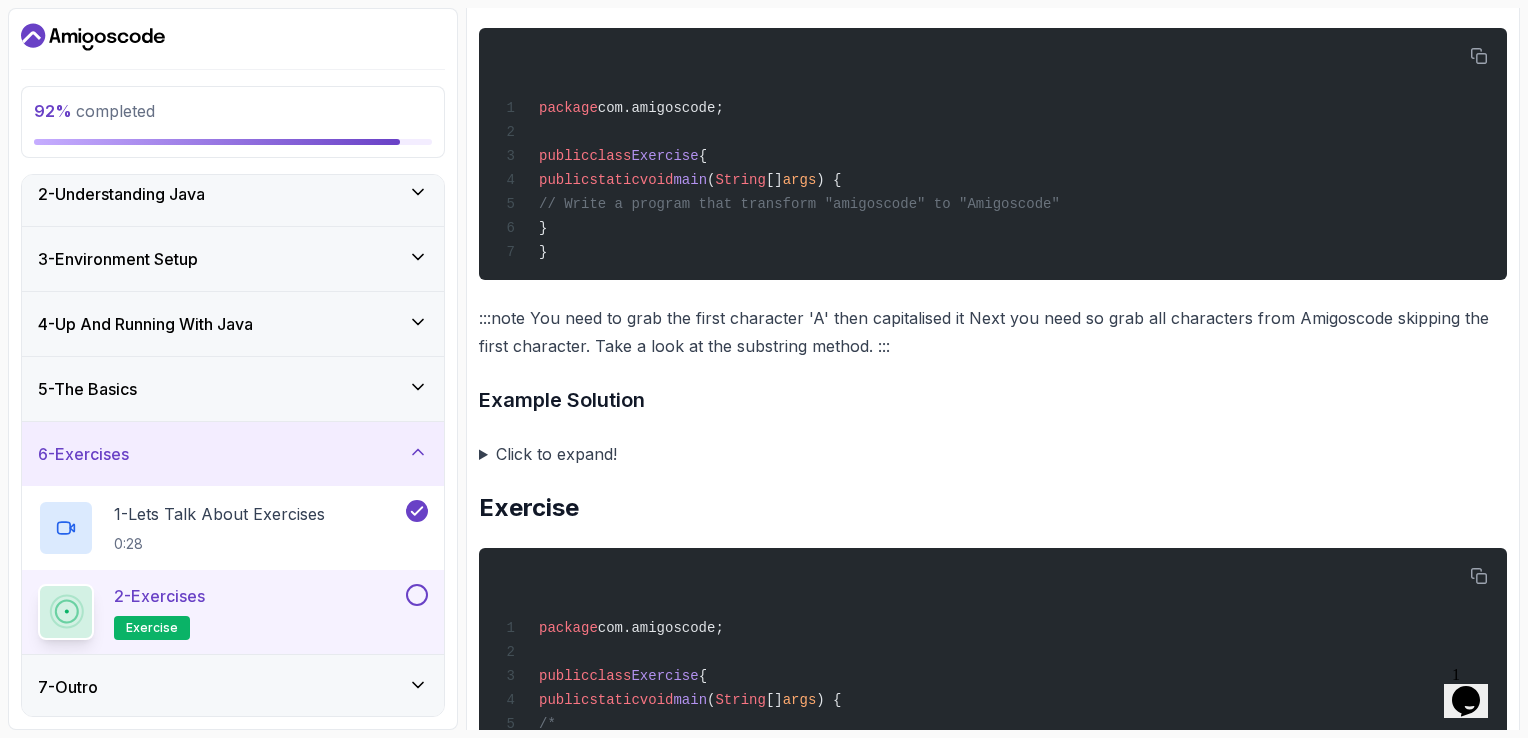 click on "Click to expand!" at bounding box center [993, 454] 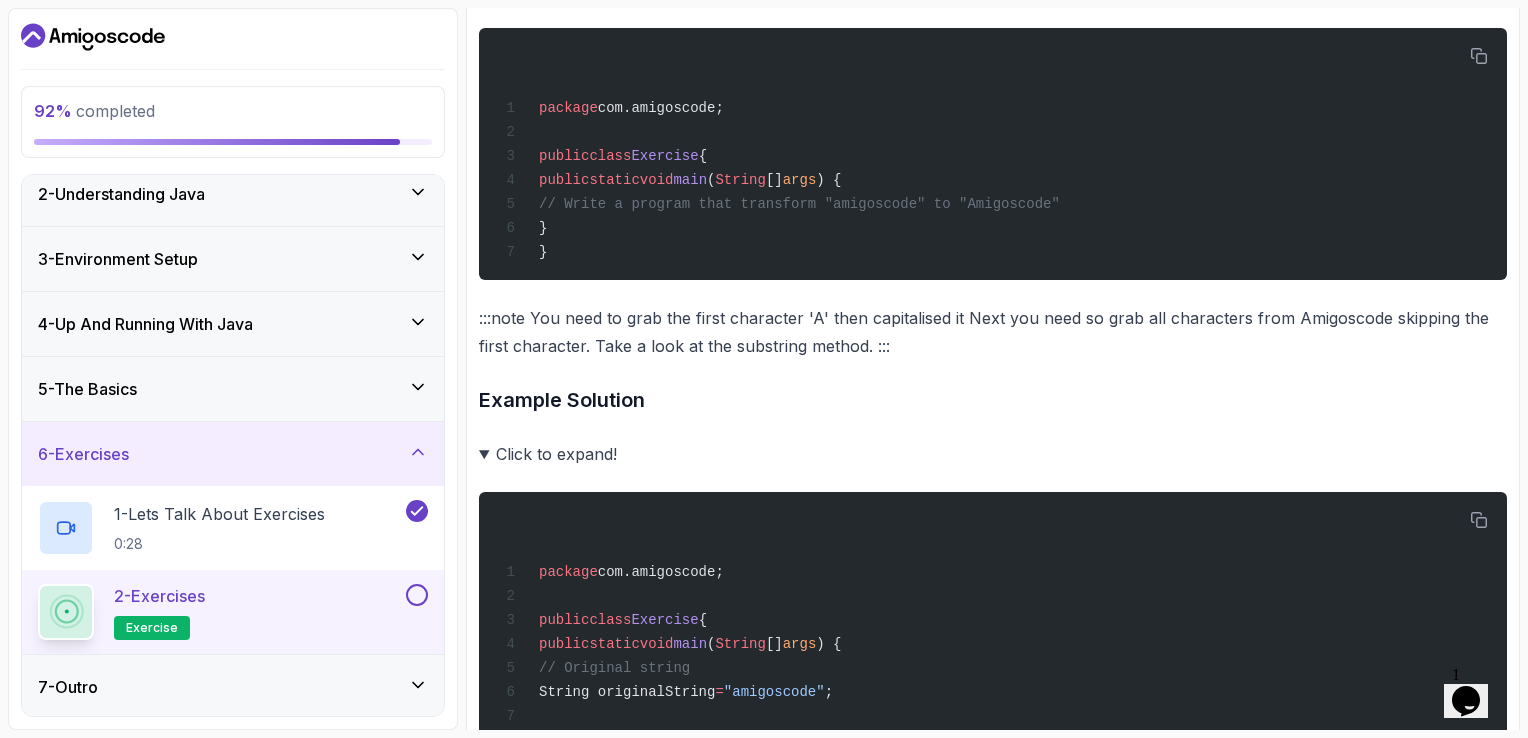 click on "Click to expand!" at bounding box center (993, 454) 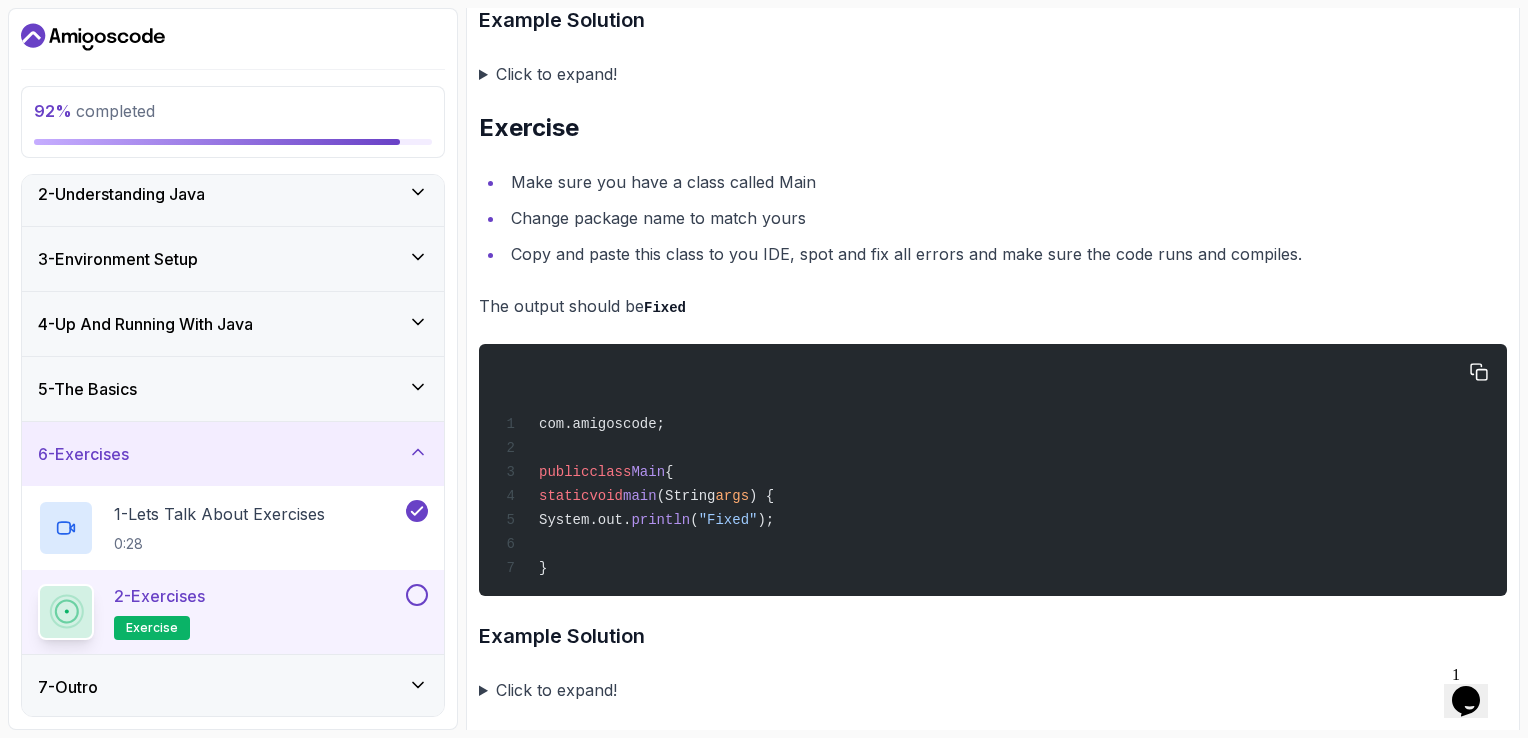 scroll, scrollTop: 4129, scrollLeft: 0, axis: vertical 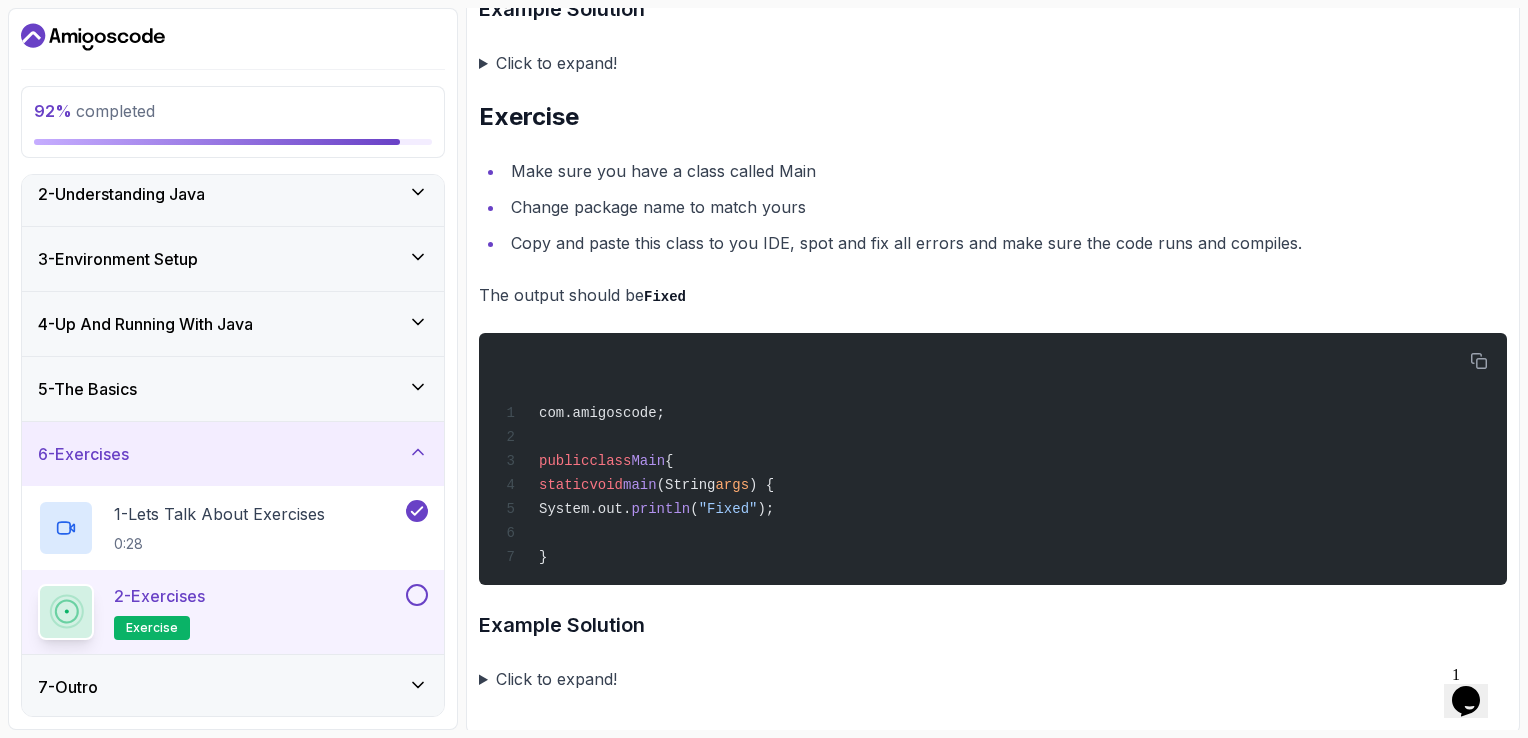 click on "Click to expand!" at bounding box center [993, 679] 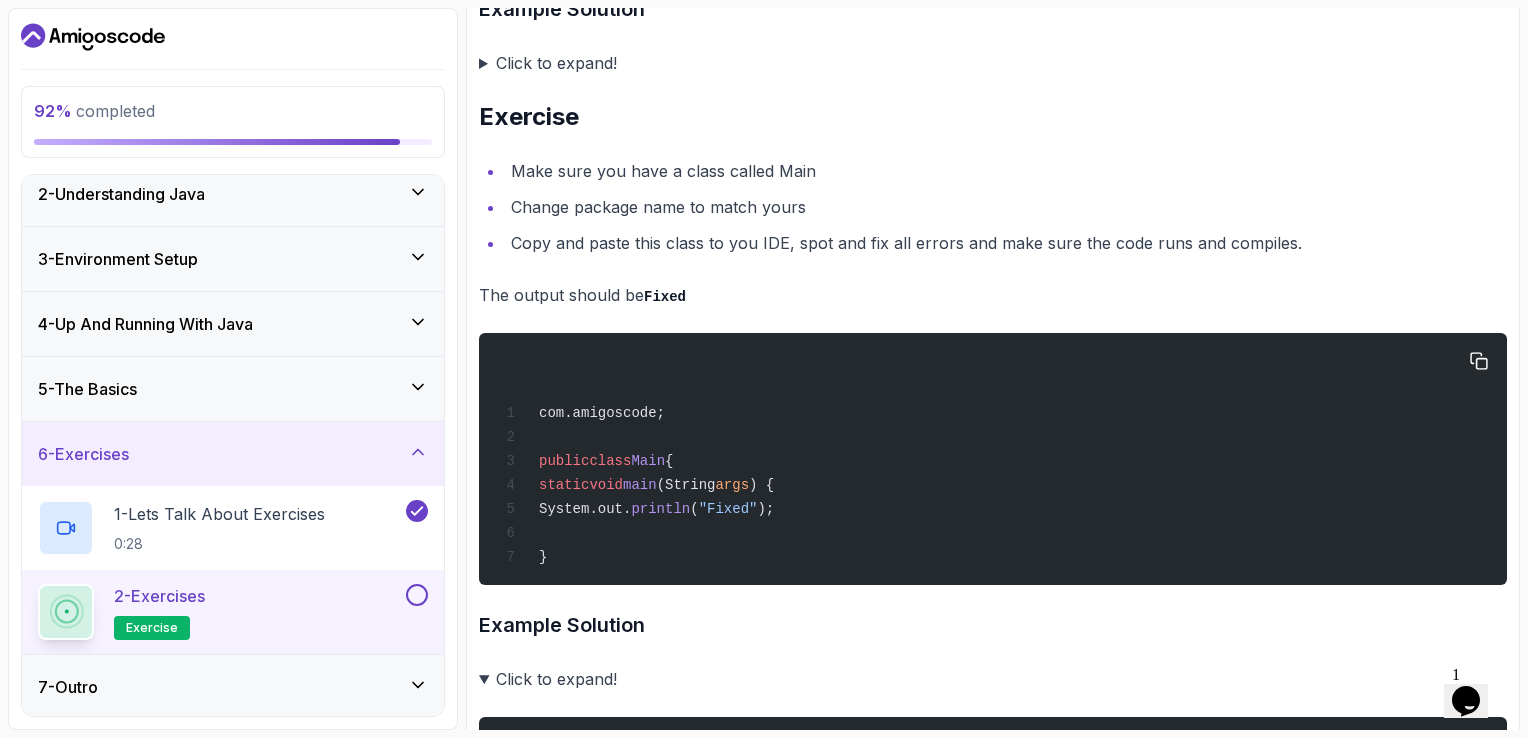scroll, scrollTop: 4453, scrollLeft: 0, axis: vertical 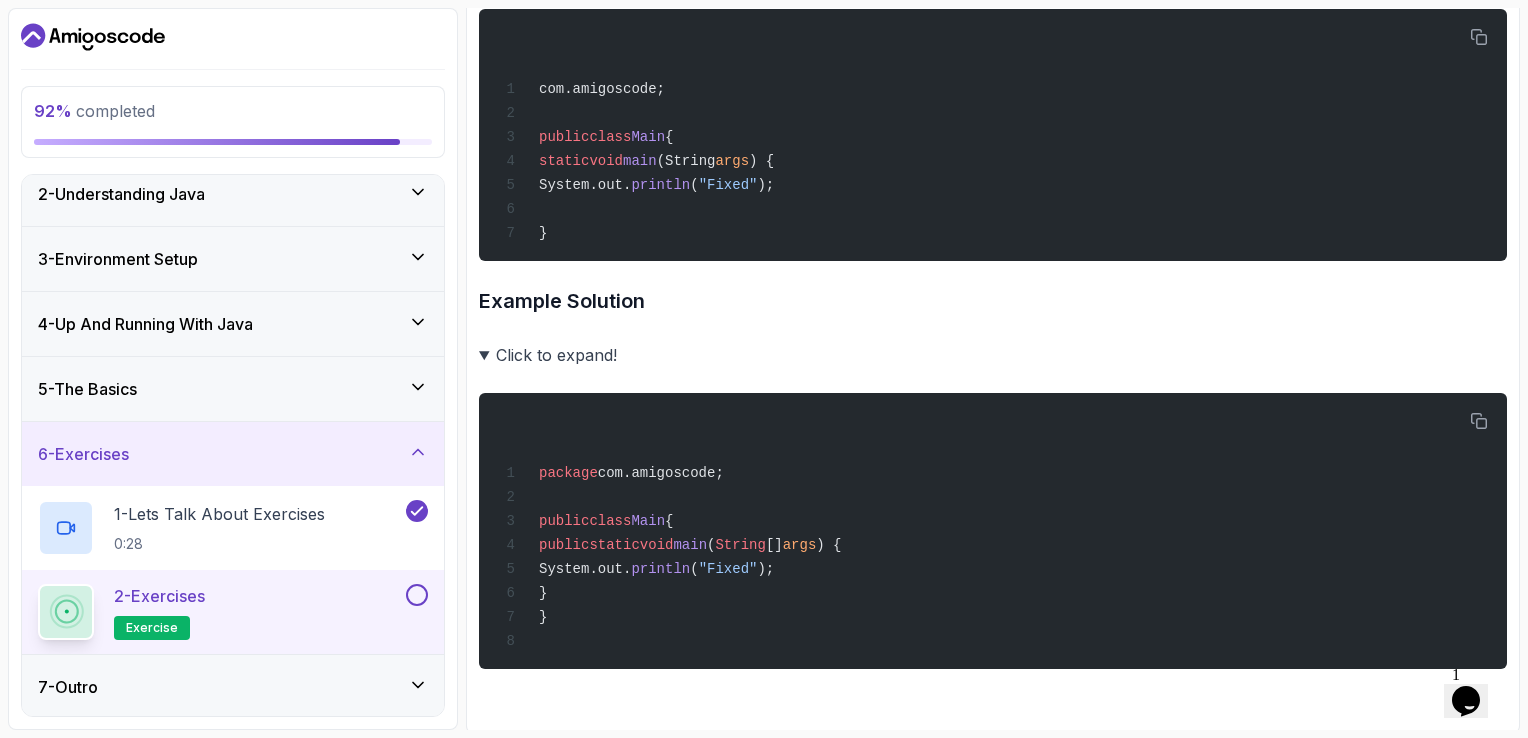 click at bounding box center [417, 595] 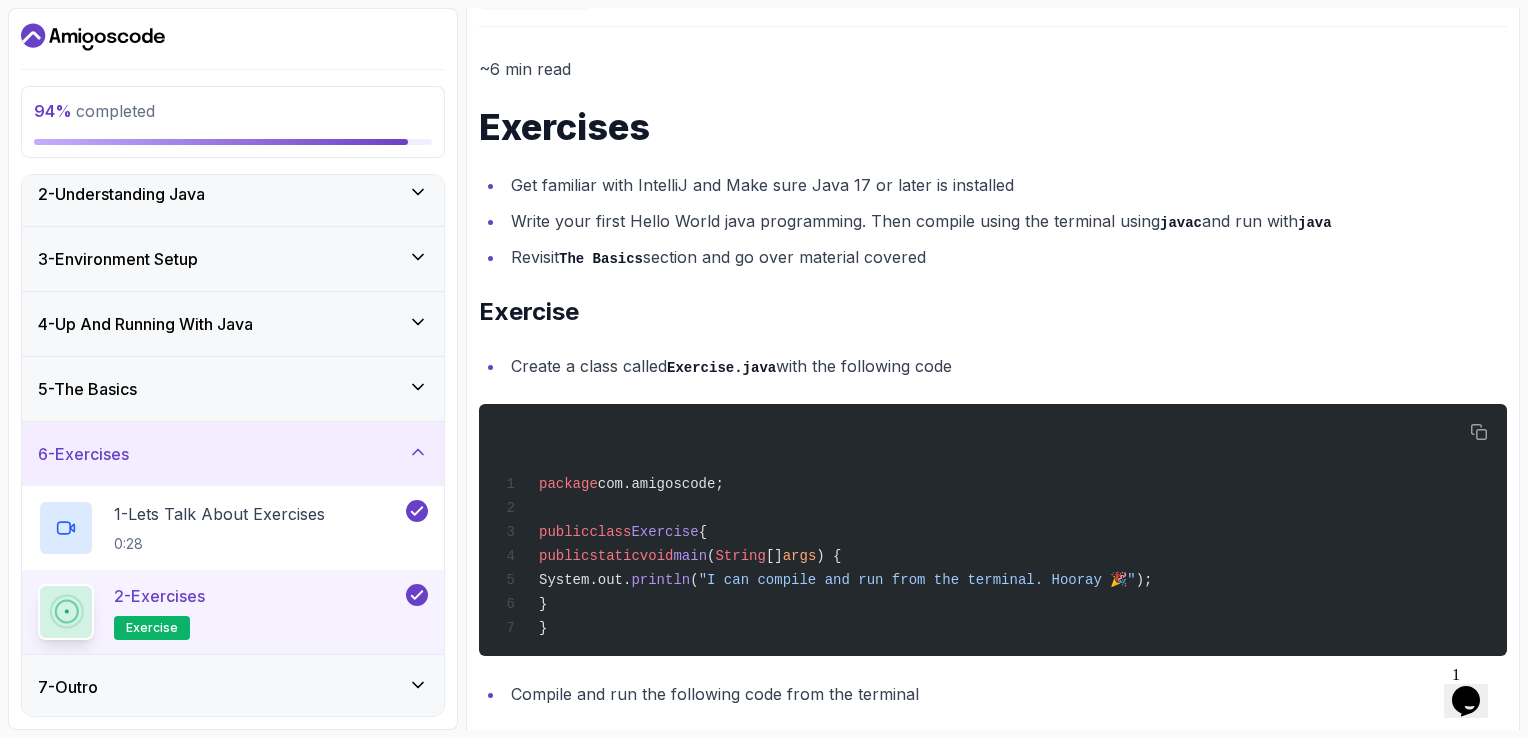 scroll, scrollTop: 300, scrollLeft: 0, axis: vertical 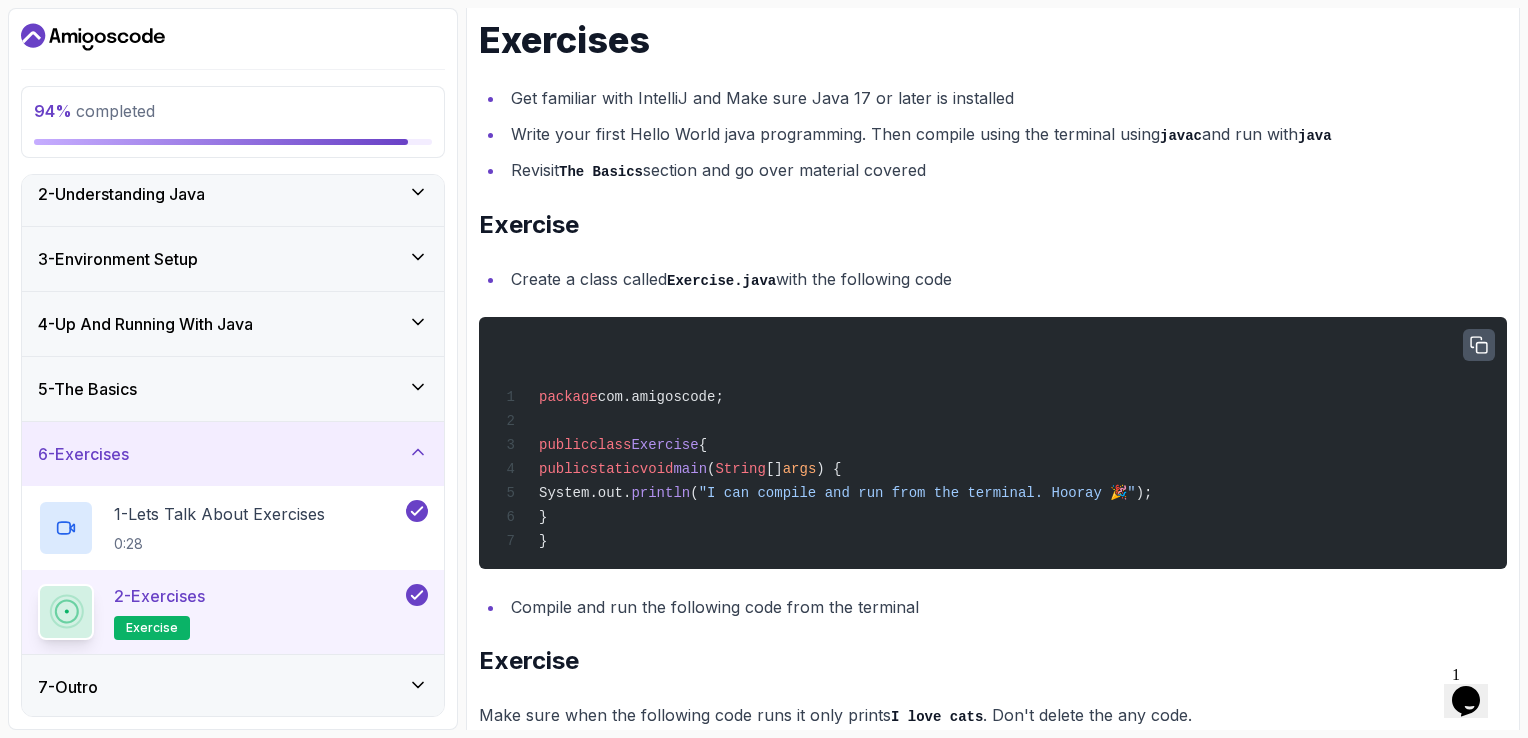 click 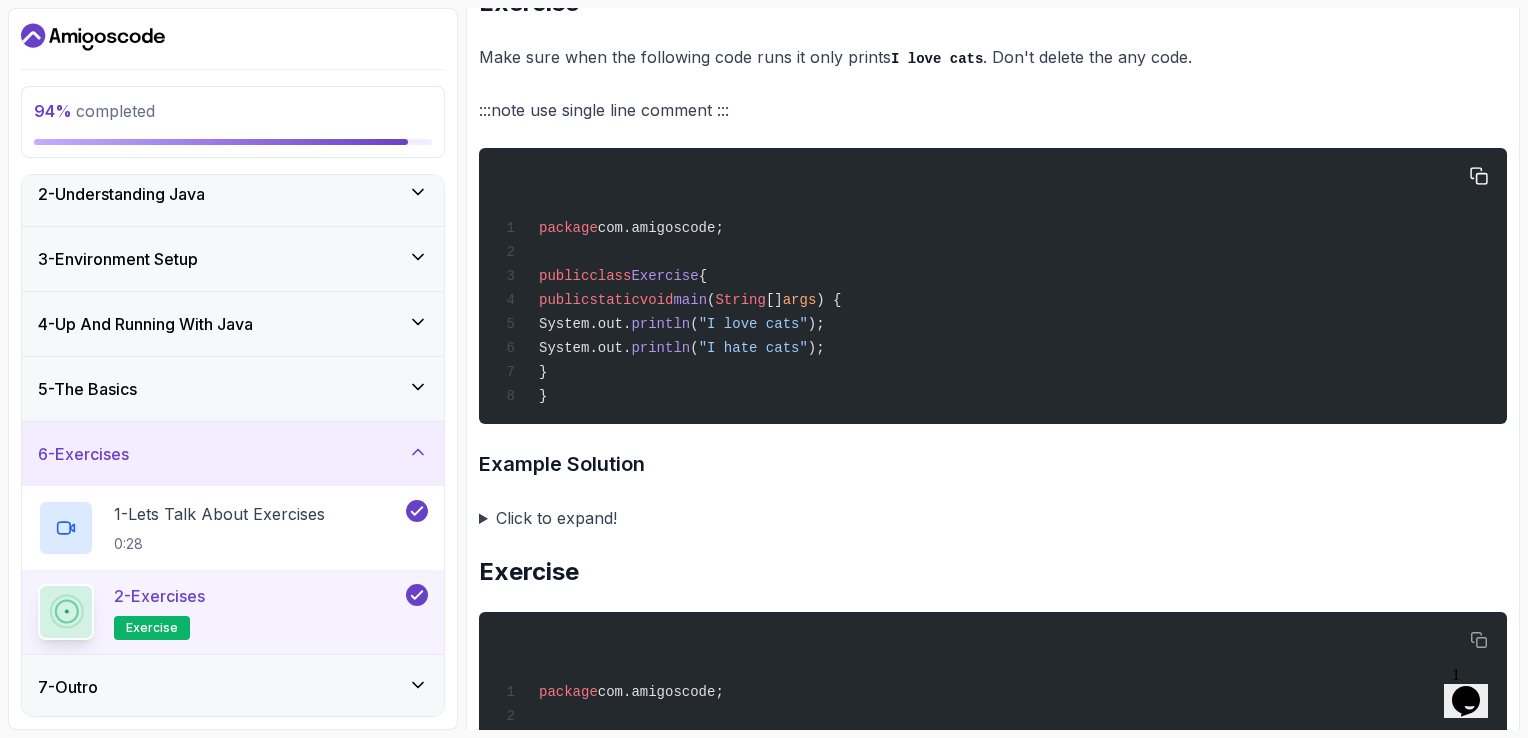 scroll, scrollTop: 1000, scrollLeft: 0, axis: vertical 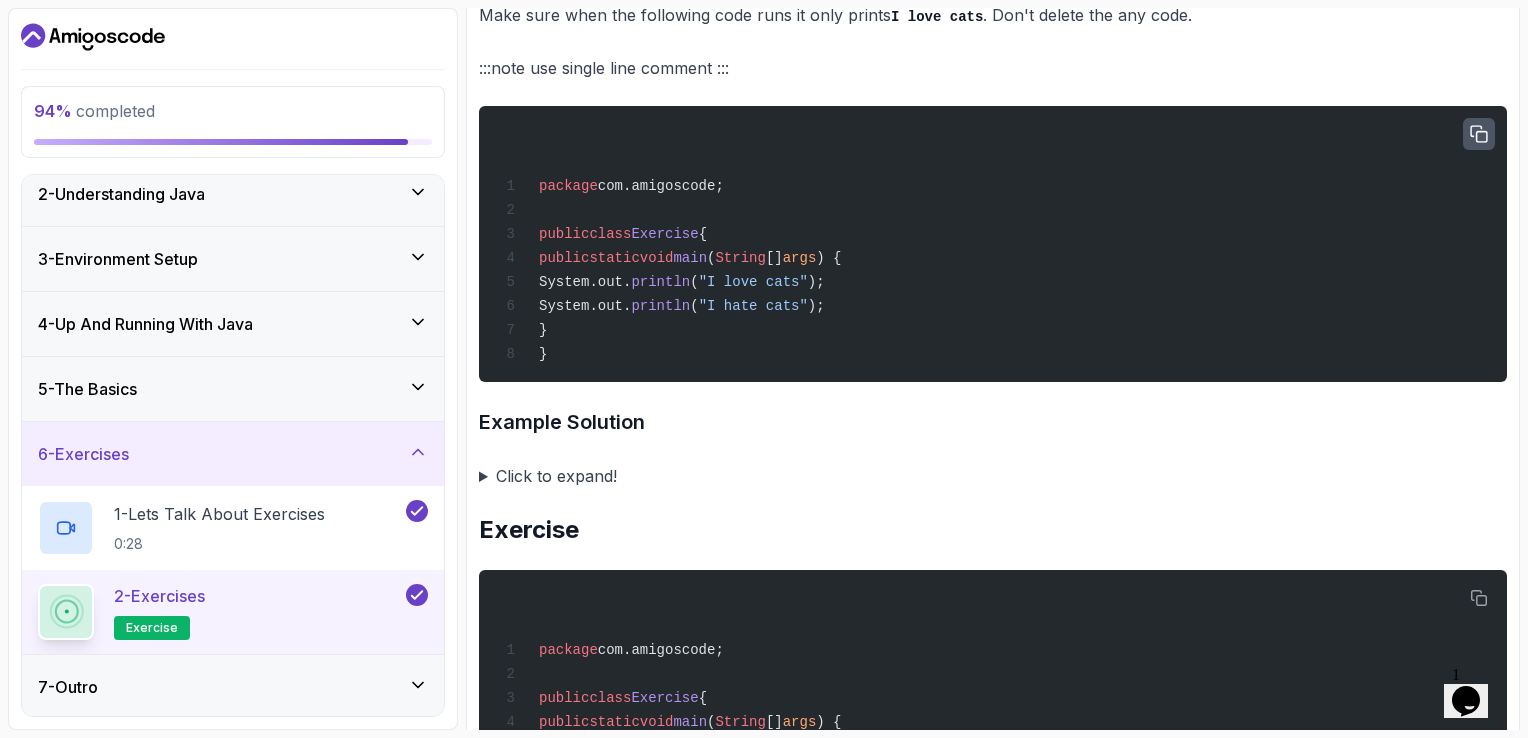 click 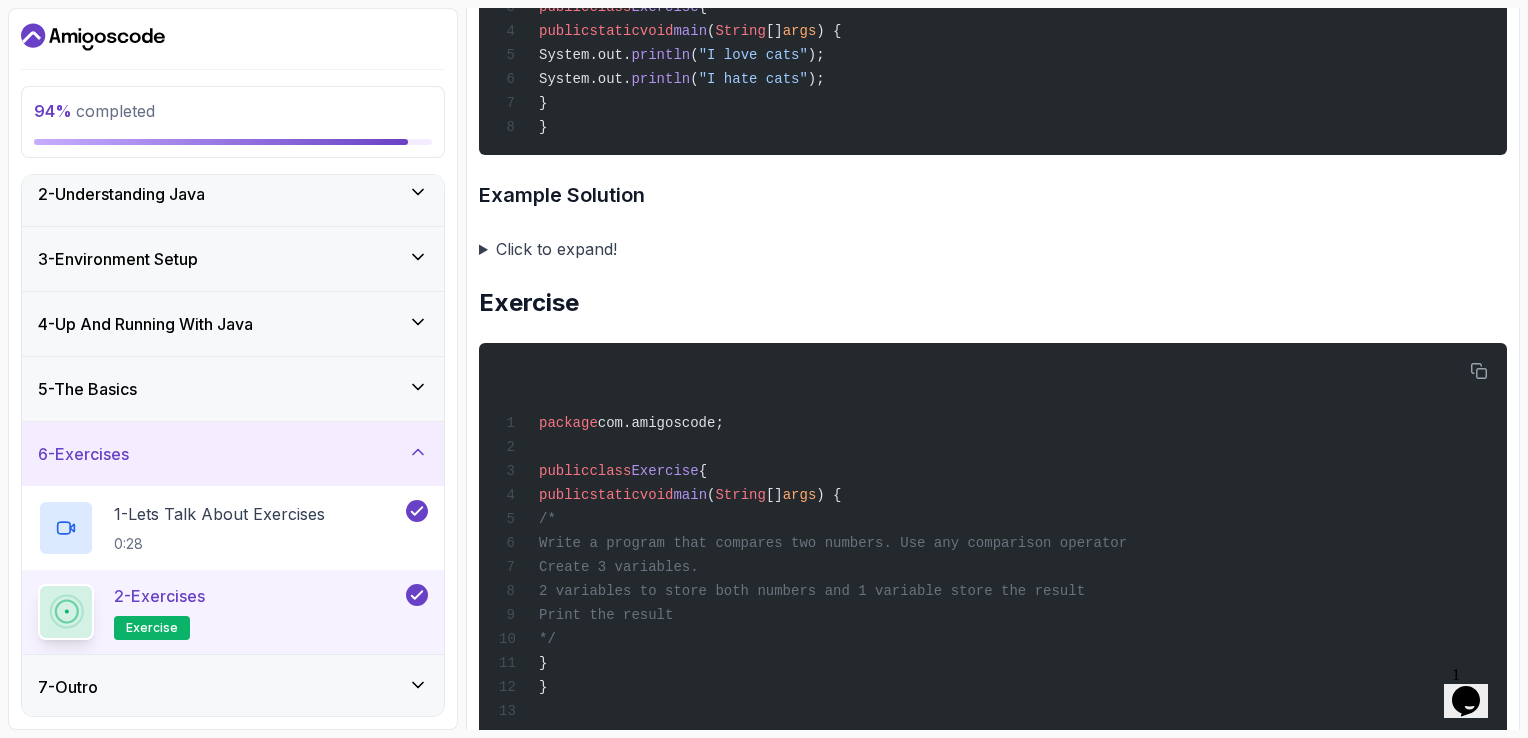 scroll, scrollTop: 1300, scrollLeft: 0, axis: vertical 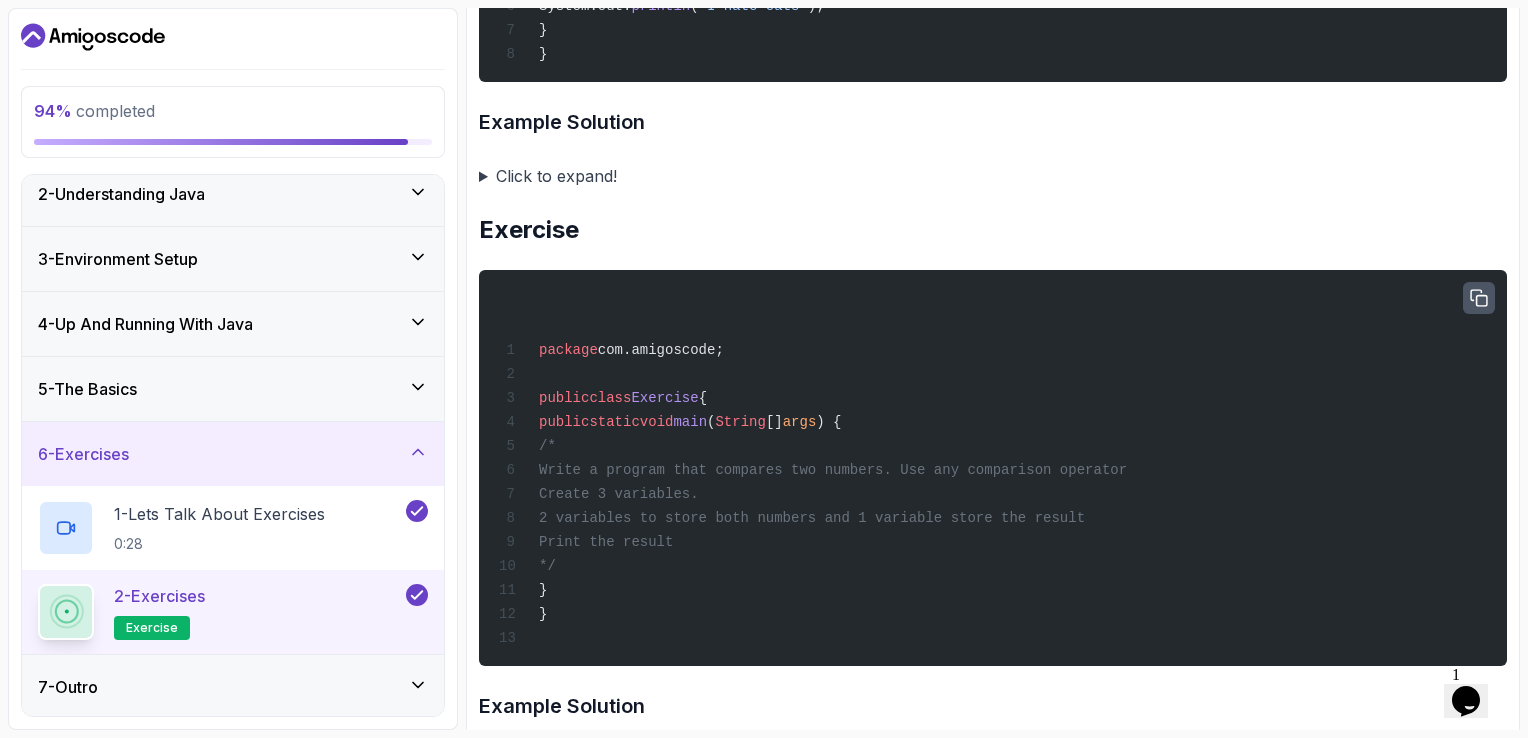 click 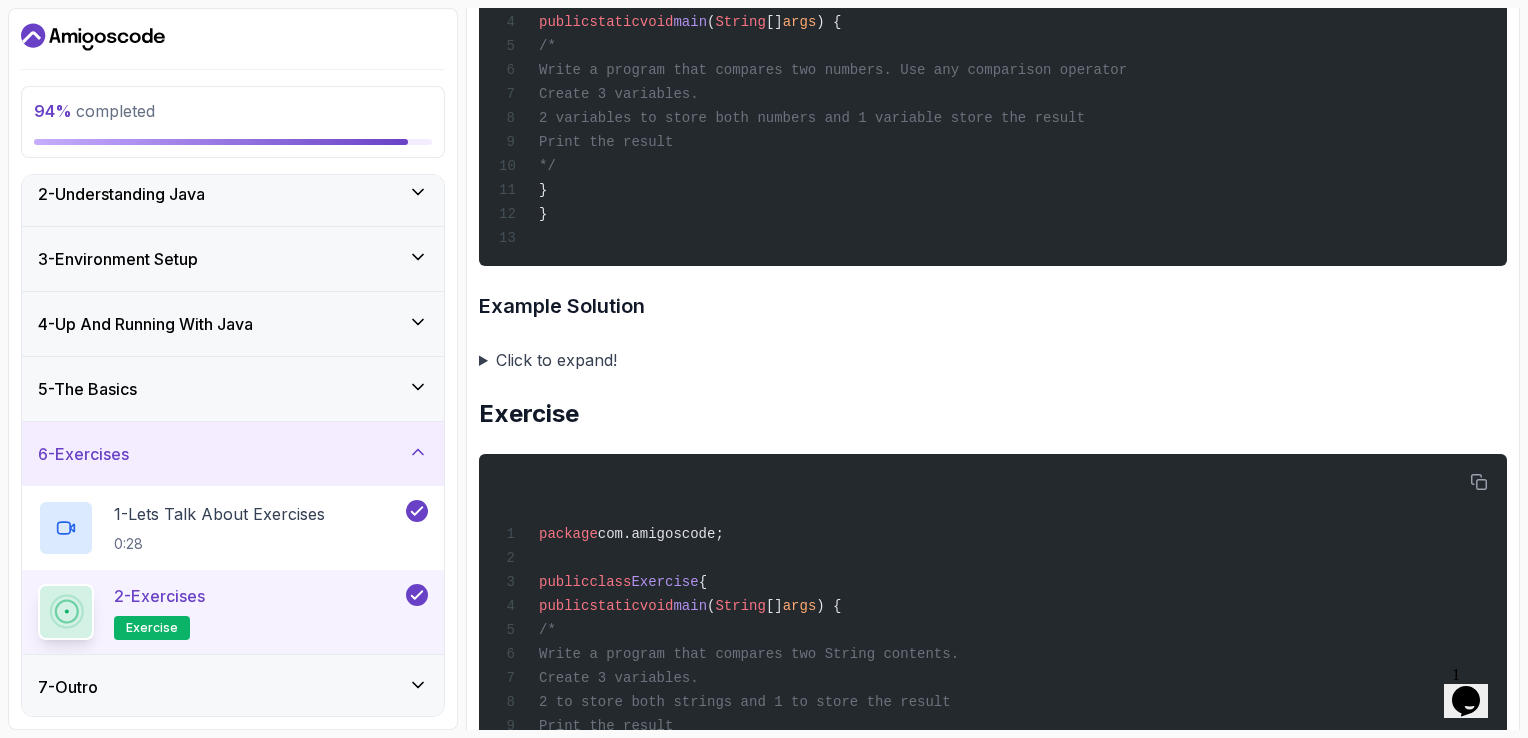 scroll, scrollTop: 2000, scrollLeft: 0, axis: vertical 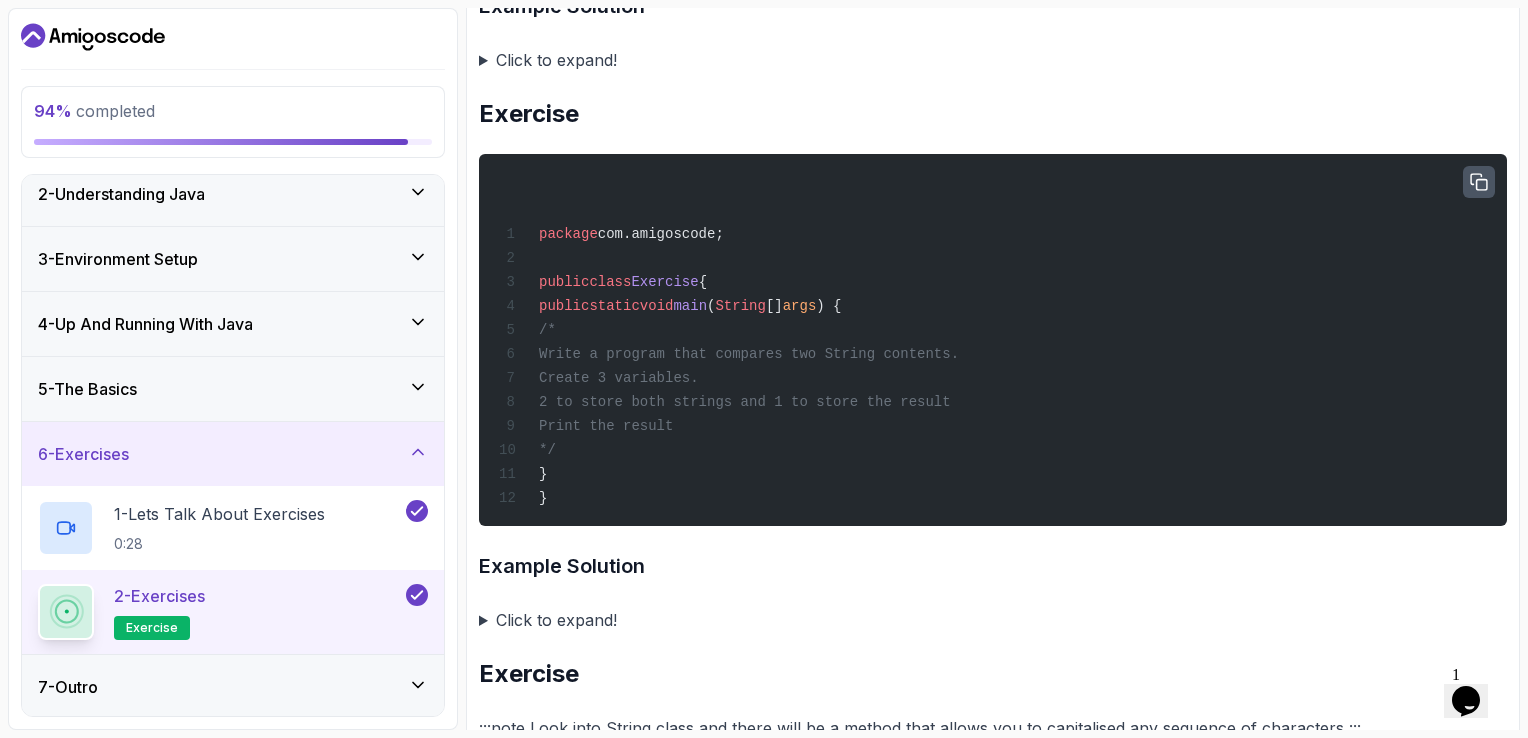 click 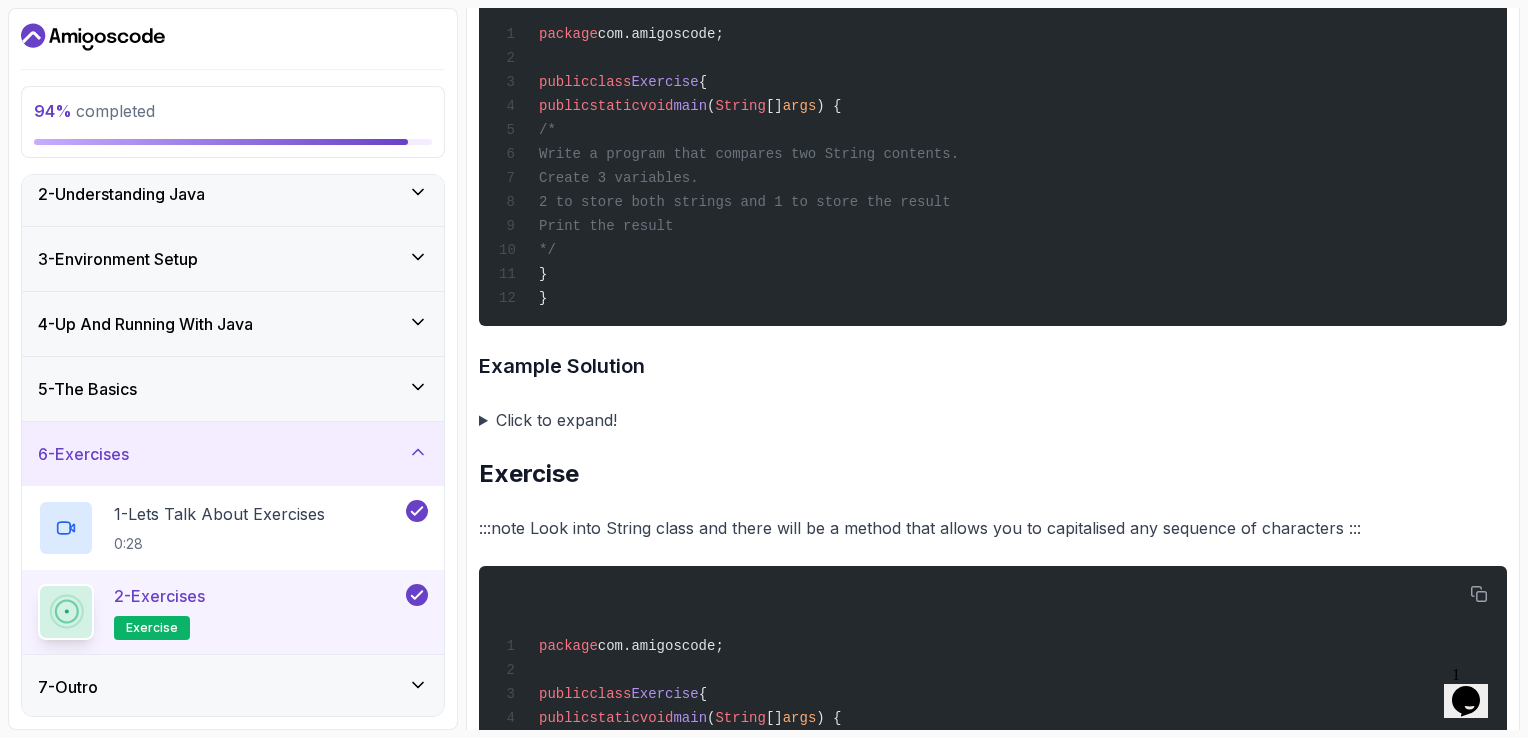 scroll, scrollTop: 2500, scrollLeft: 0, axis: vertical 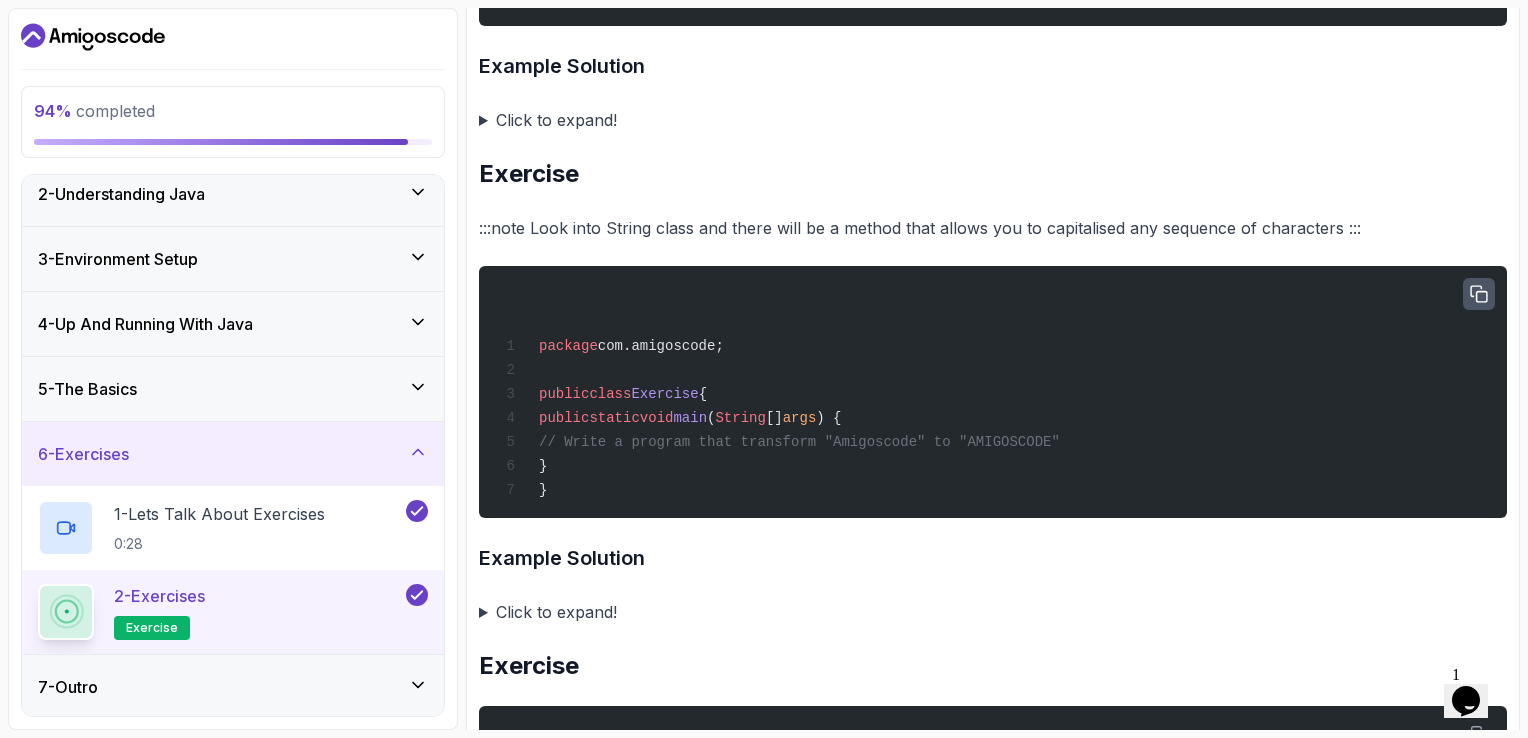 click 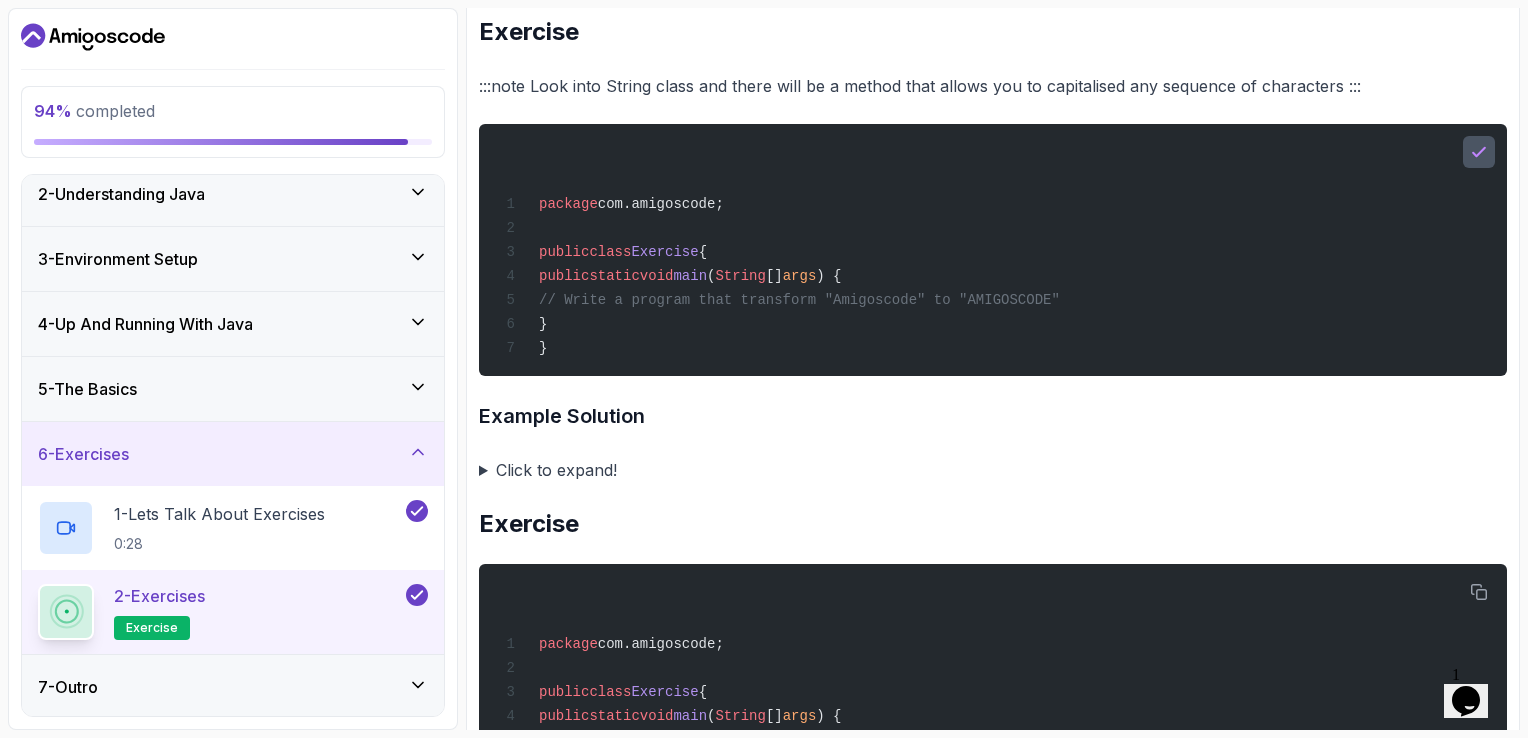 scroll, scrollTop: 2900, scrollLeft: 0, axis: vertical 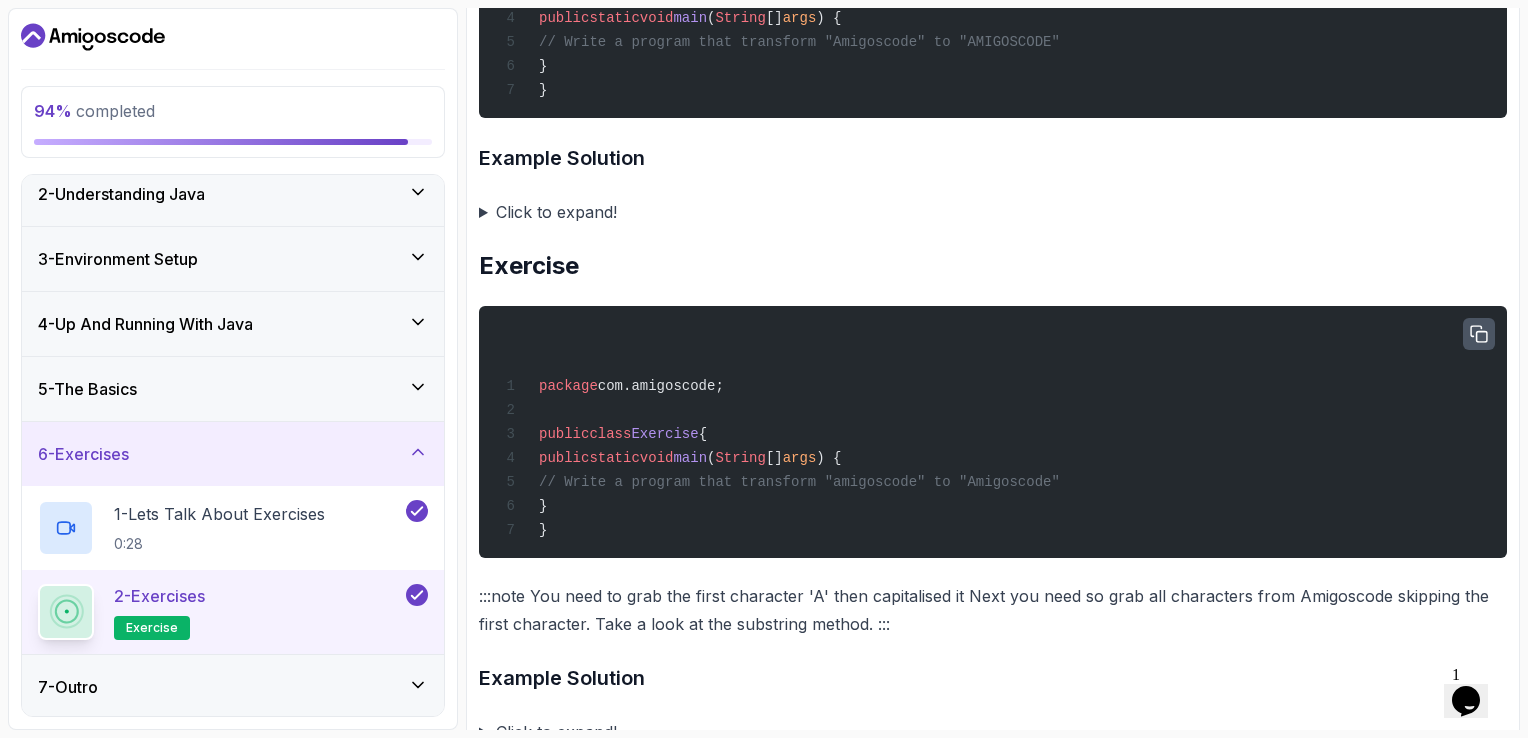 click 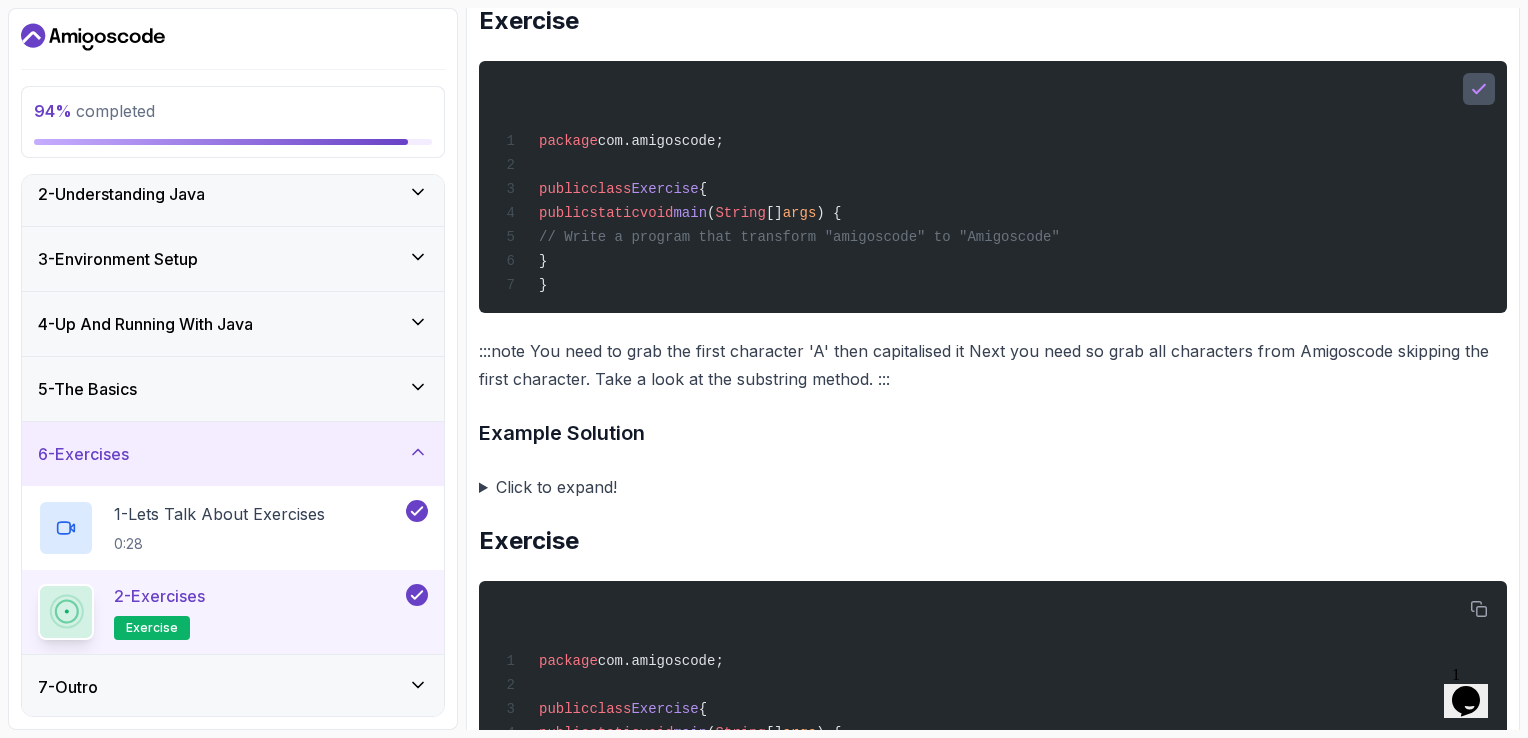 scroll, scrollTop: 3400, scrollLeft: 0, axis: vertical 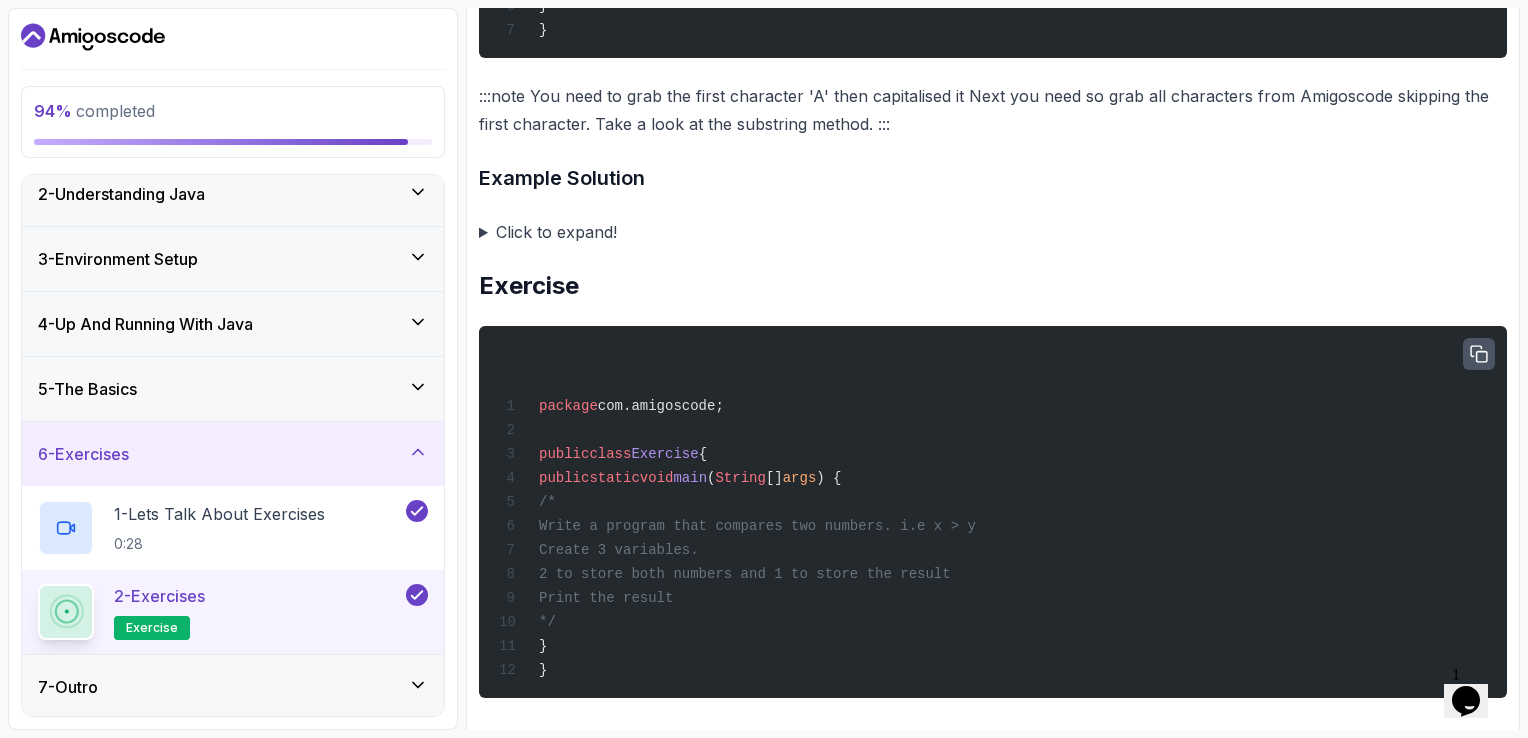 click 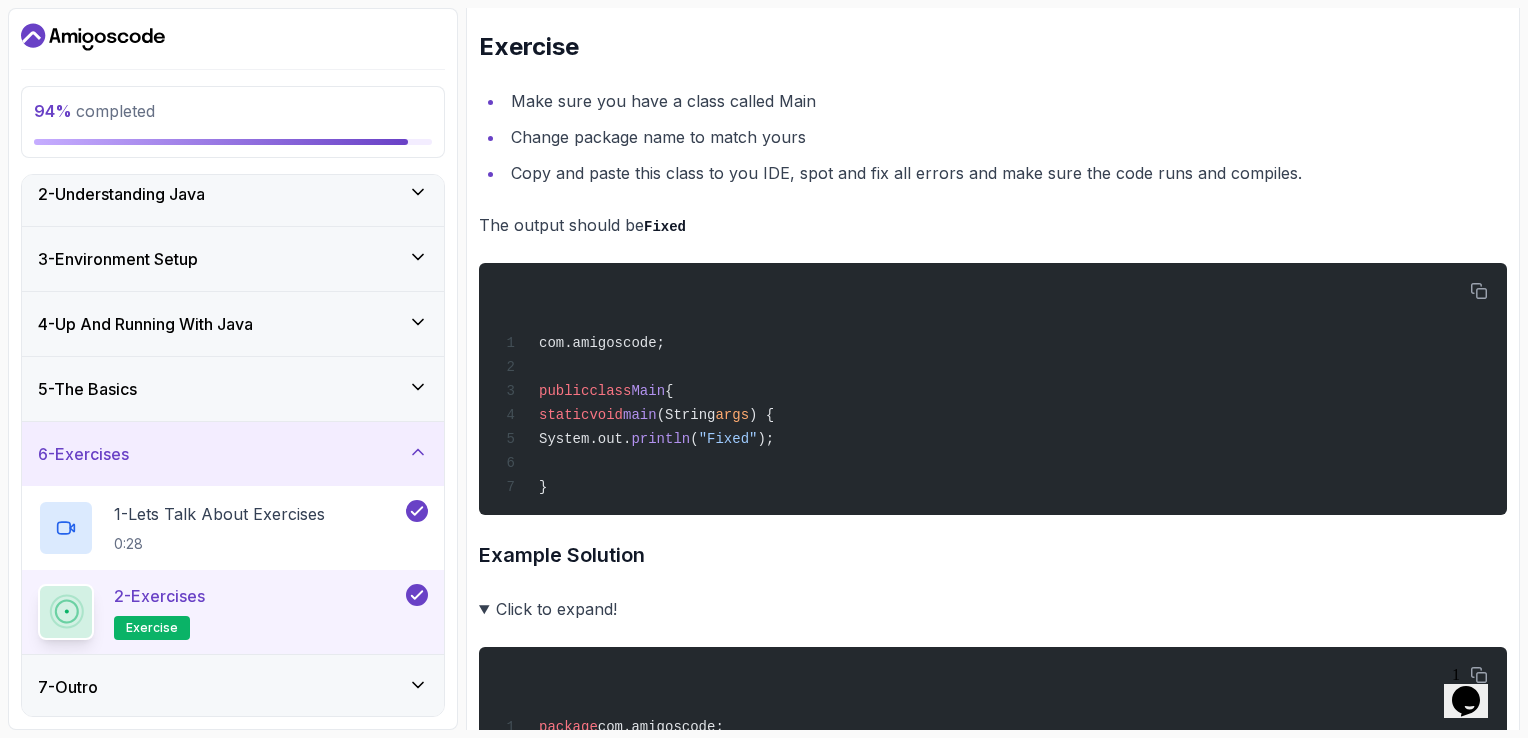 scroll, scrollTop: 4200, scrollLeft: 0, axis: vertical 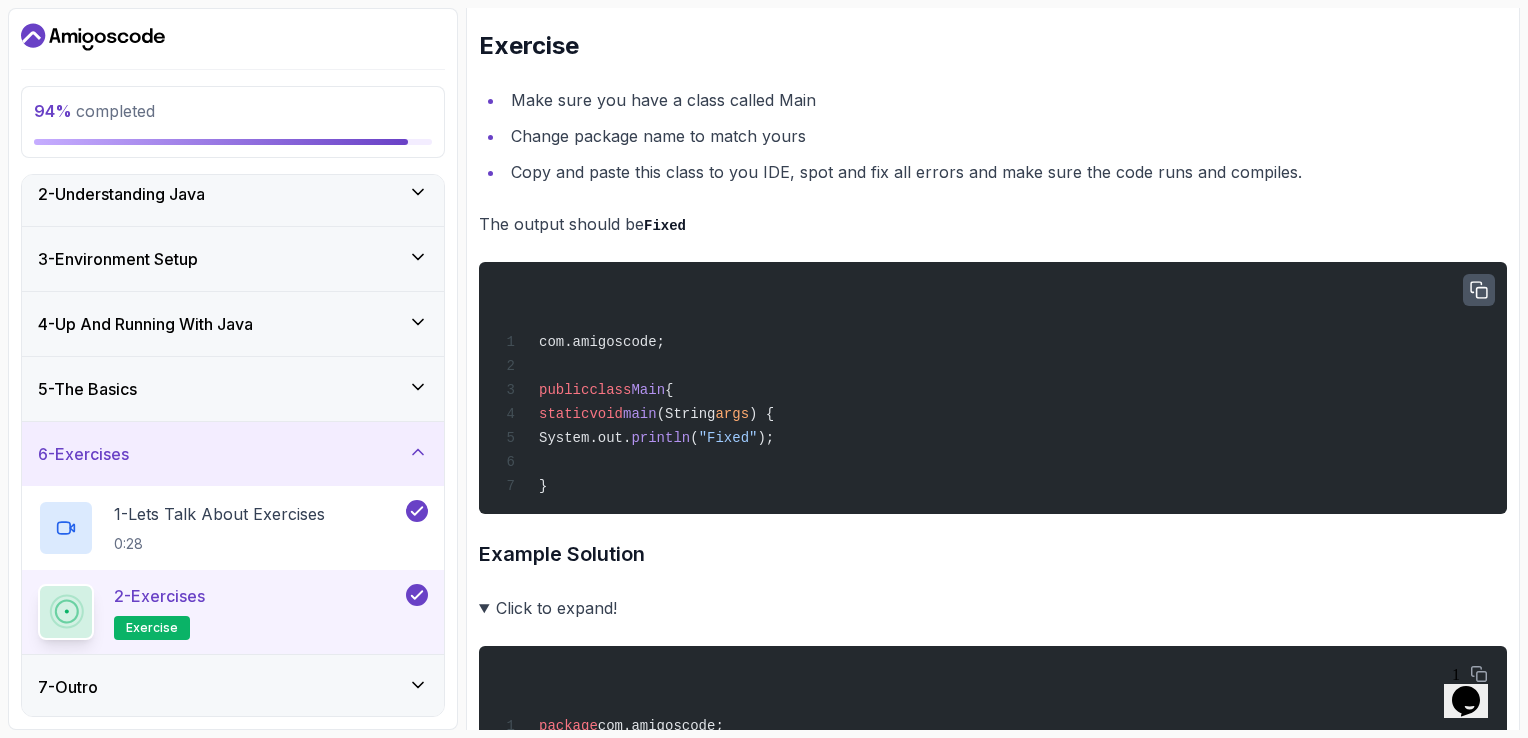 click 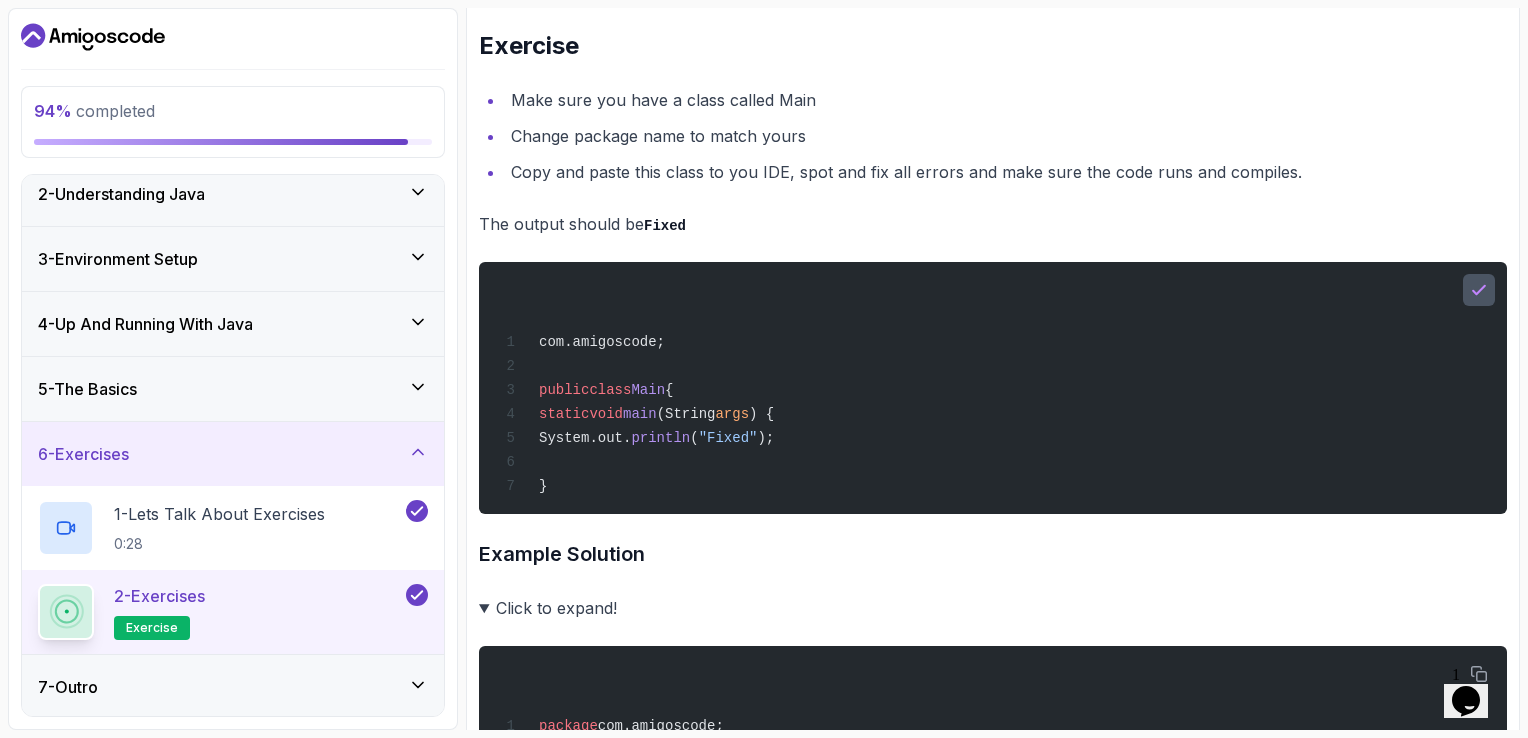 scroll, scrollTop: 4453, scrollLeft: 0, axis: vertical 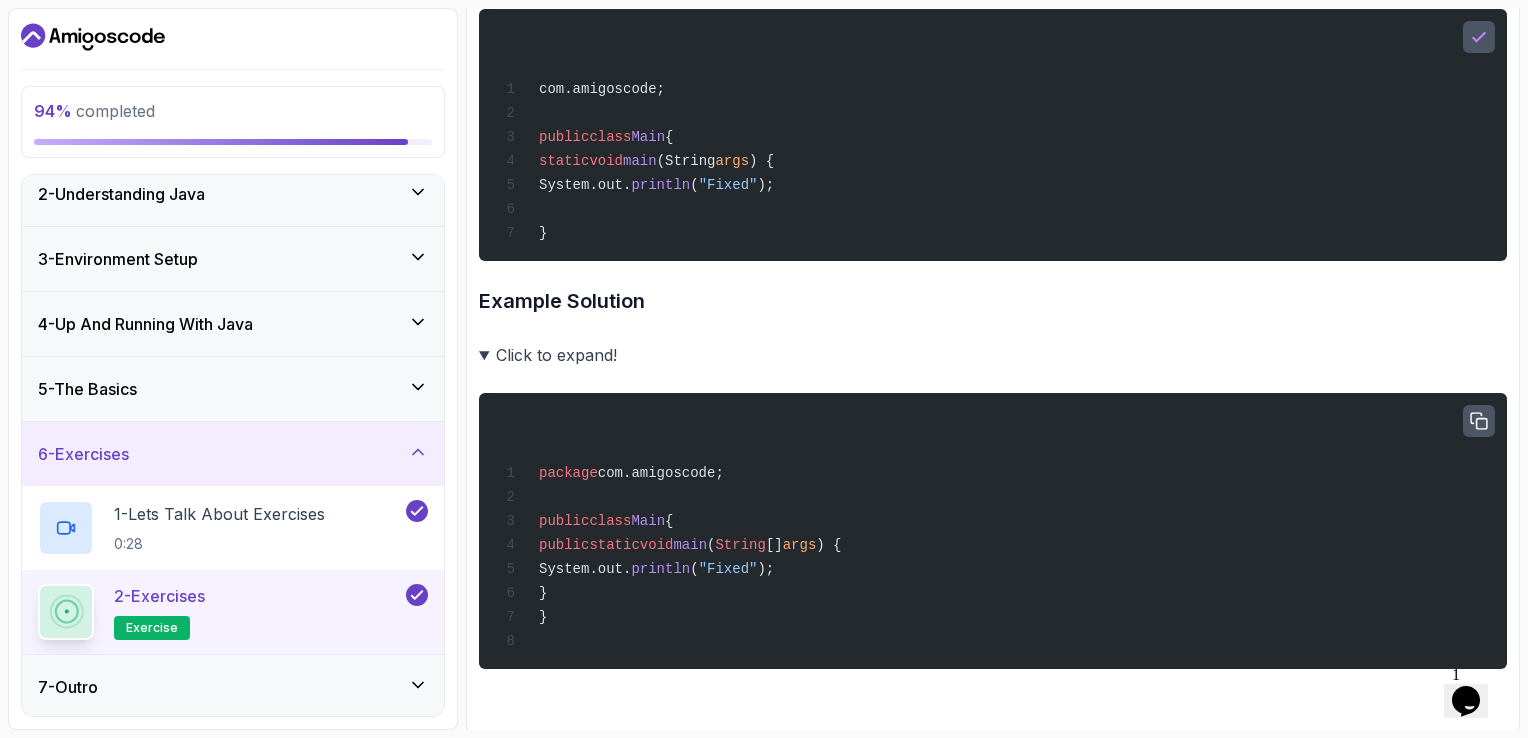 click 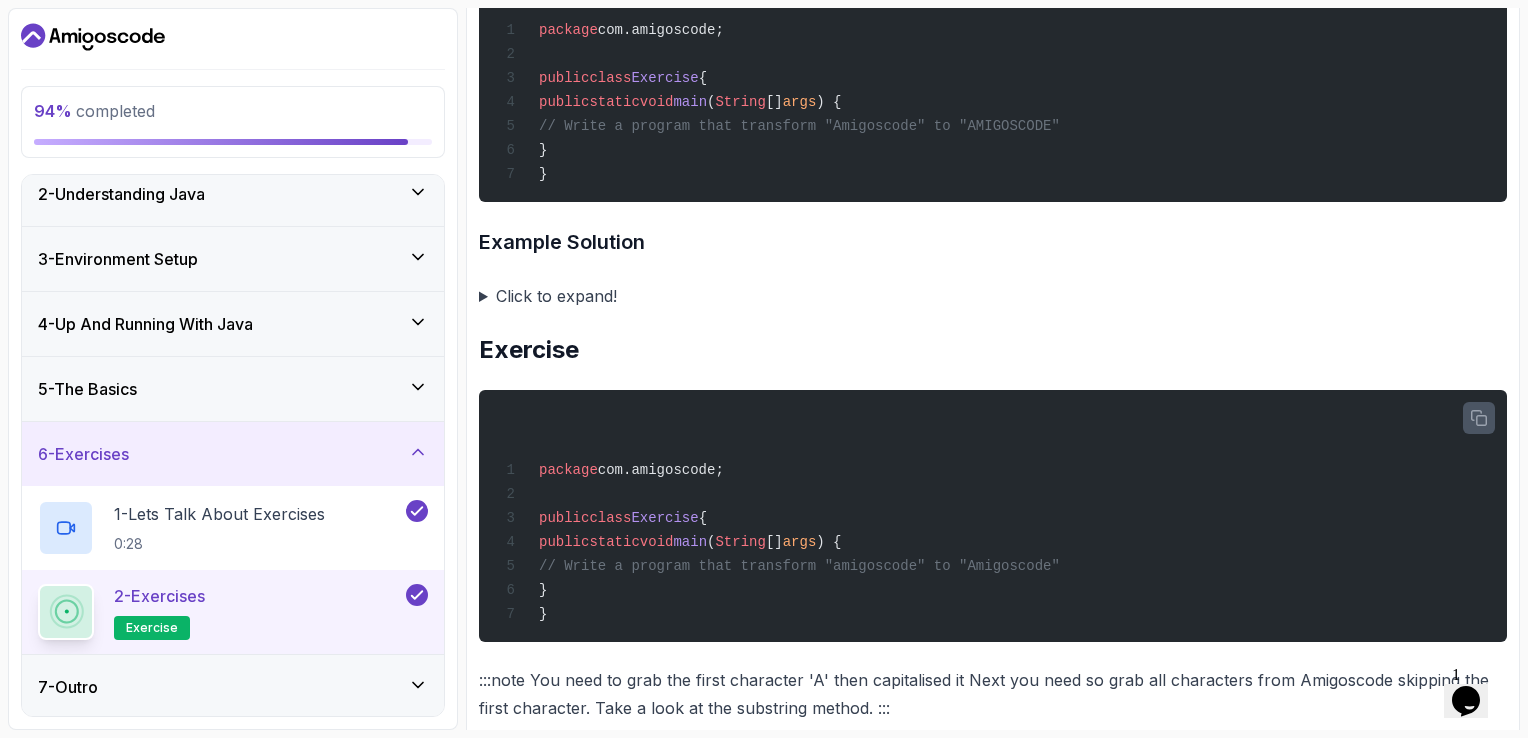 scroll, scrollTop: 3200, scrollLeft: 0, axis: vertical 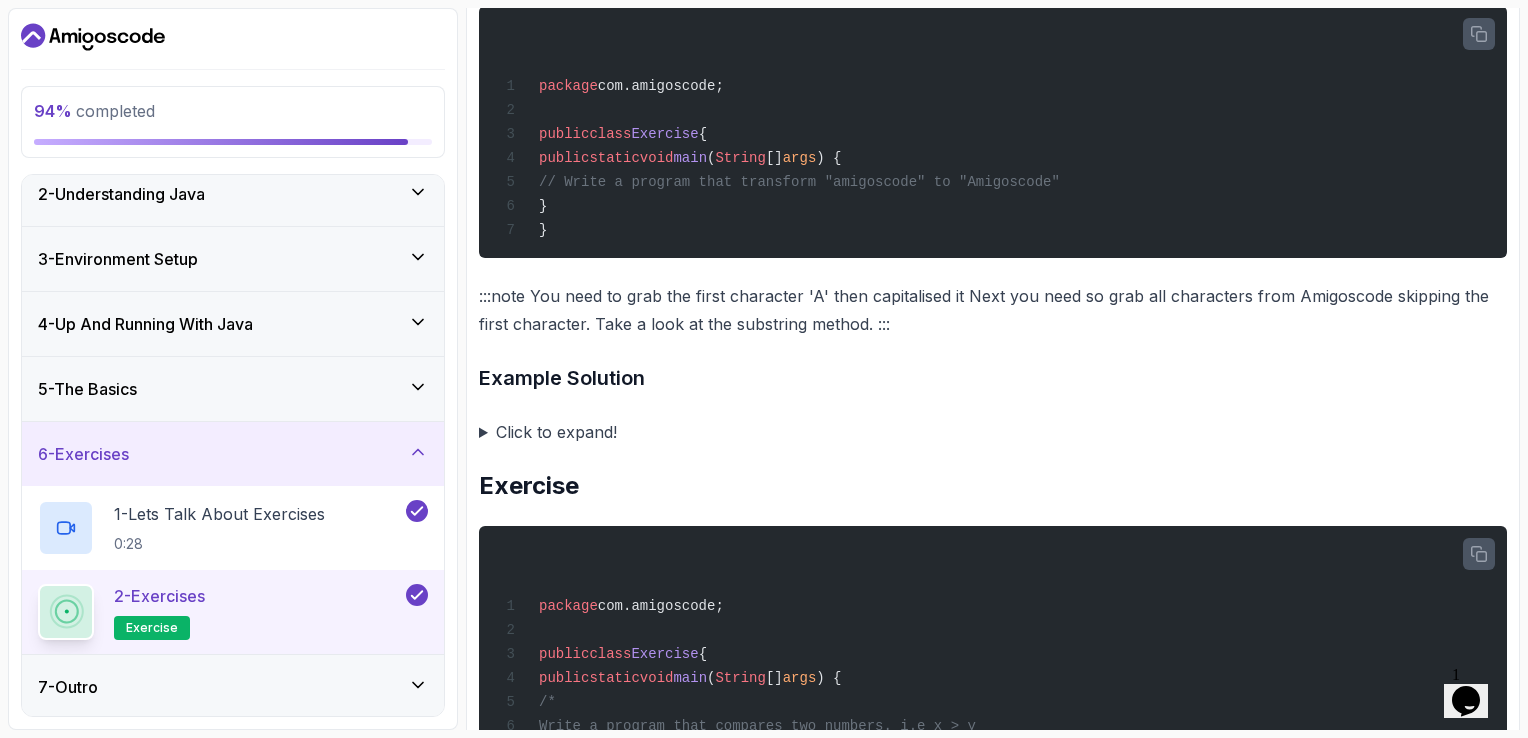 click 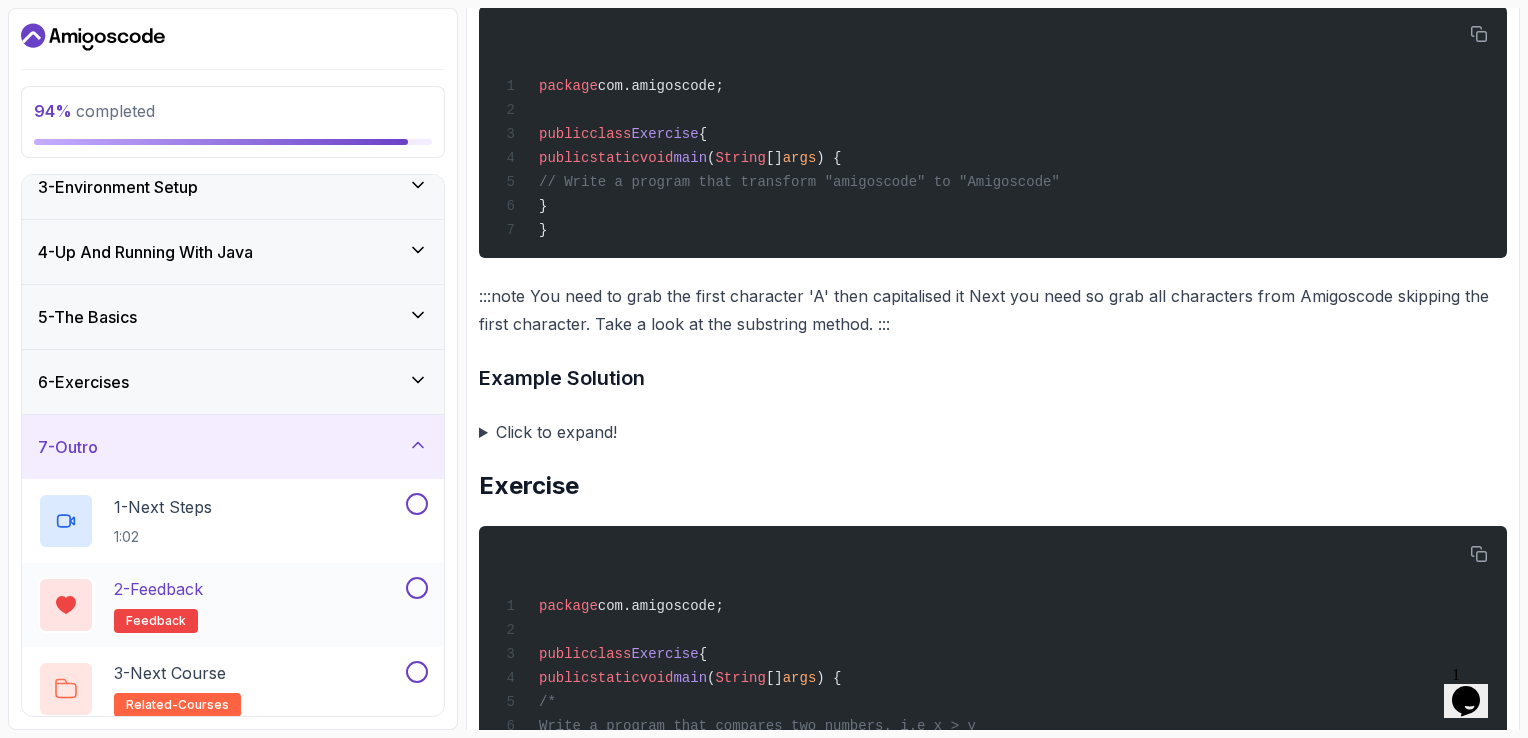 scroll, scrollTop: 161, scrollLeft: 0, axis: vertical 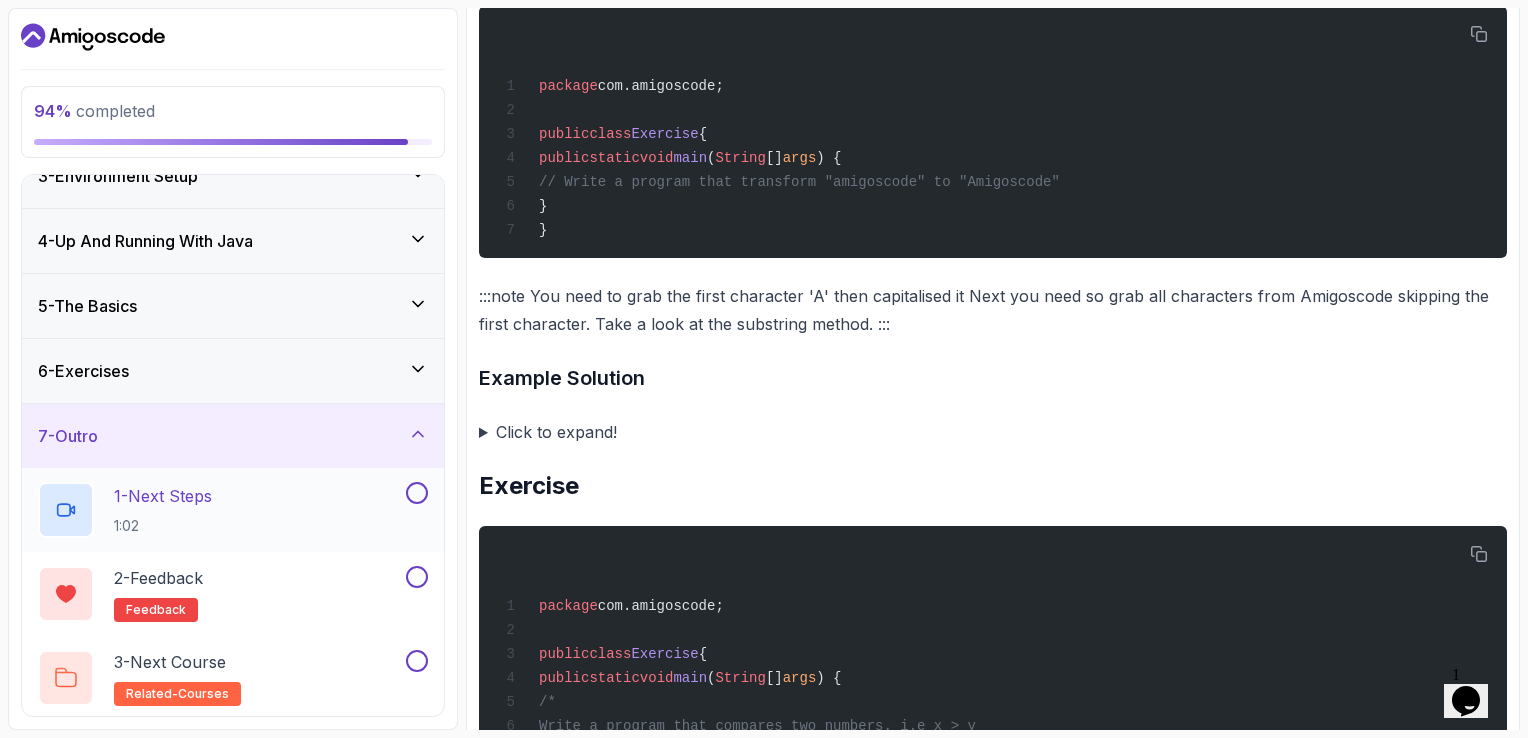 click 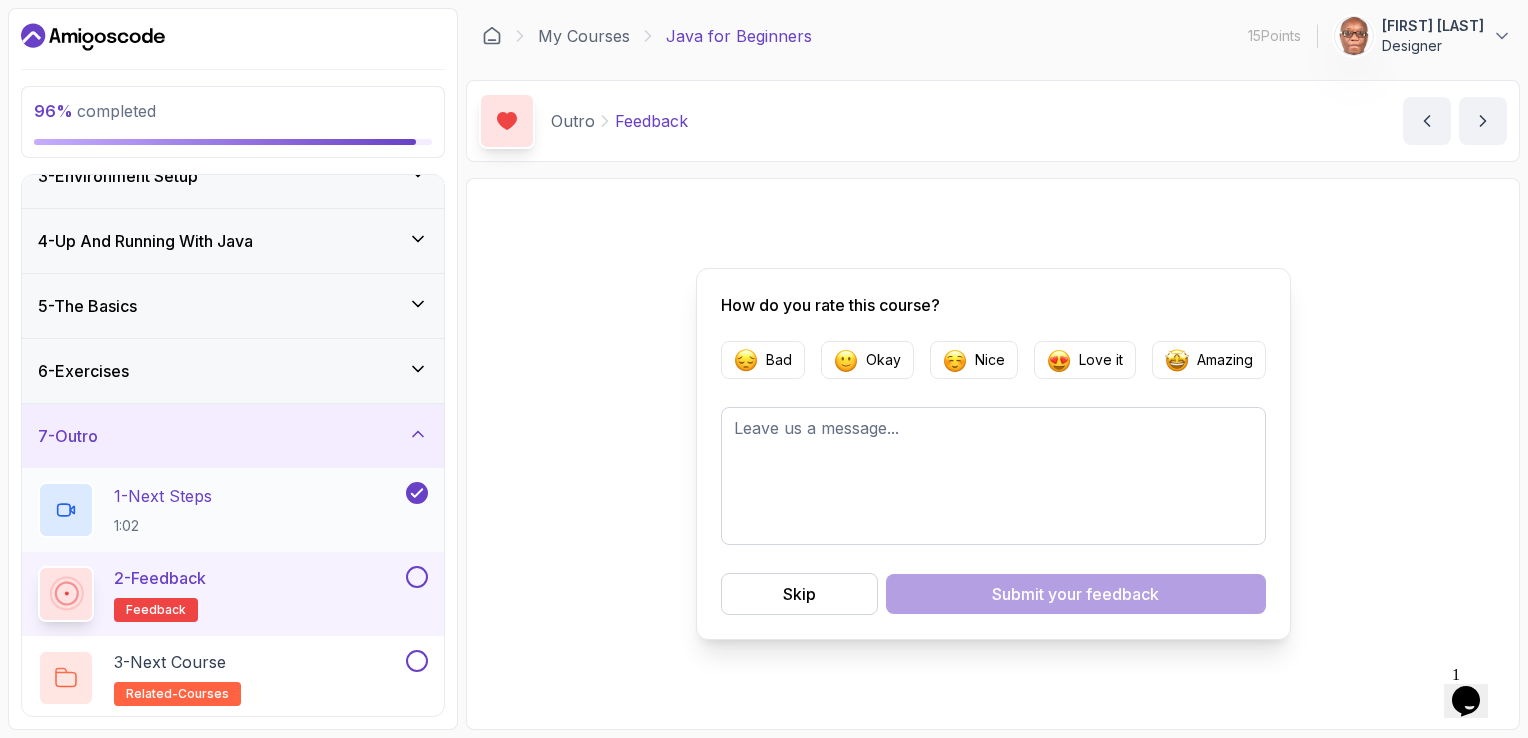 click on "96 % completed 1  -  Intro 2  -  Understanding Java 3  -  Environment Setup 4  -  Up And Running With Java 5  -  The Basics 6  -  Exercises 7  -  Outro 1  -  Next Steps 1:02 2  -  Feedback feedback 3  -  Next Course related-courses My Courses Java for Beginners 15  Points 1 [FIRST] [LAST] Designer 7 - Outro  96 % completed Outro Feedback Feedback by  [FIRST] How do you rate this course? Bad Okay Nice Love it Amazing Skip Submit   your feedback" at bounding box center (764, 369) 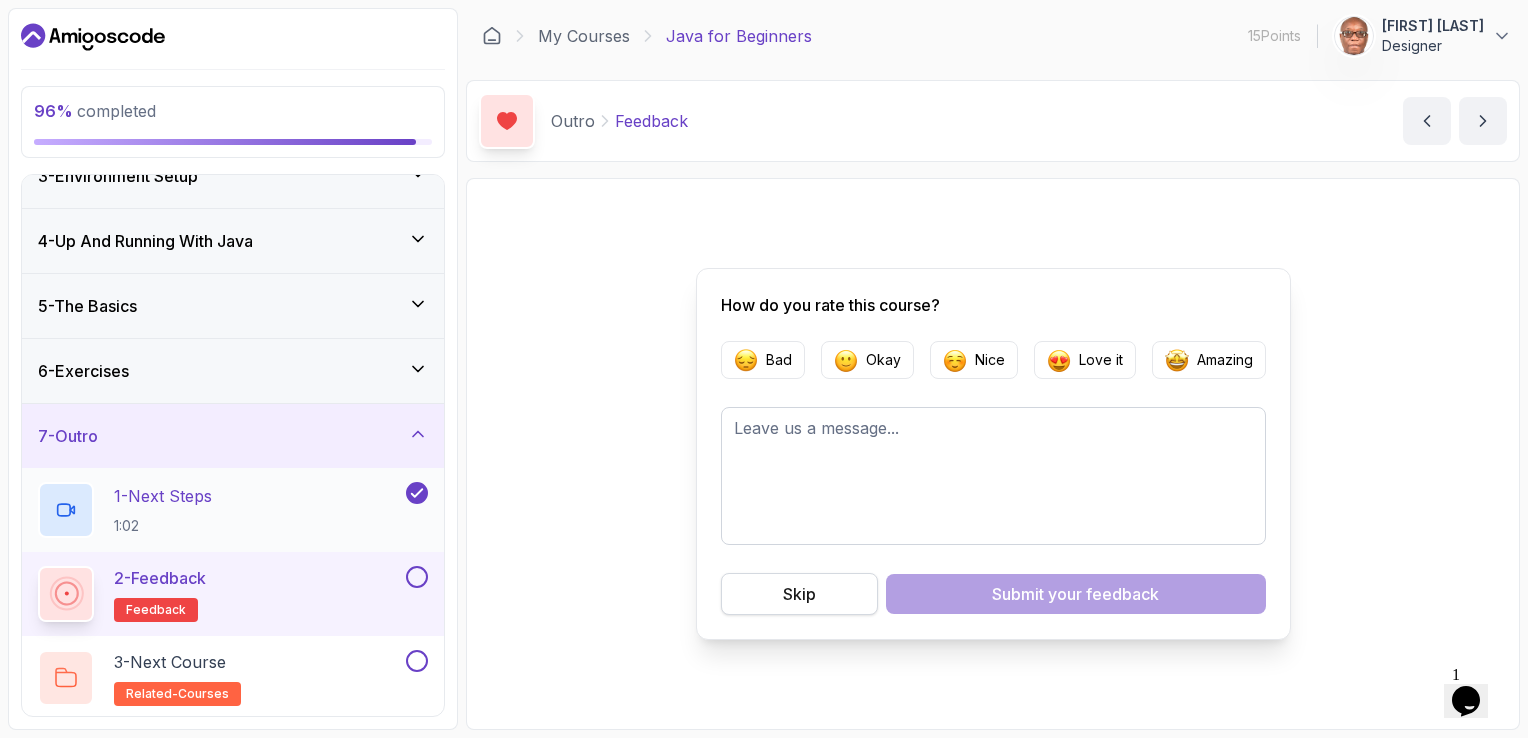 click on "Skip" at bounding box center (799, 594) 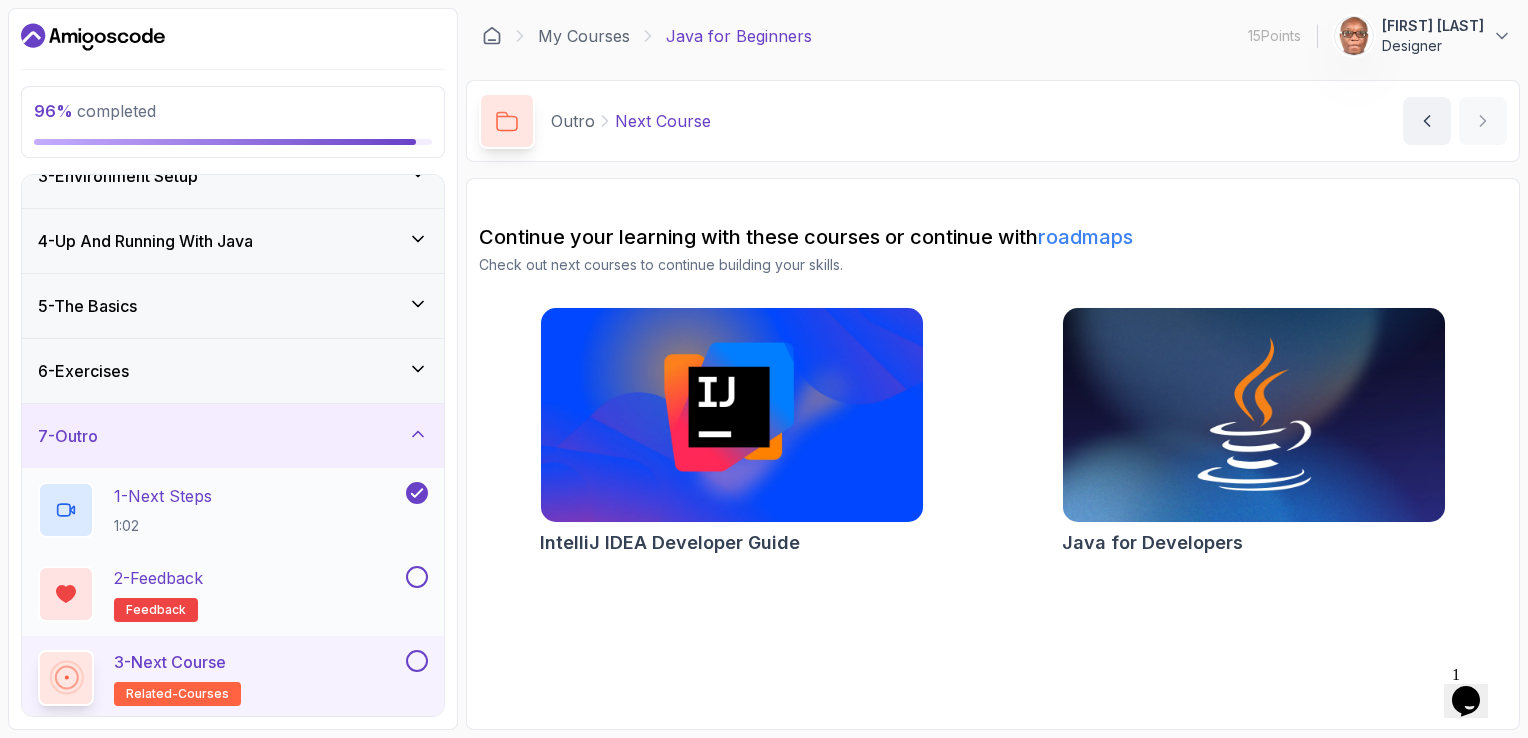 click 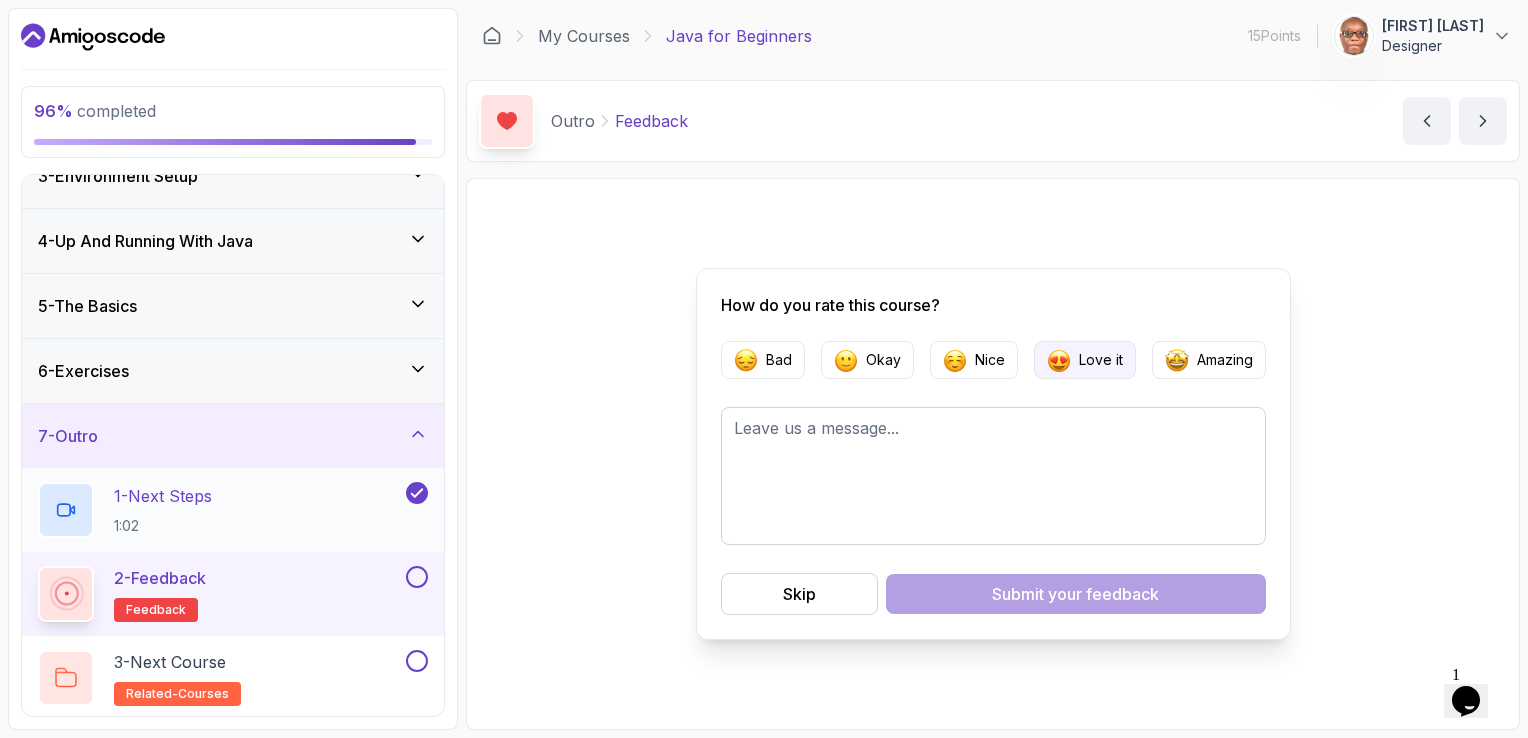 click on "Love it" at bounding box center [1085, 360] 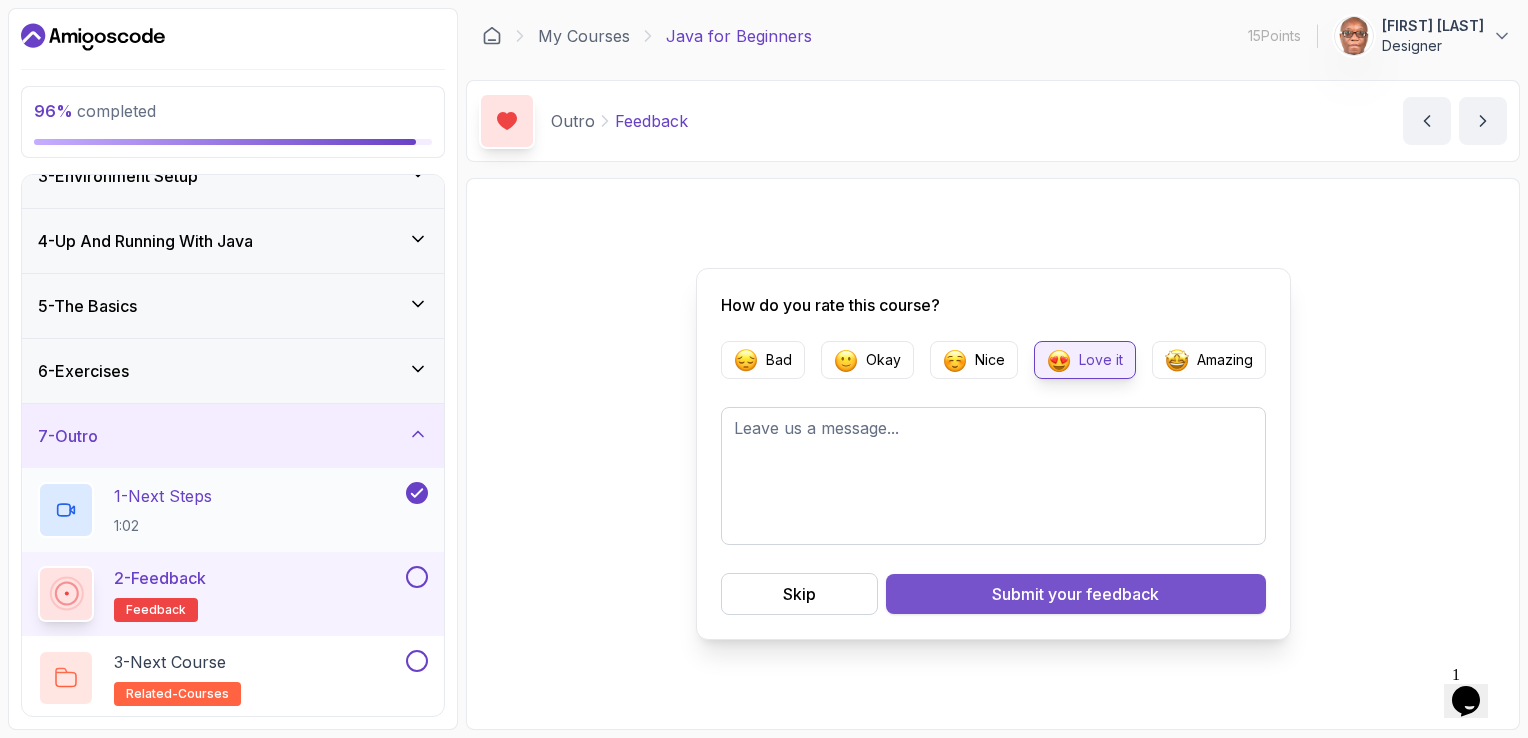 click on "your feedback" at bounding box center [1103, 594] 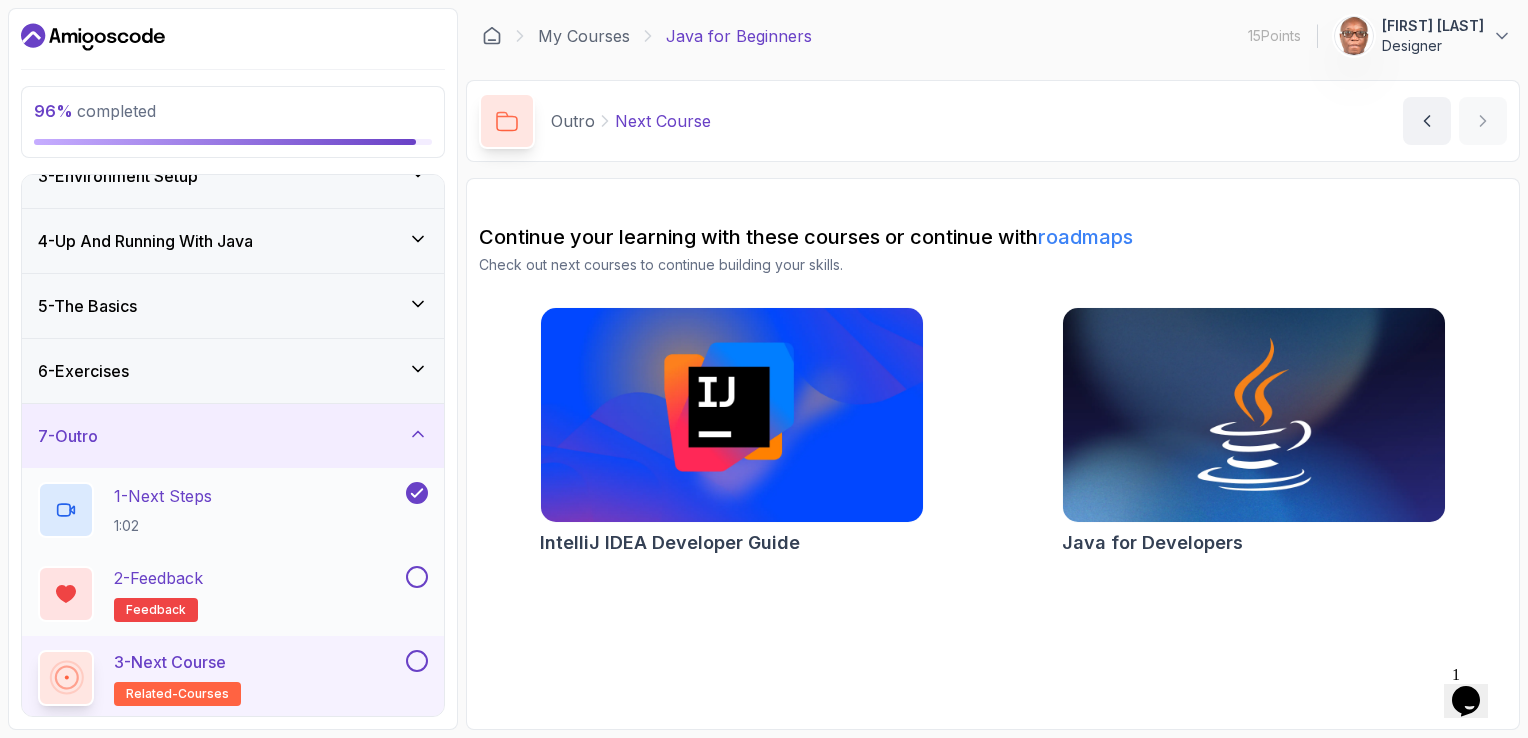 click on "feedback" at bounding box center (156, 610) 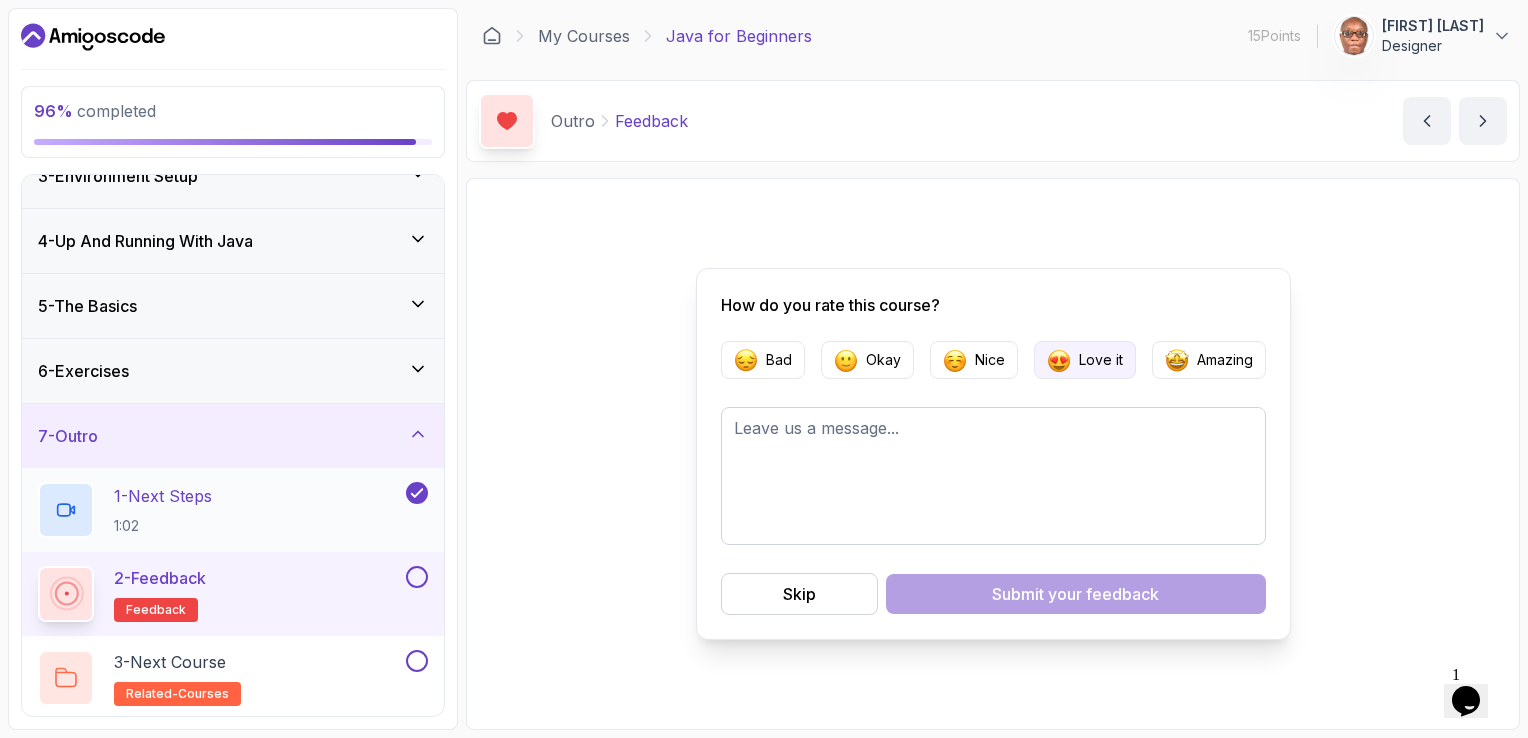 click on "Love it" at bounding box center (1101, 360) 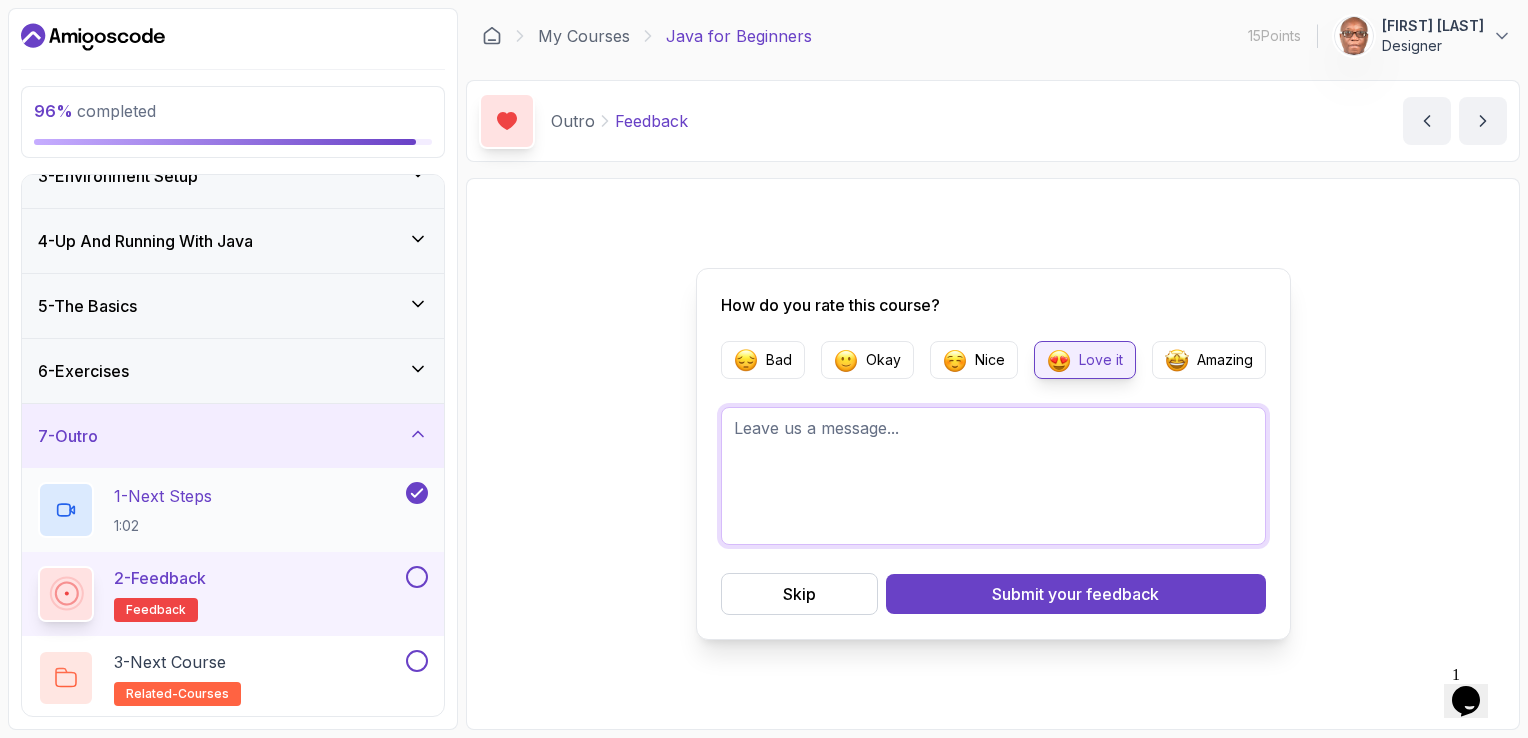 click at bounding box center [993, 476] 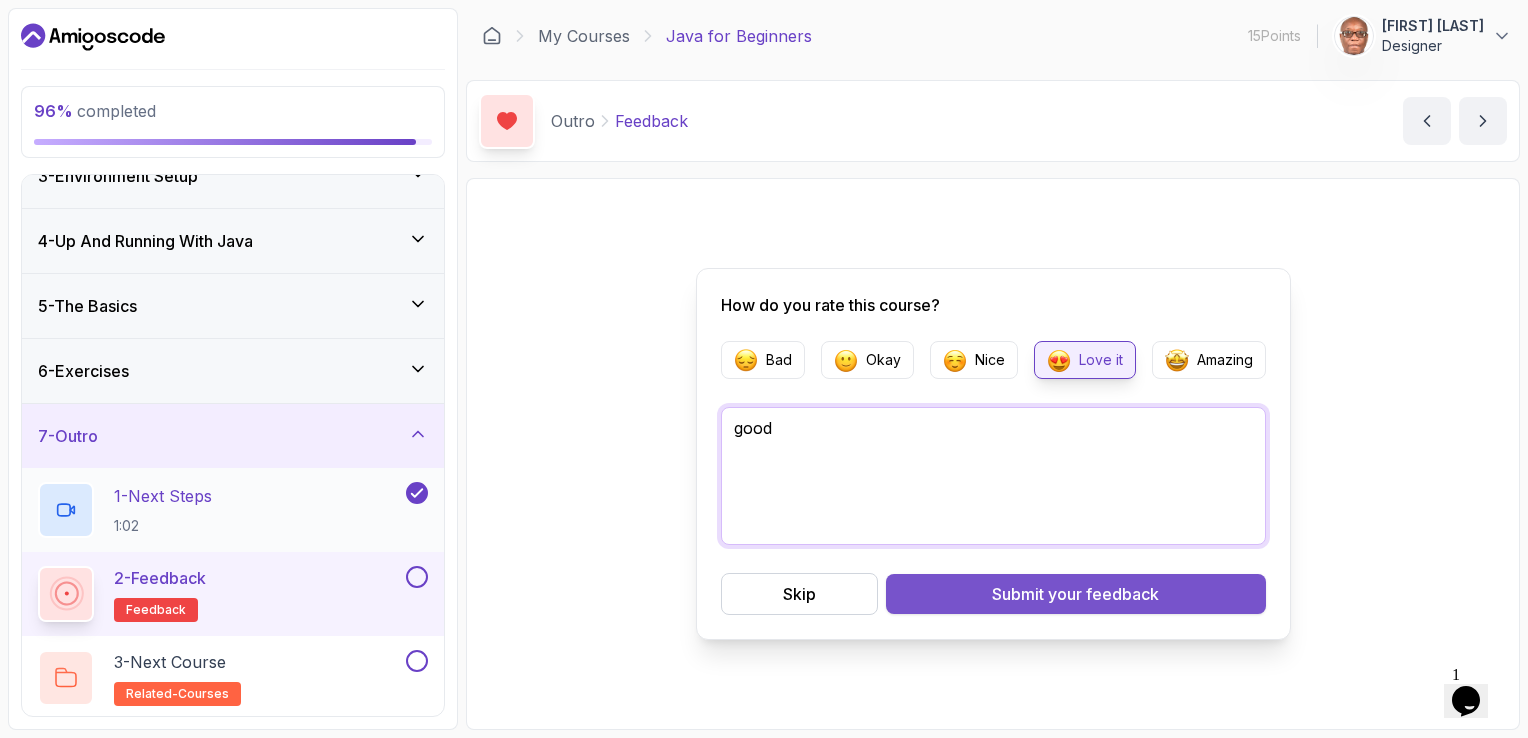 type on "good" 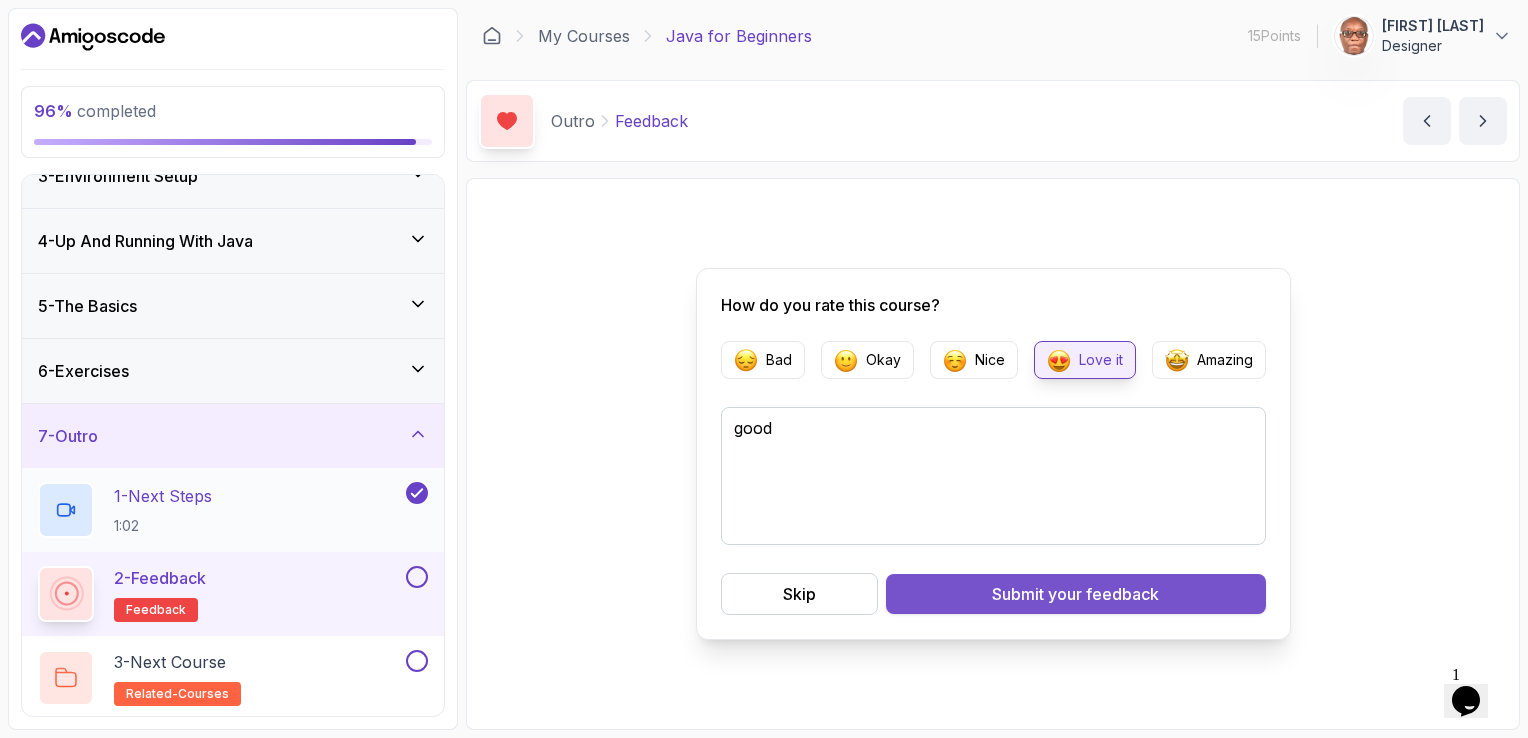 click on "Submit   your feedback" at bounding box center [1075, 594] 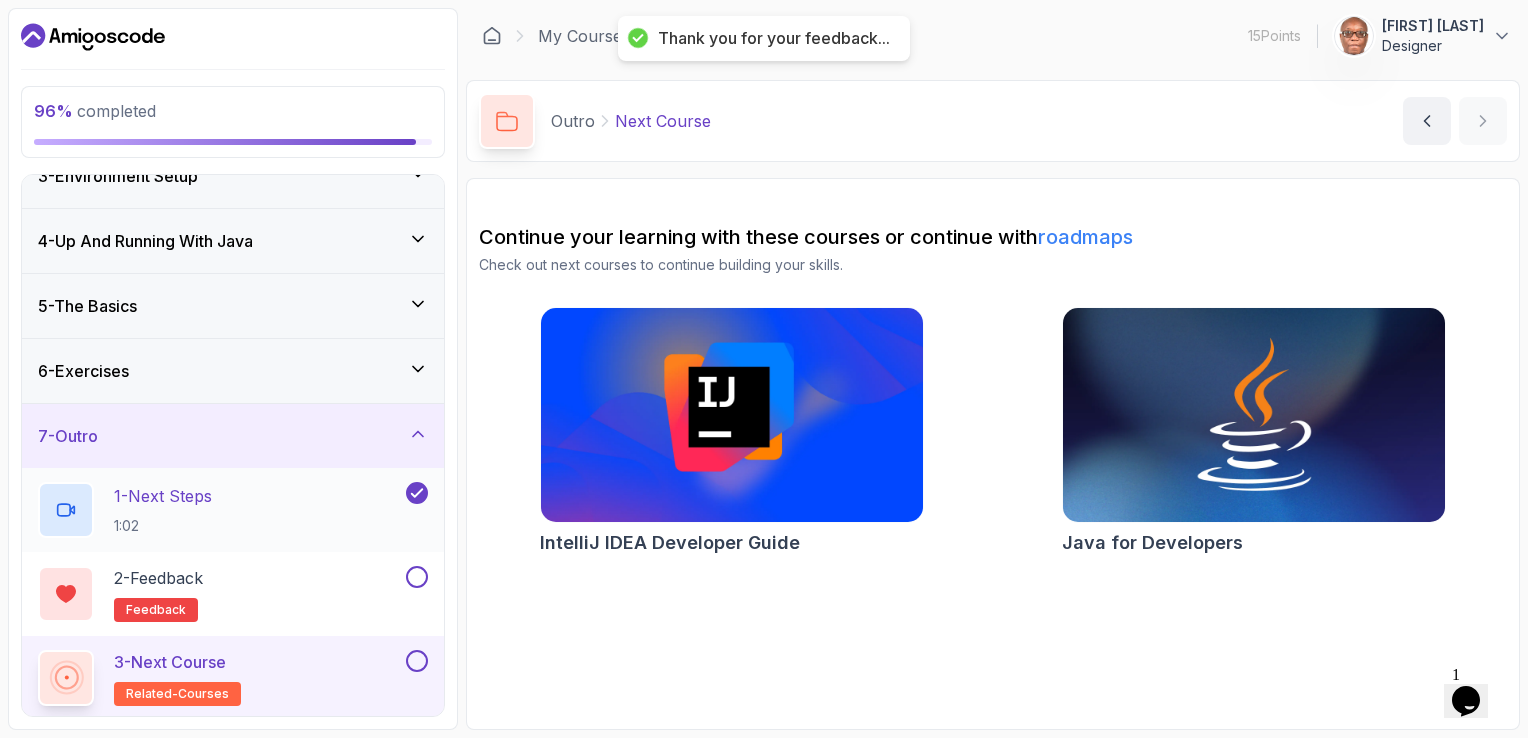 click 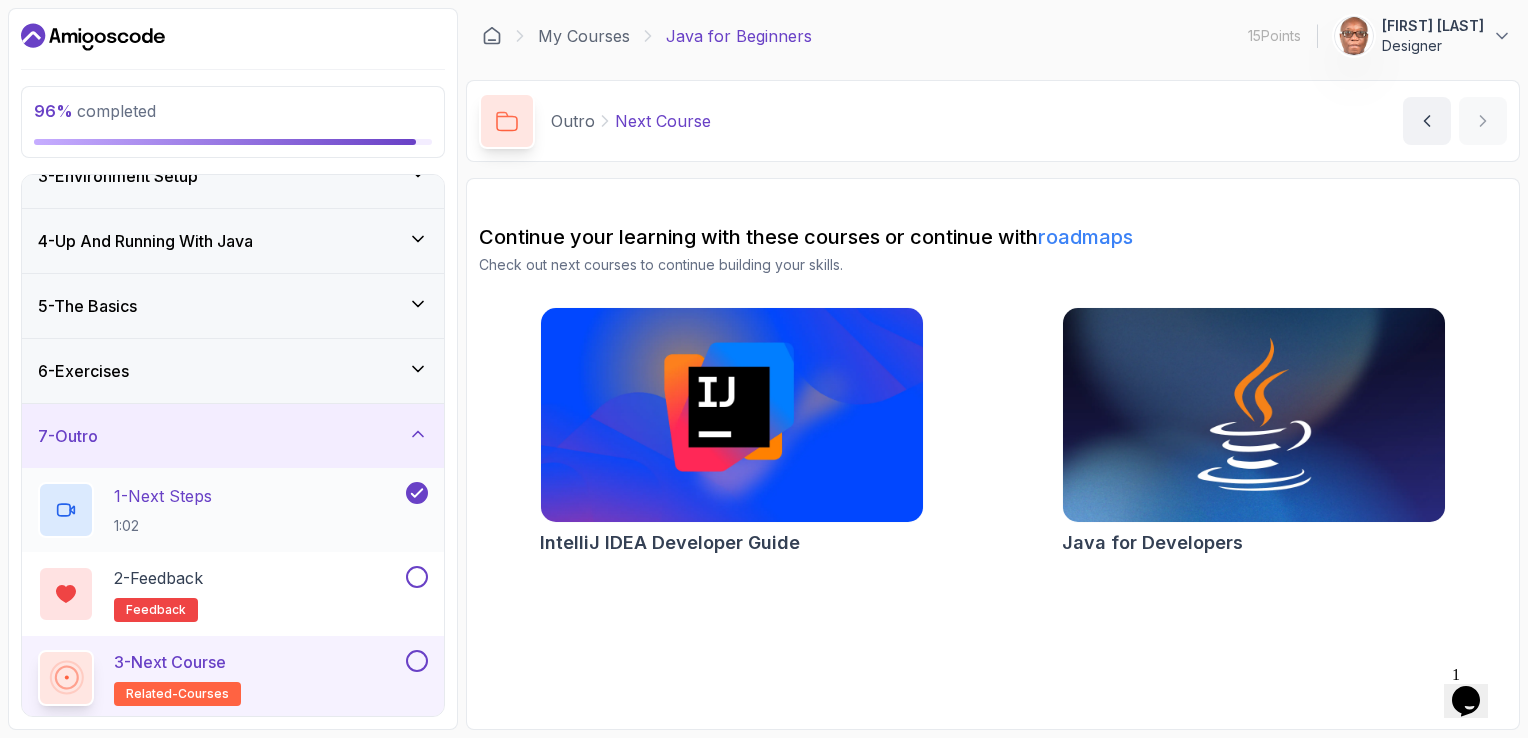 click on "96 % completed 1  -  Intro 2  -  Understanding Java 3  -  Environment Setup 4  -  Up And Running With Java 5  -  The Basics 6  -  Exercises 7  -  Outro 1  -  Next Steps 1:02 2  -  Feedback feedback 3  -  Next Course related-courses" at bounding box center (233, 369) 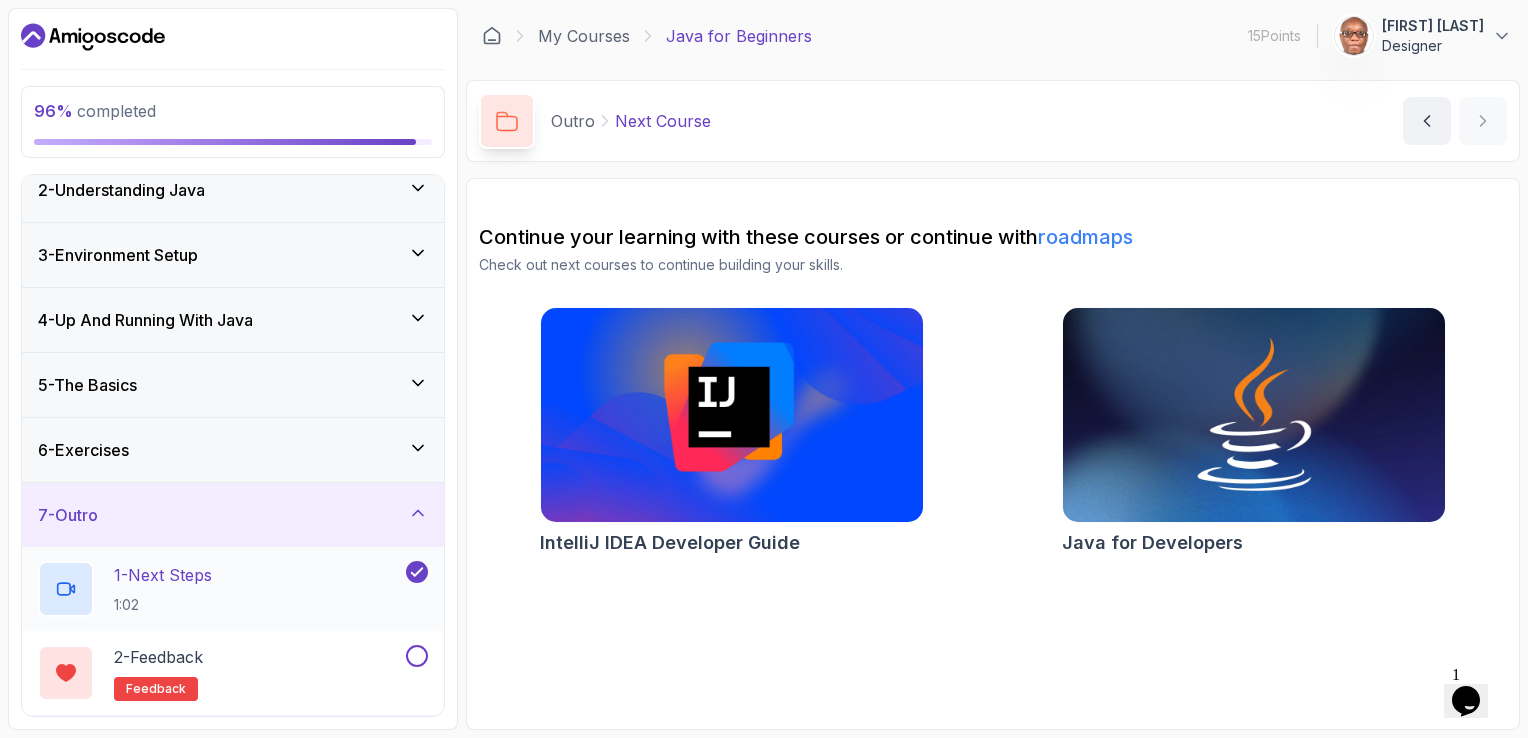 scroll, scrollTop: 0, scrollLeft: 0, axis: both 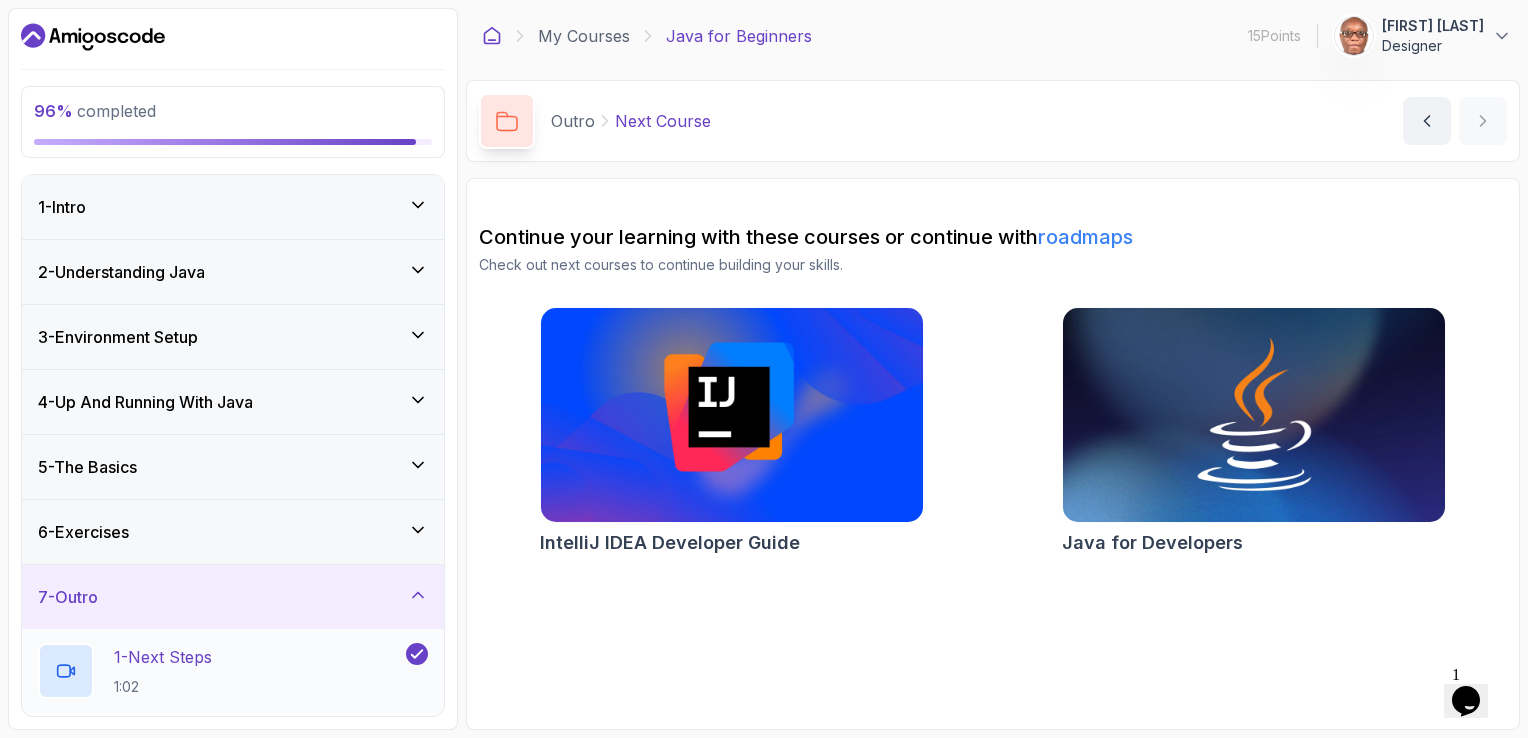 click 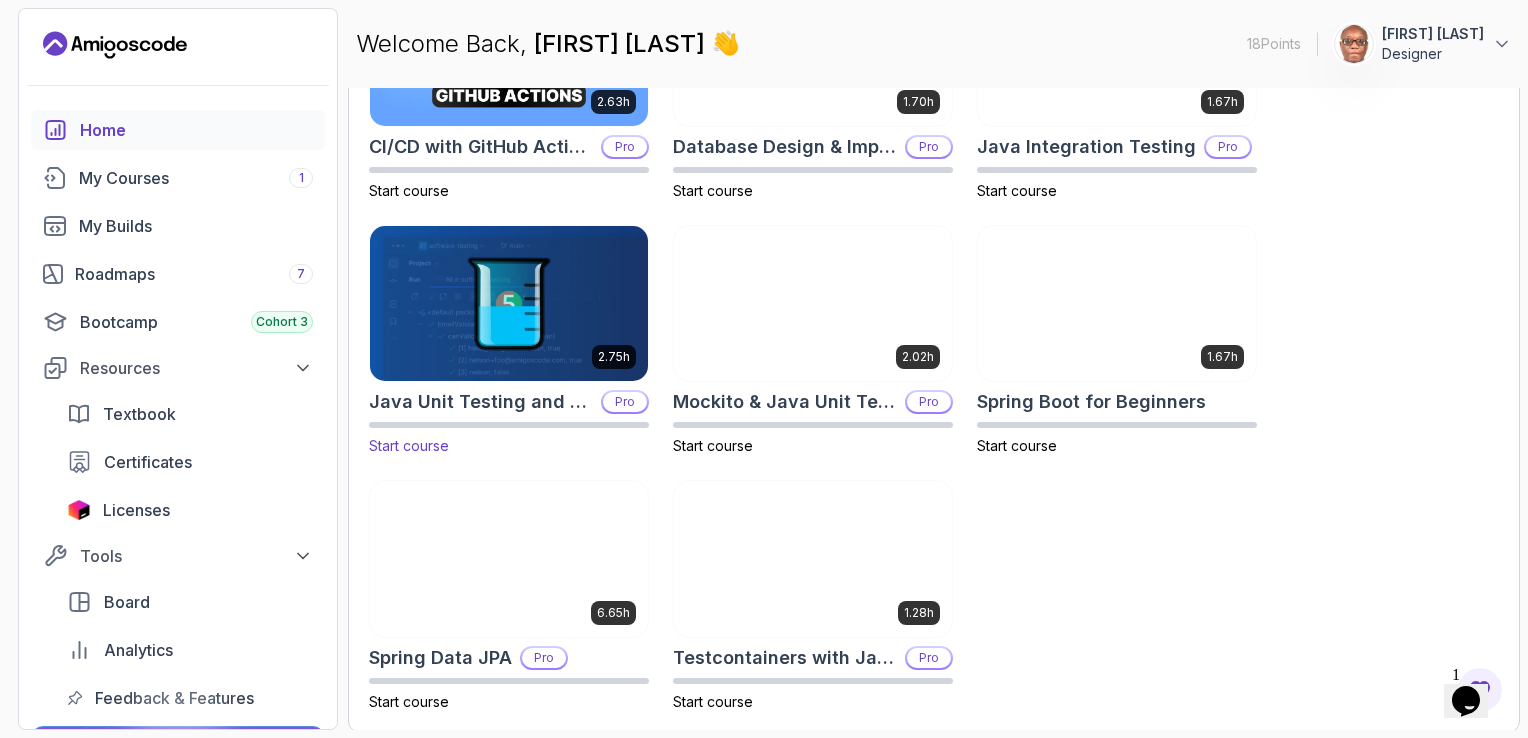 scroll, scrollTop: 760, scrollLeft: 0, axis: vertical 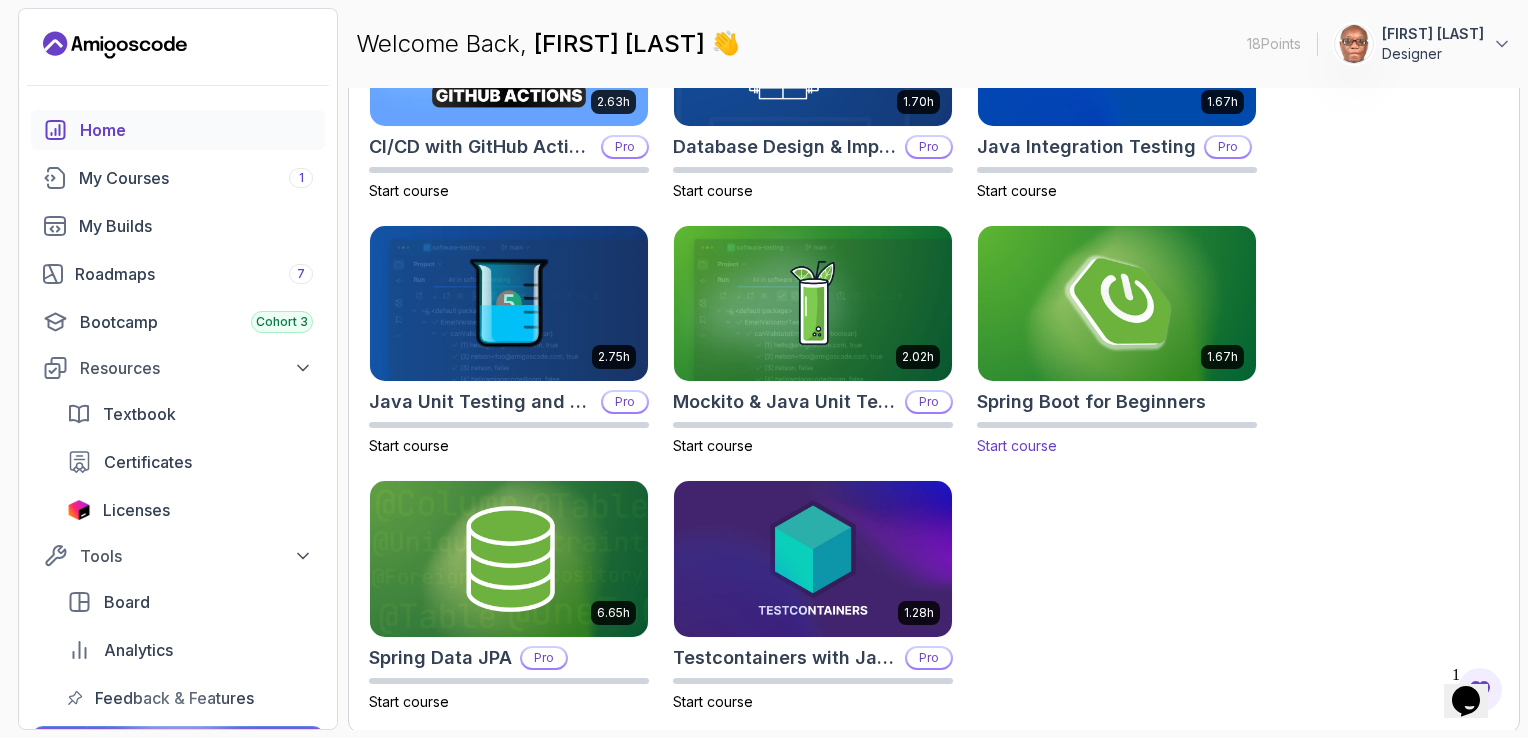 click at bounding box center (1117, 303) 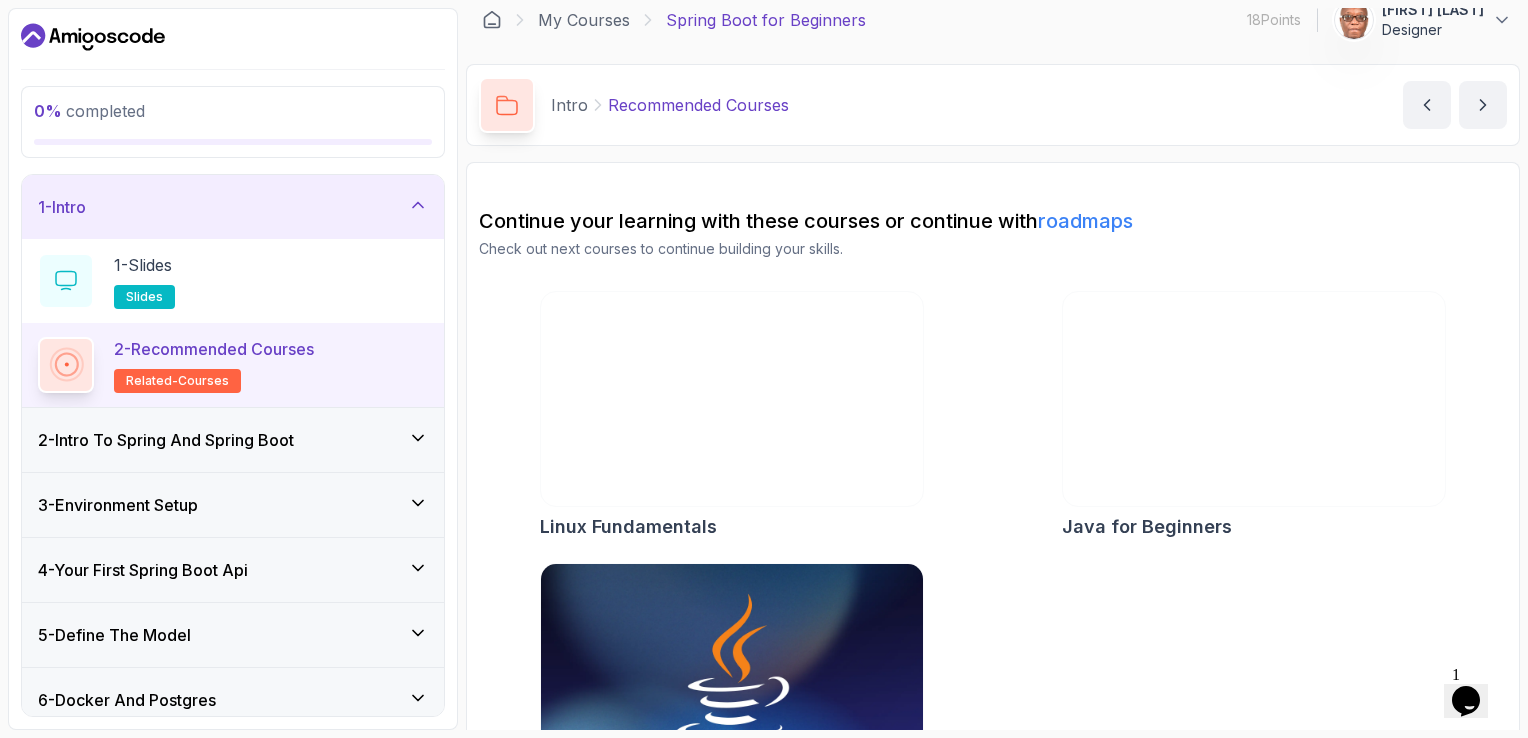 scroll, scrollTop: 116, scrollLeft: 0, axis: vertical 